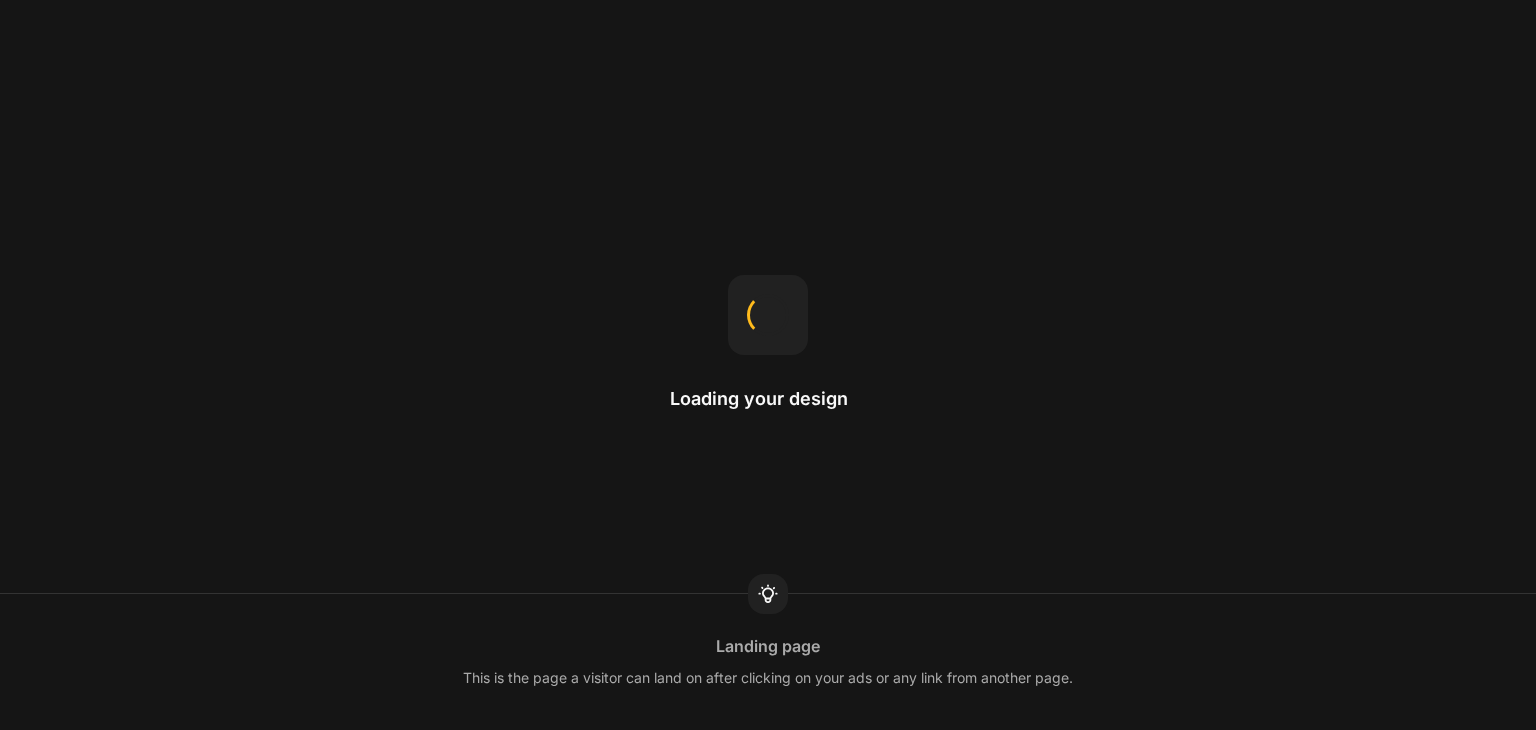 scroll, scrollTop: 0, scrollLeft: 0, axis: both 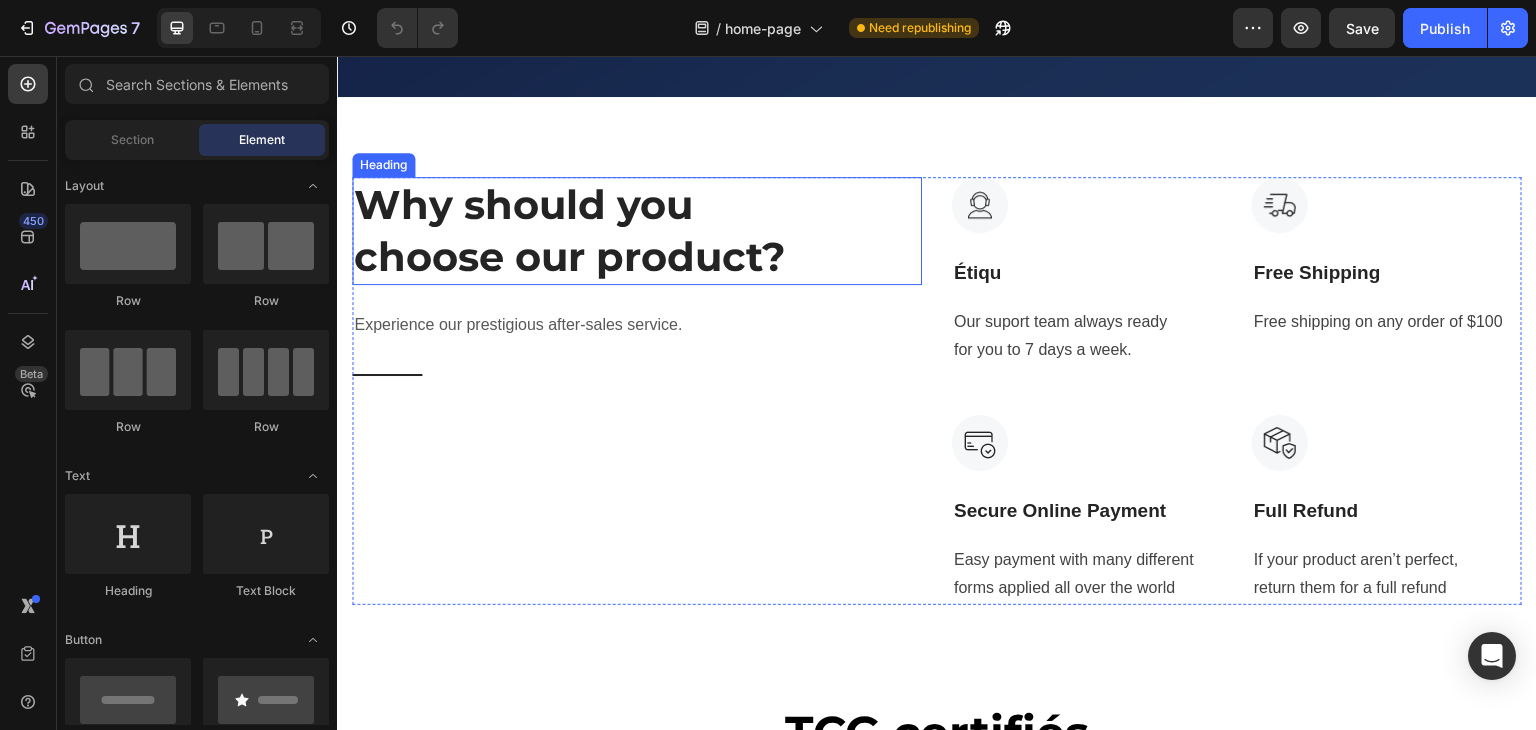click on "Why should you choose our product?" at bounding box center [572, 231] 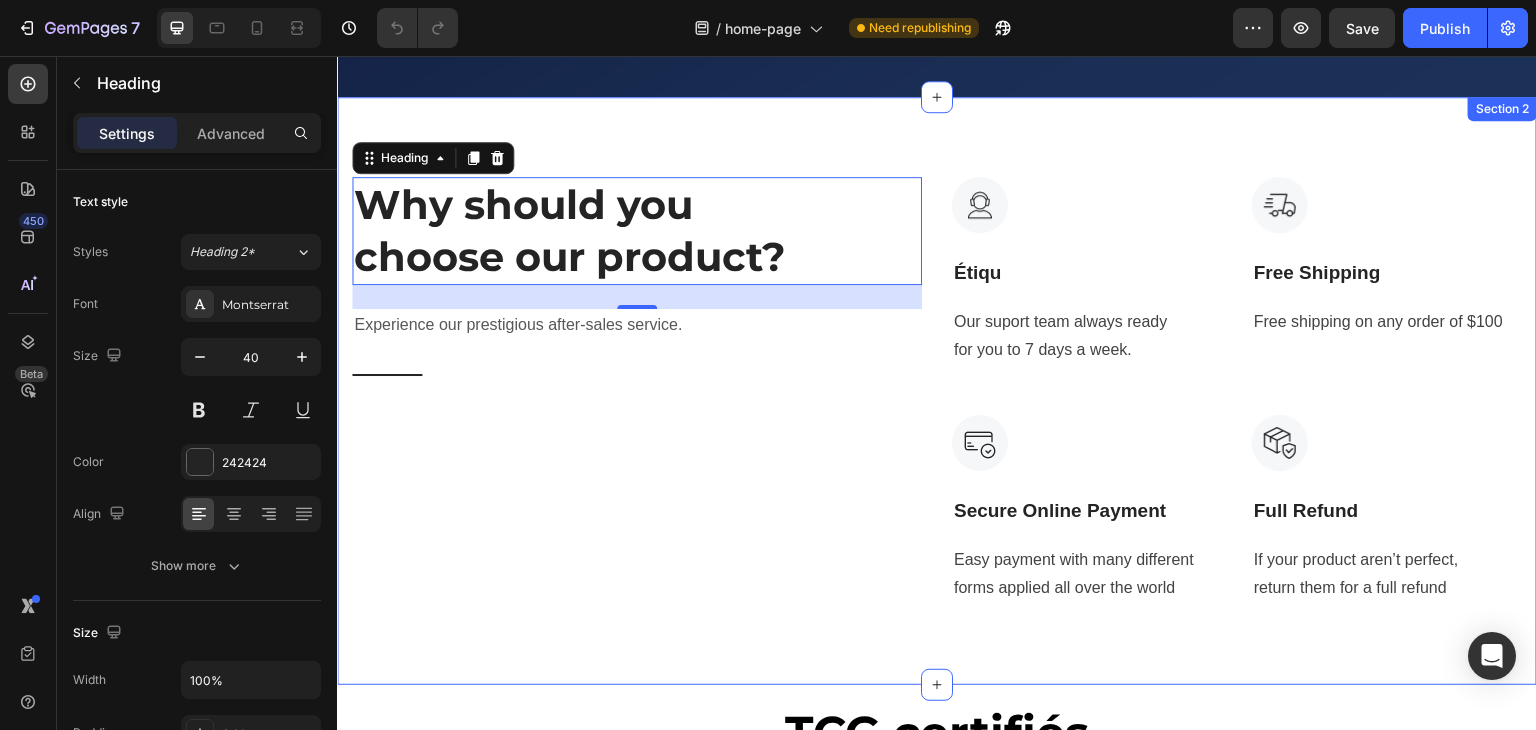 click on "Why should you choose our product? Heading   24 Experience our prestigious after-sales service. Text block                Title Line Image Étiqu Text Block Our suport team always ready for you to 7 days a week. Text block Image Free Shipping Text Block Free shipping on any order of $100 Text block Row Image Secure Online Payment Text Block Easy payment with many different forms applied all over the world Text block Image Full Refund Text Block If your product aren’t perfect, return them for a full refund Text block Row Row Section 2" at bounding box center (937, 391) 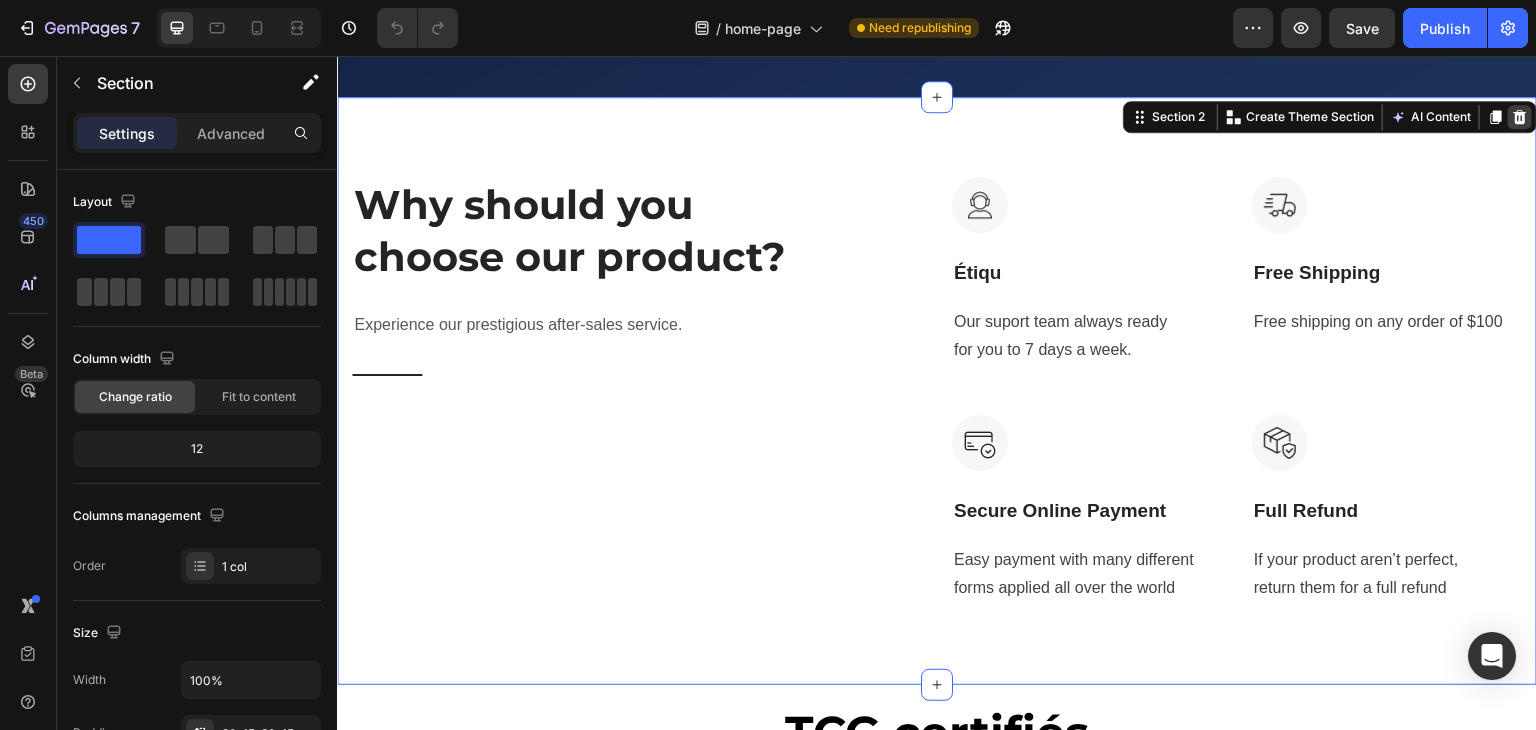 click 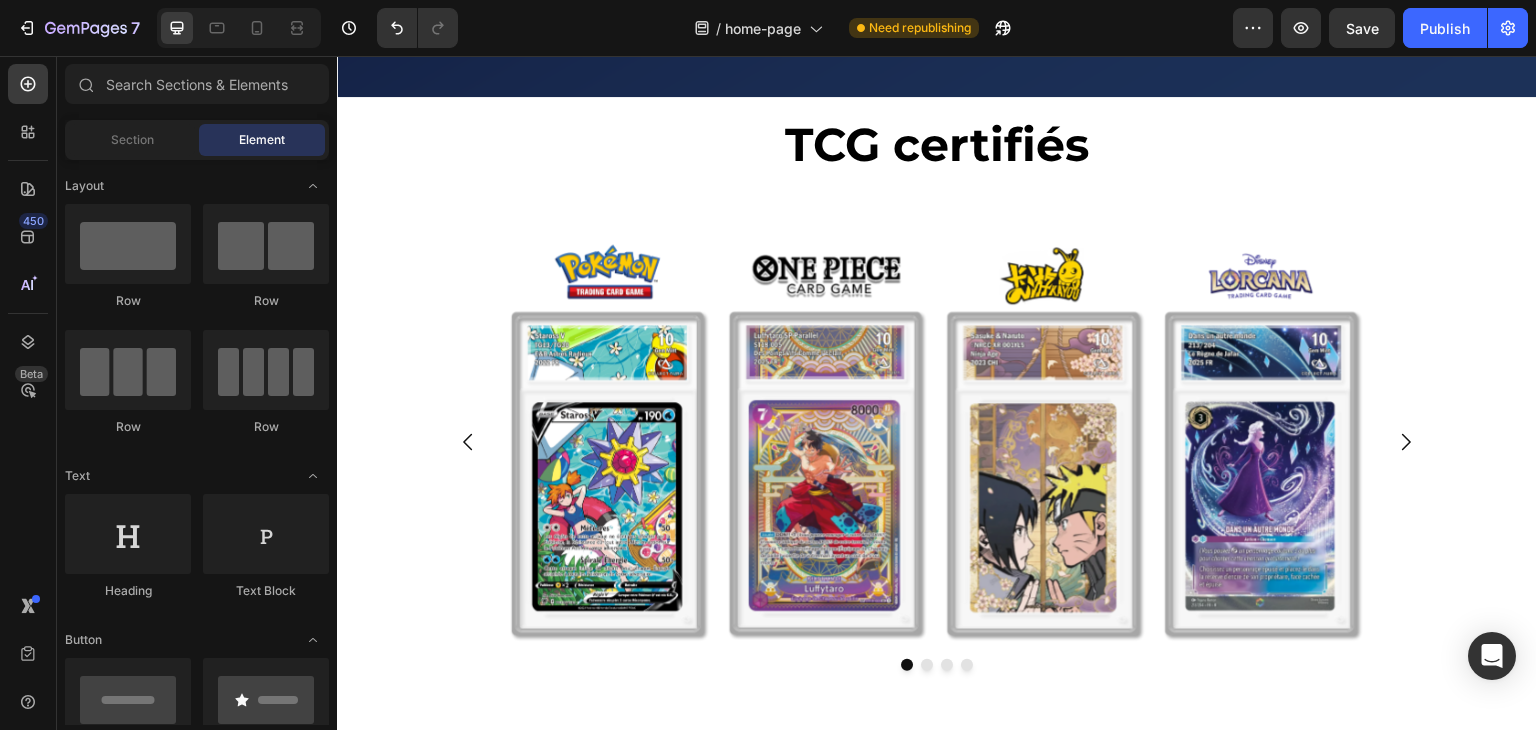 scroll, scrollTop: 600, scrollLeft: 0, axis: vertical 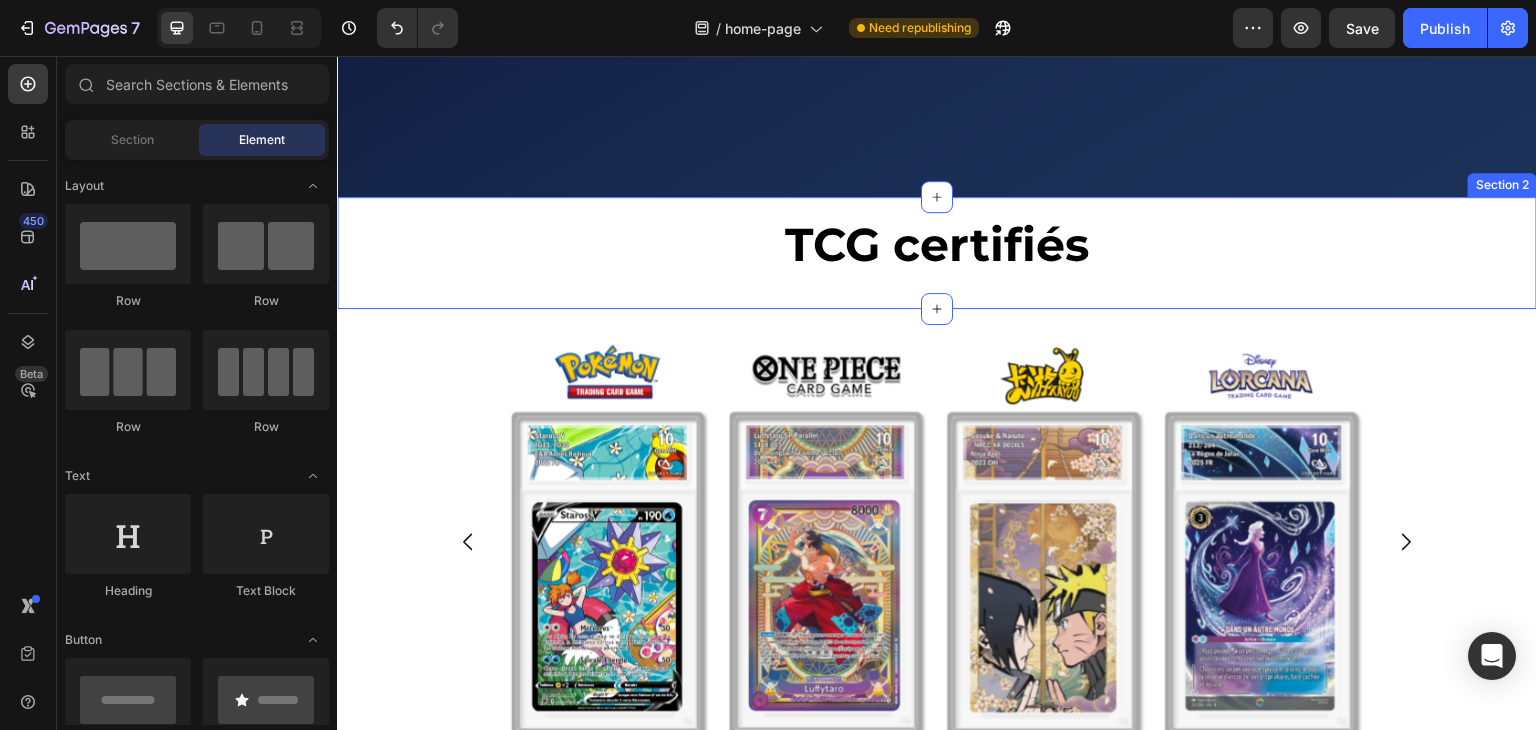click on "TCG certifiés Heading Section 2" at bounding box center [937, 253] 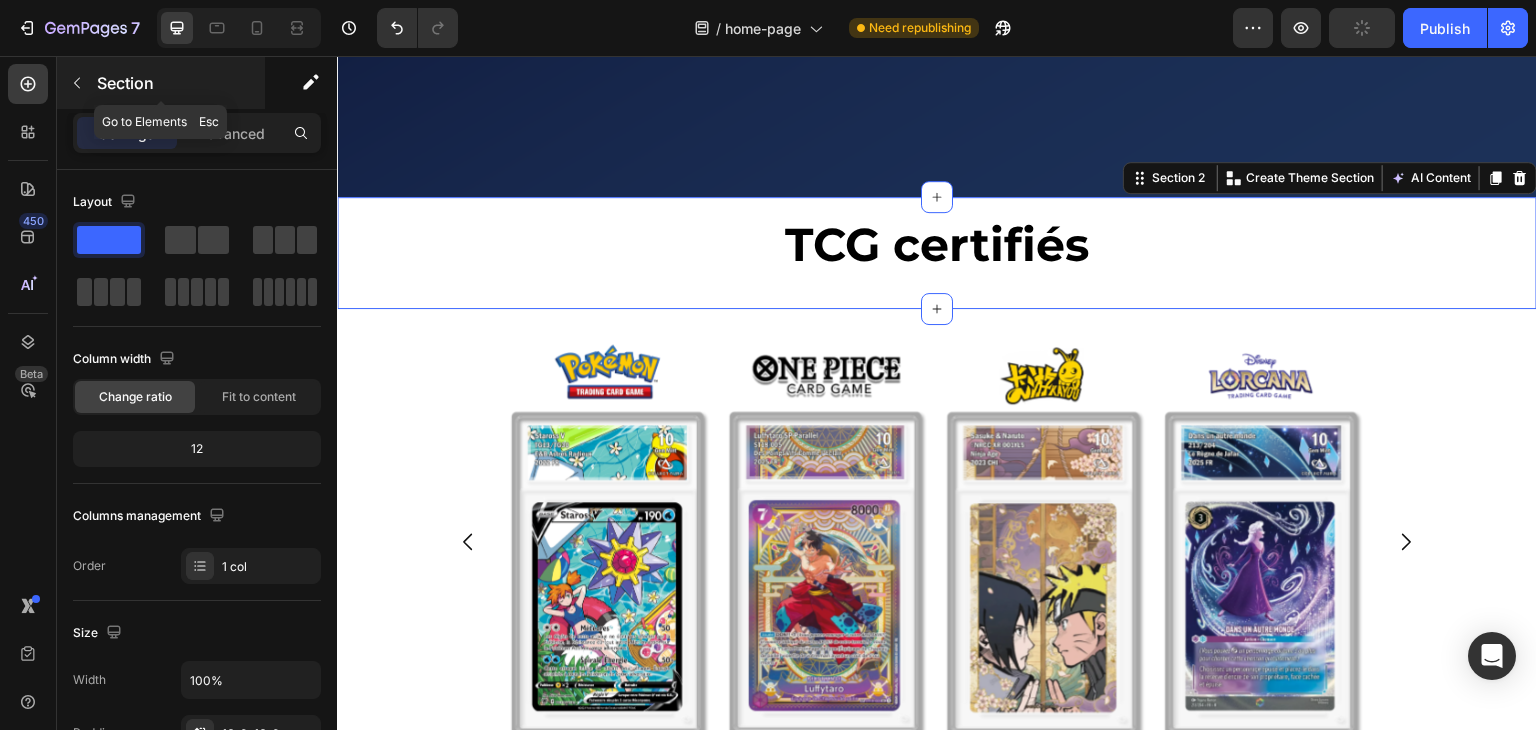 click 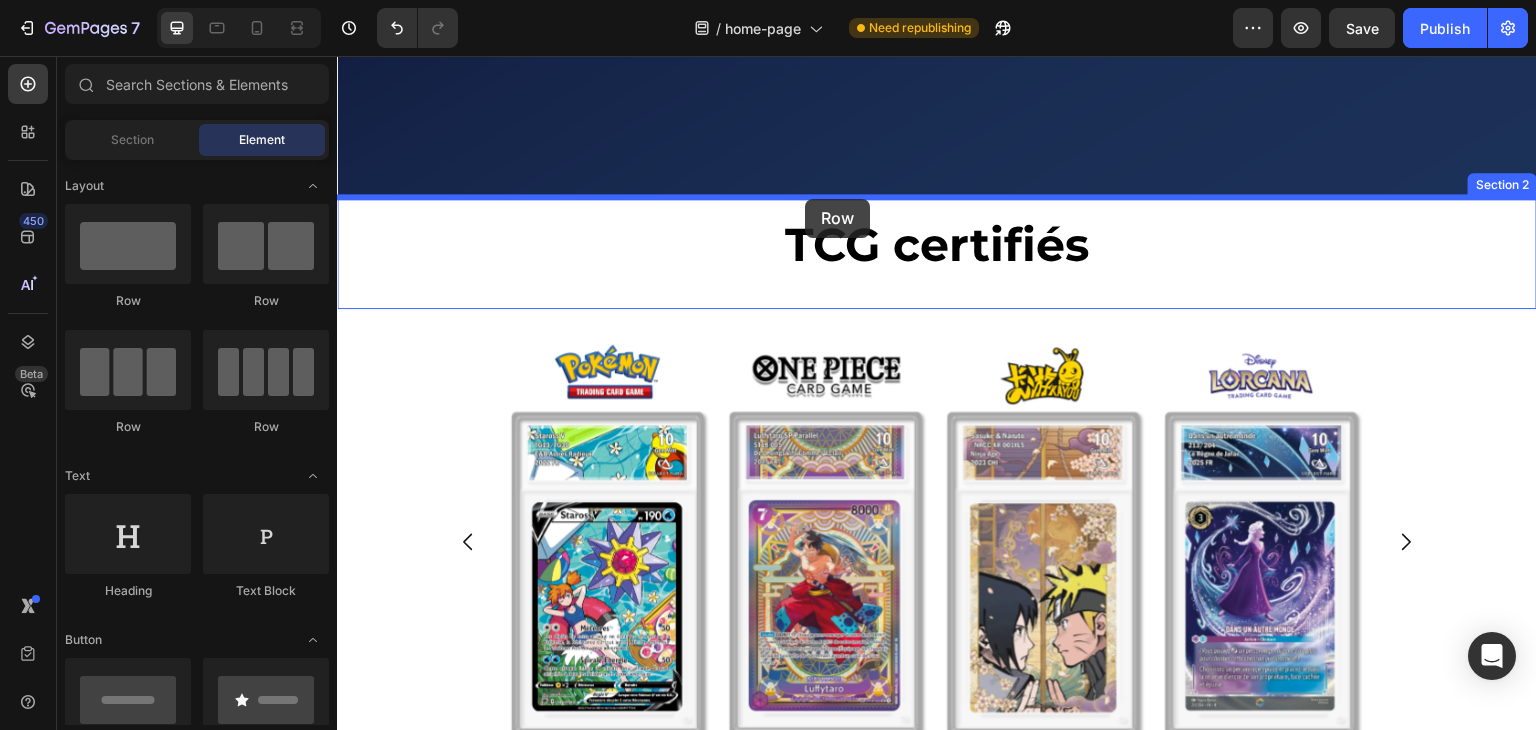 drag, startPoint x: 477, startPoint y: 424, endPoint x: 805, endPoint y: 200, distance: 397.19012 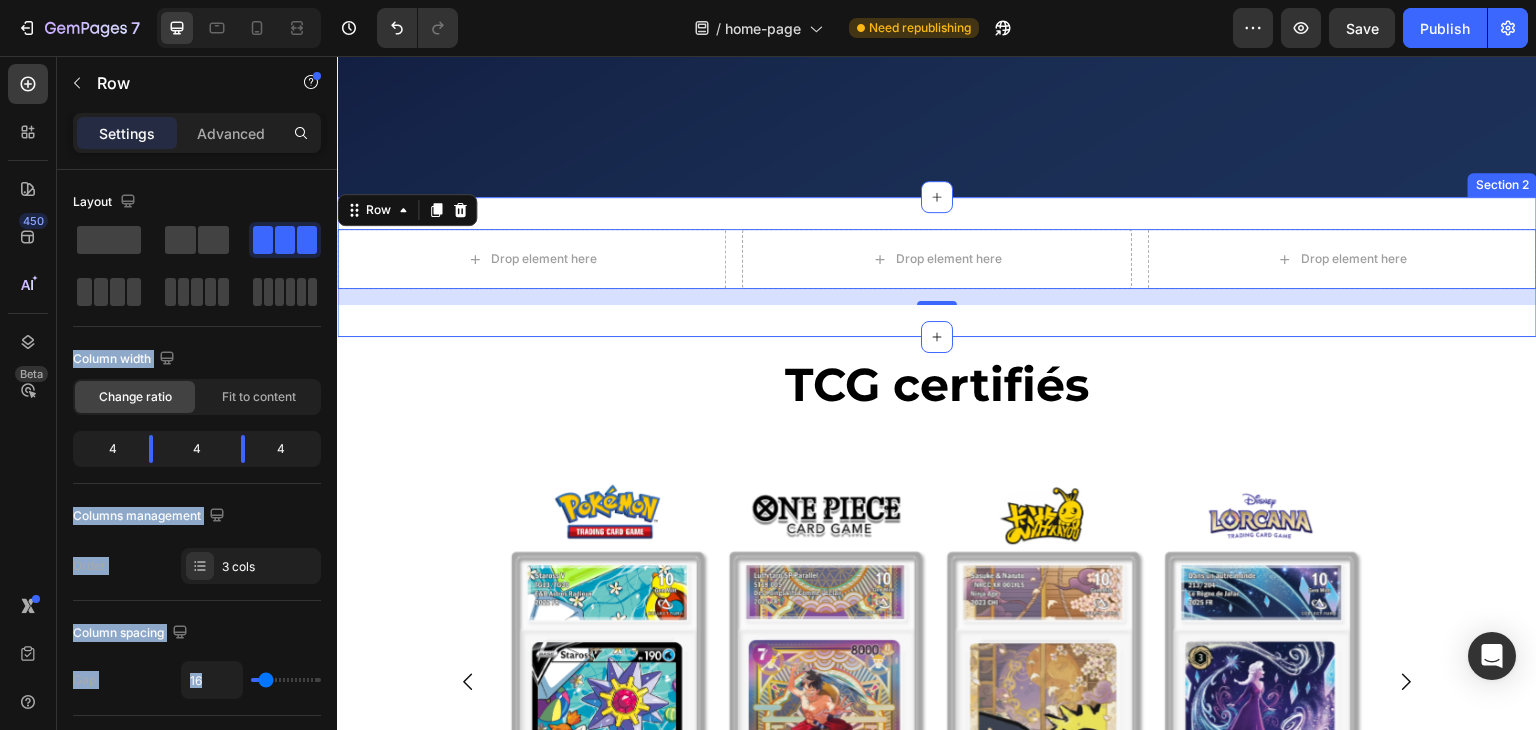 drag, startPoint x: 445, startPoint y: 293, endPoint x: 805, endPoint y: 217, distance: 367.93478 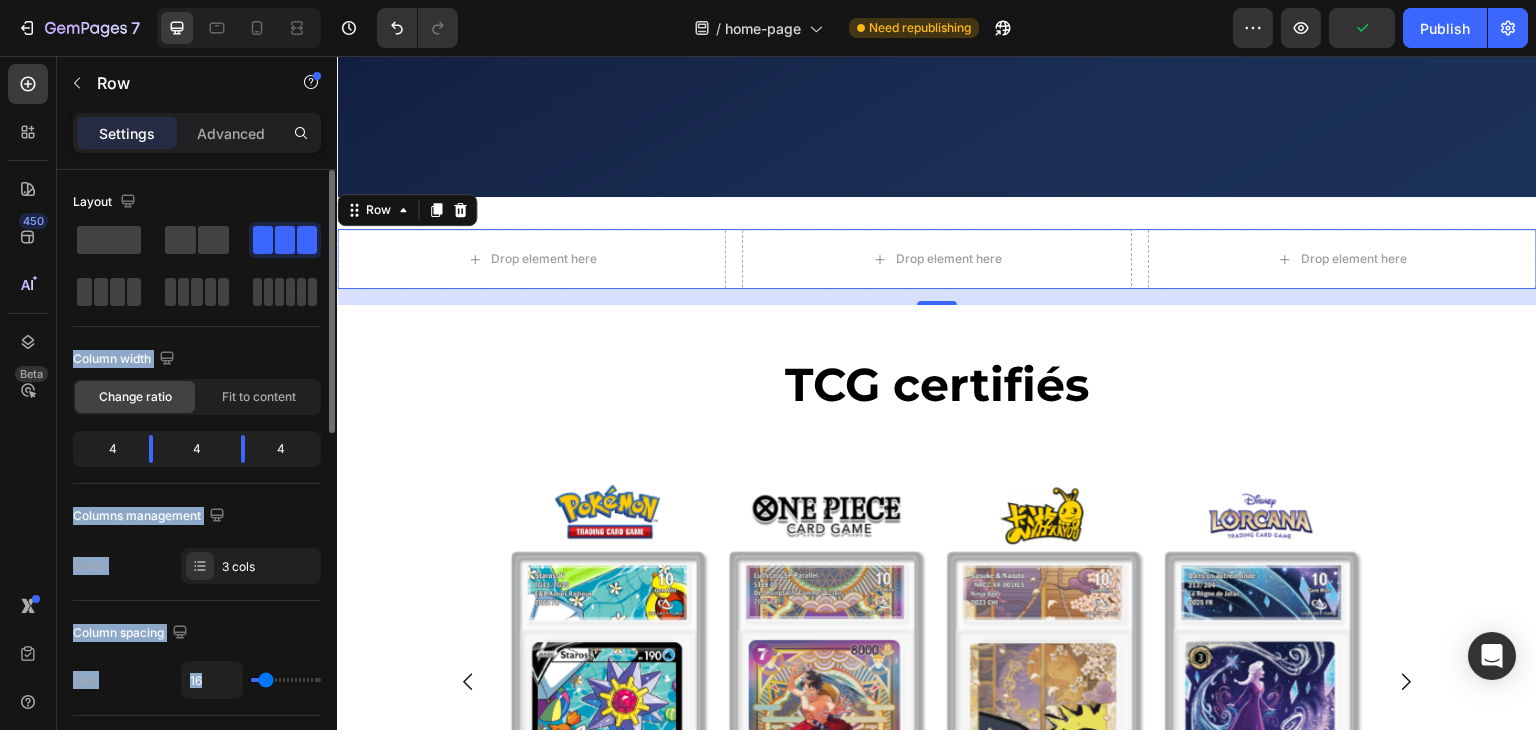 click on "Layout Column width Change ratio Fit to content 4 4 4 Columns management Order 3 cols" at bounding box center [197, 385] 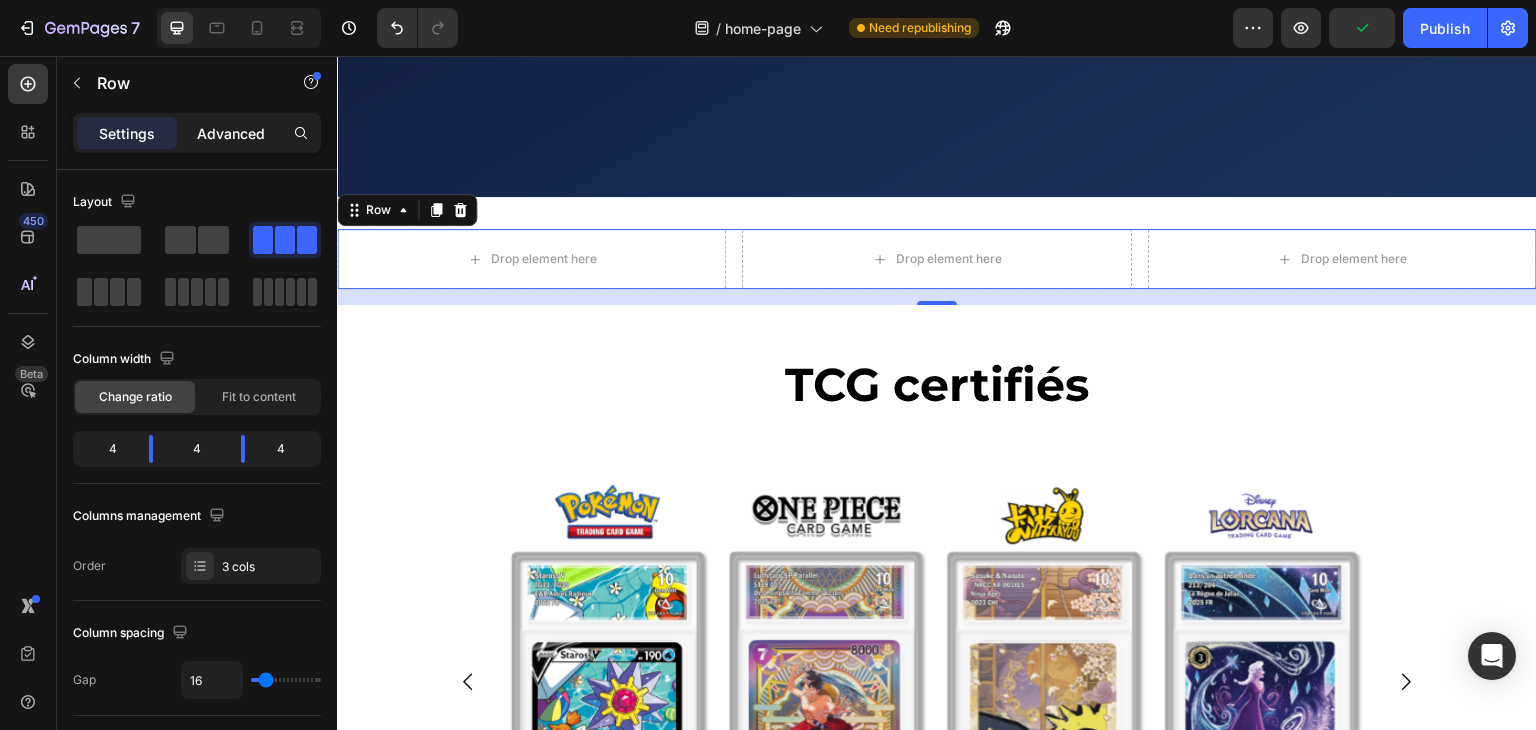 click on "Advanced" 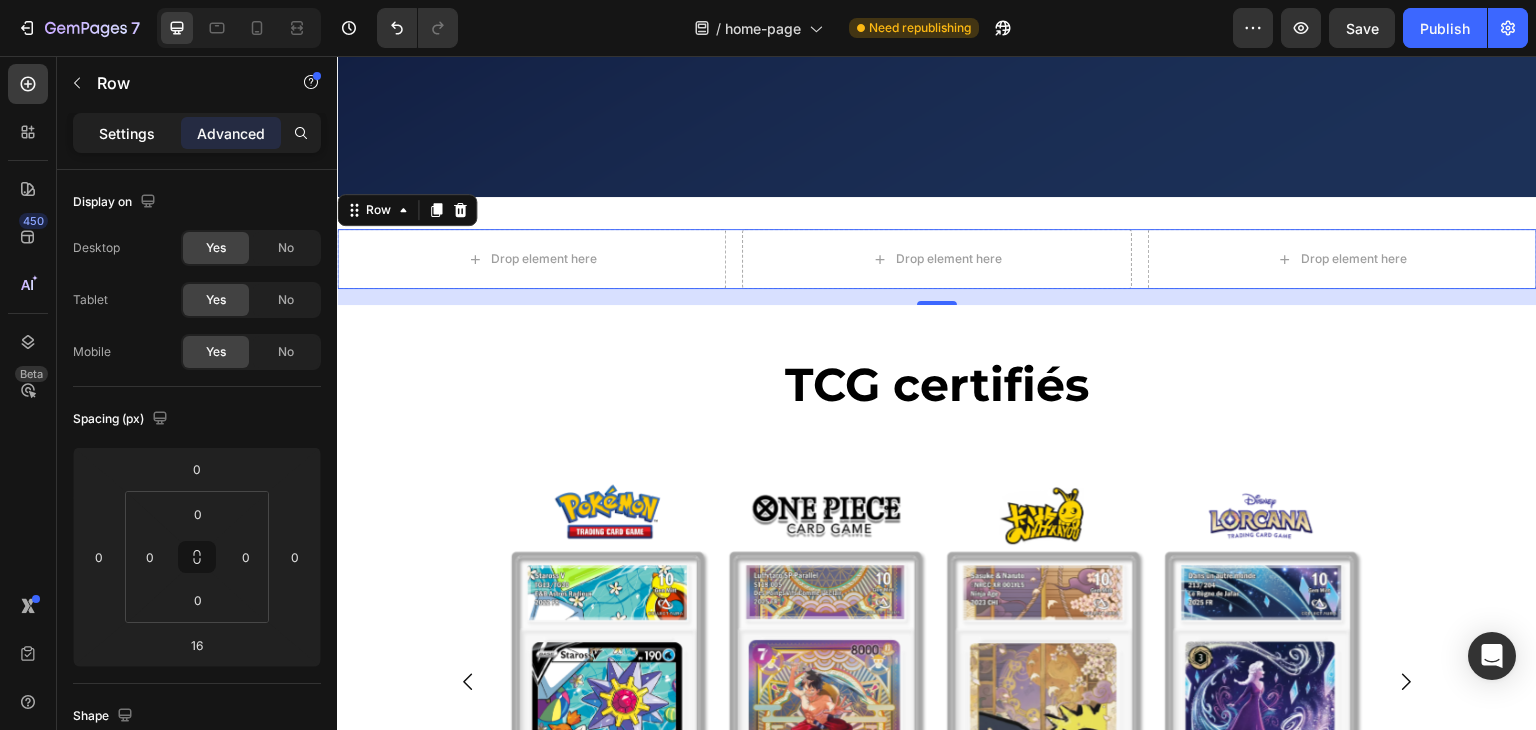 click on "Settings" at bounding box center [127, 133] 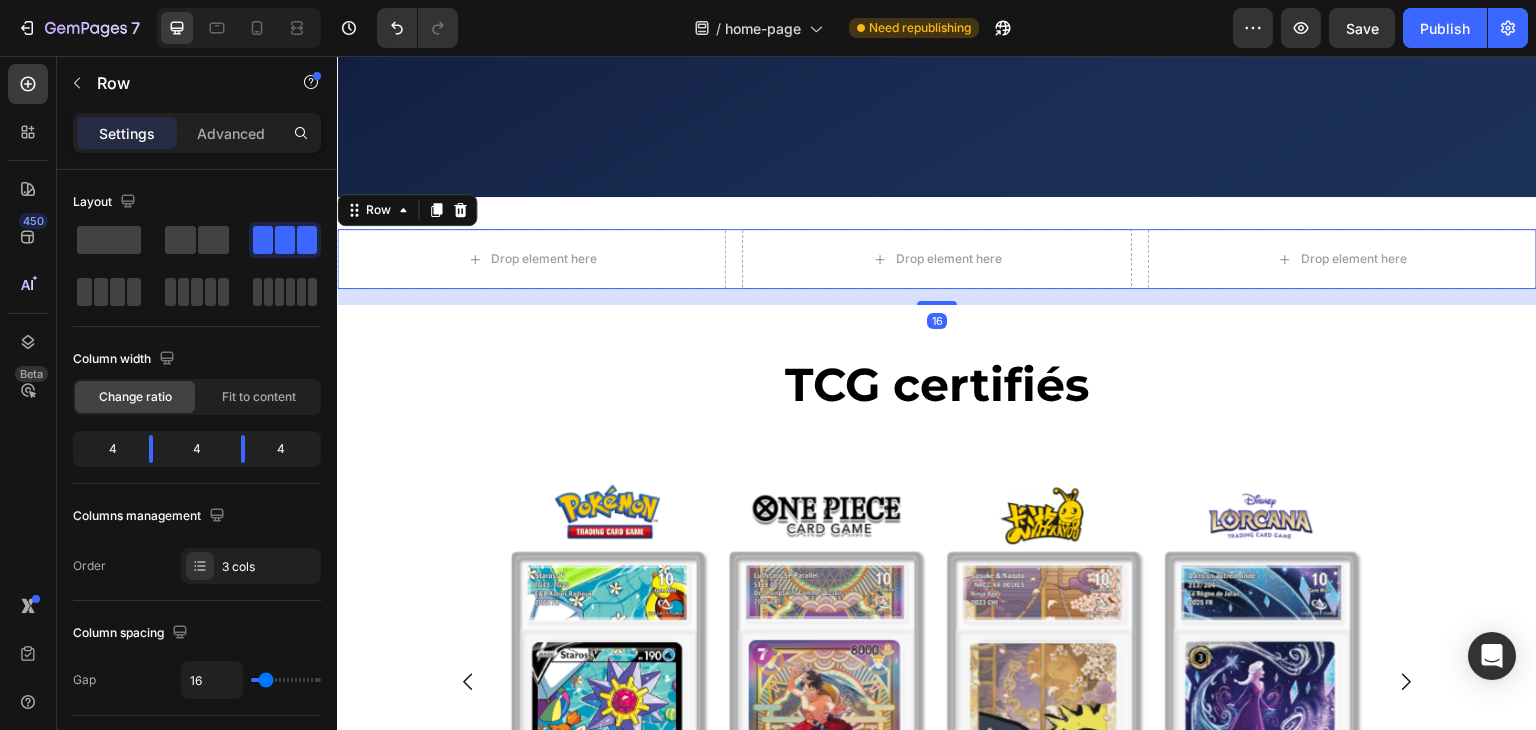 click 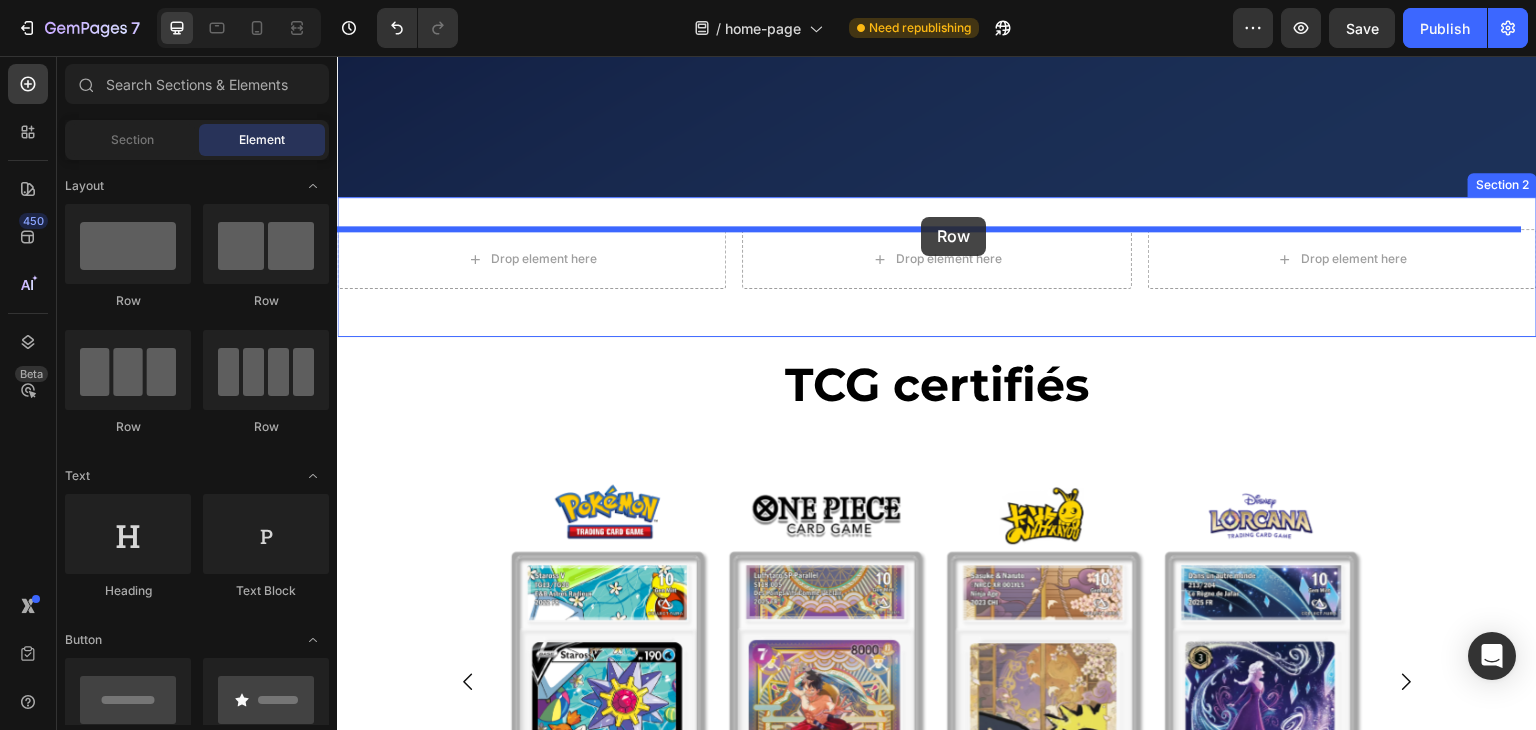 drag, startPoint x: 449, startPoint y: 297, endPoint x: 921, endPoint y: 217, distance: 478.73166 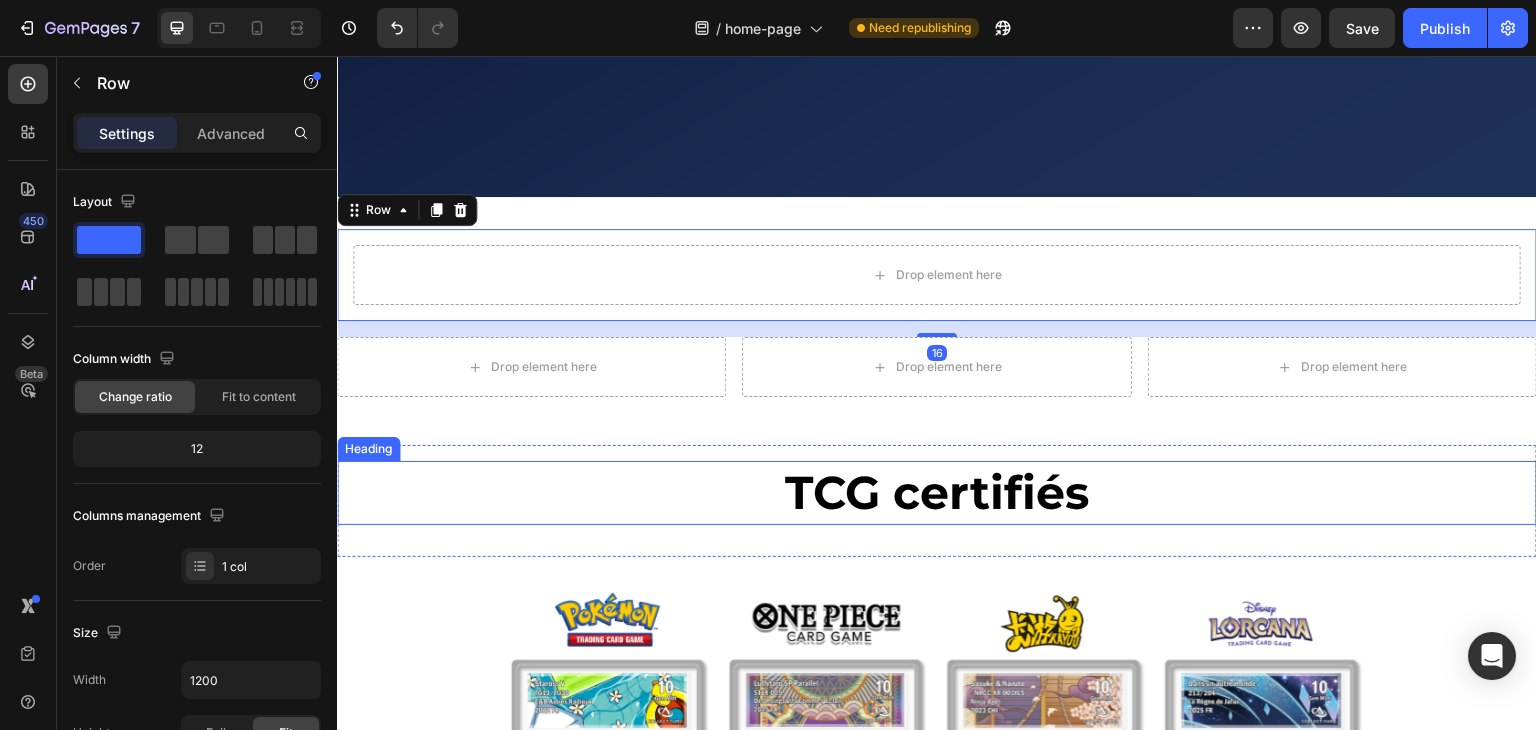 click on "TCG certifiés" at bounding box center [937, 493] 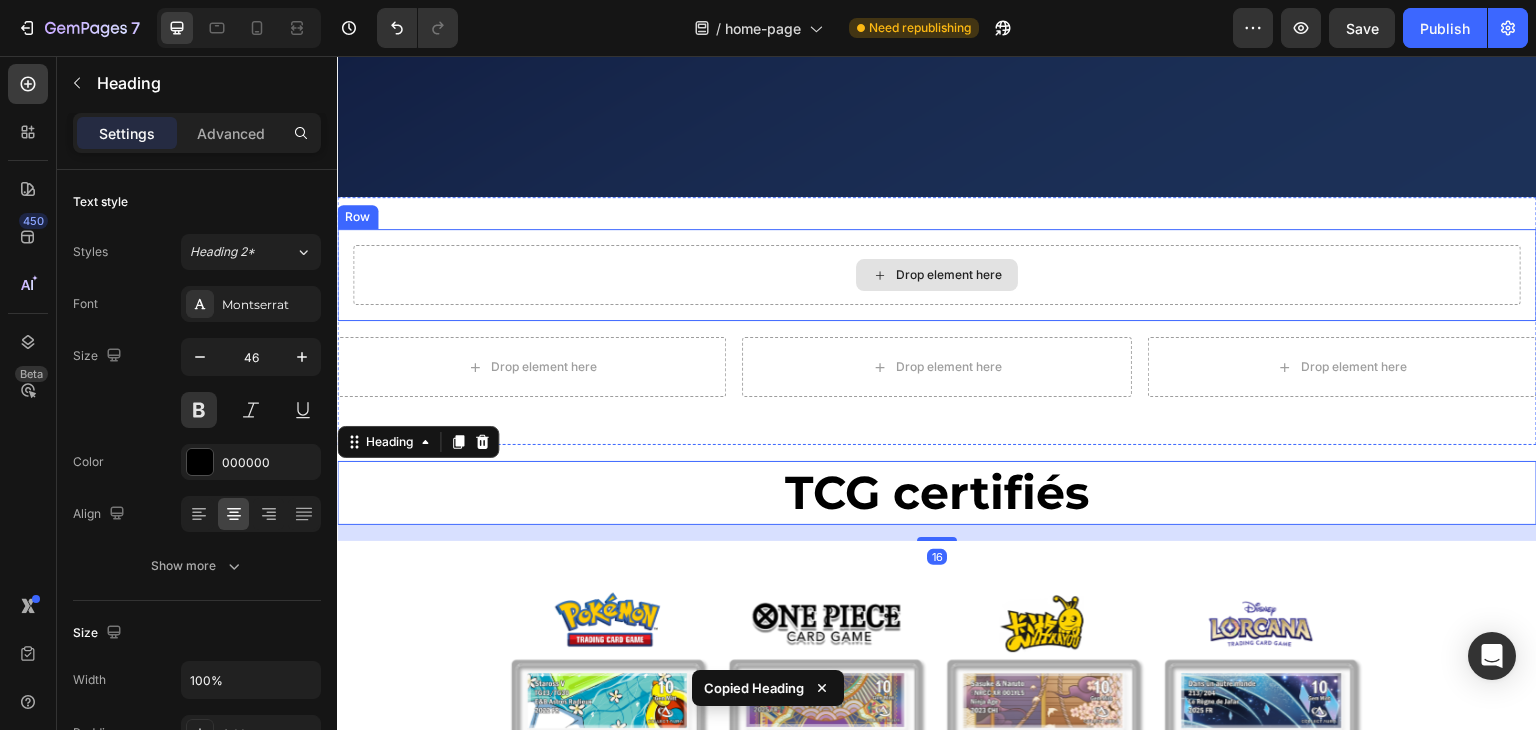 click on "Drop element here" at bounding box center [937, 275] 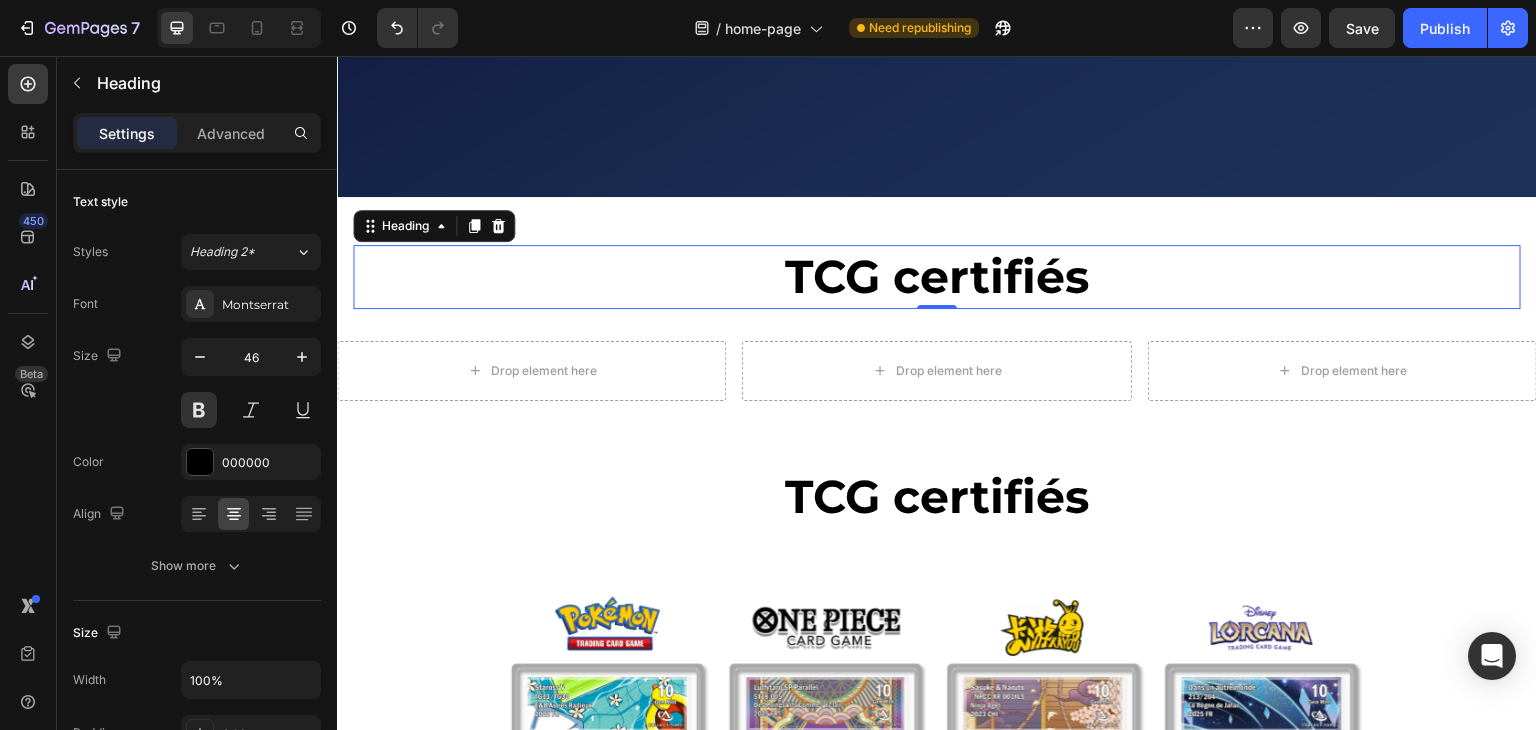 click on "TCG certifiés" at bounding box center [937, 277] 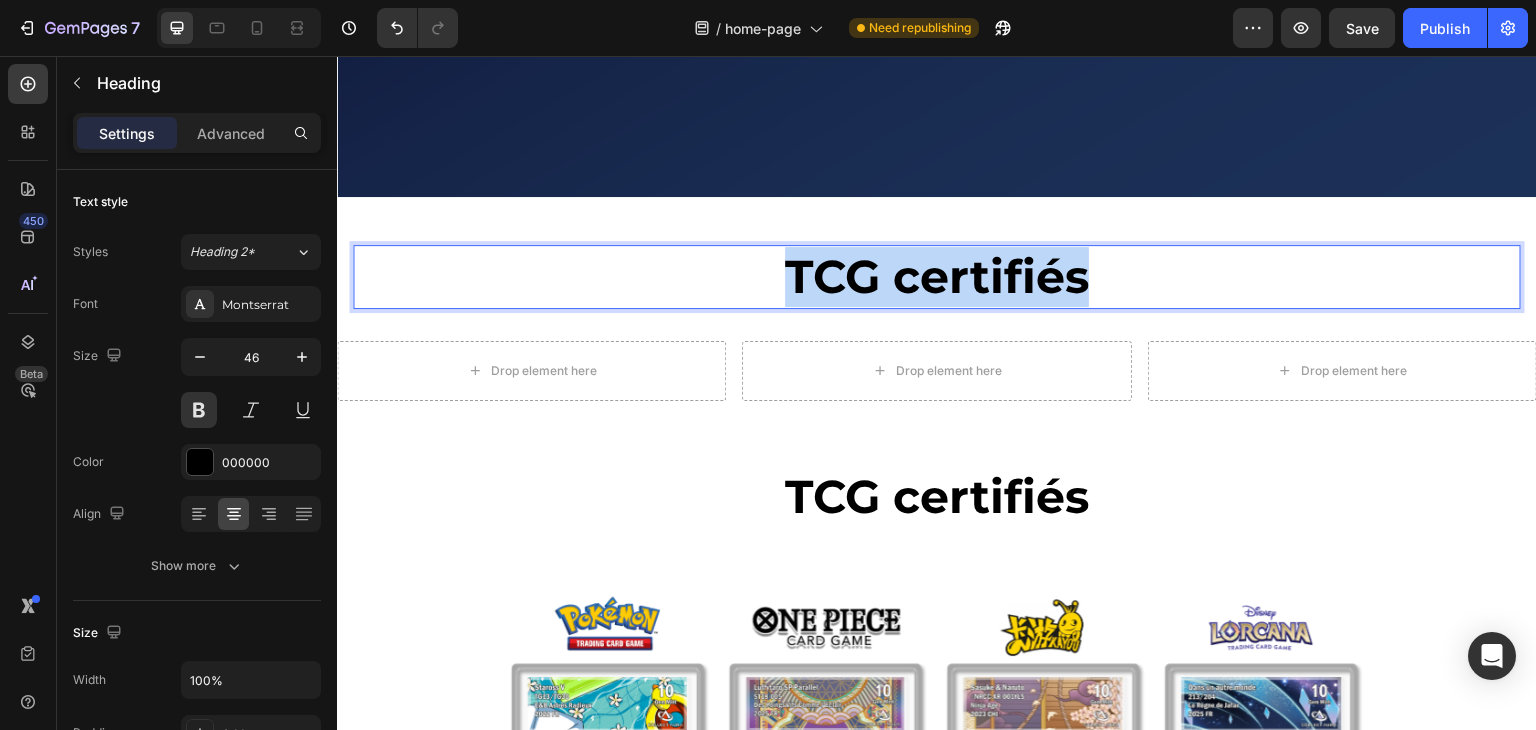 click on "TCG certifiés" at bounding box center (937, 277) 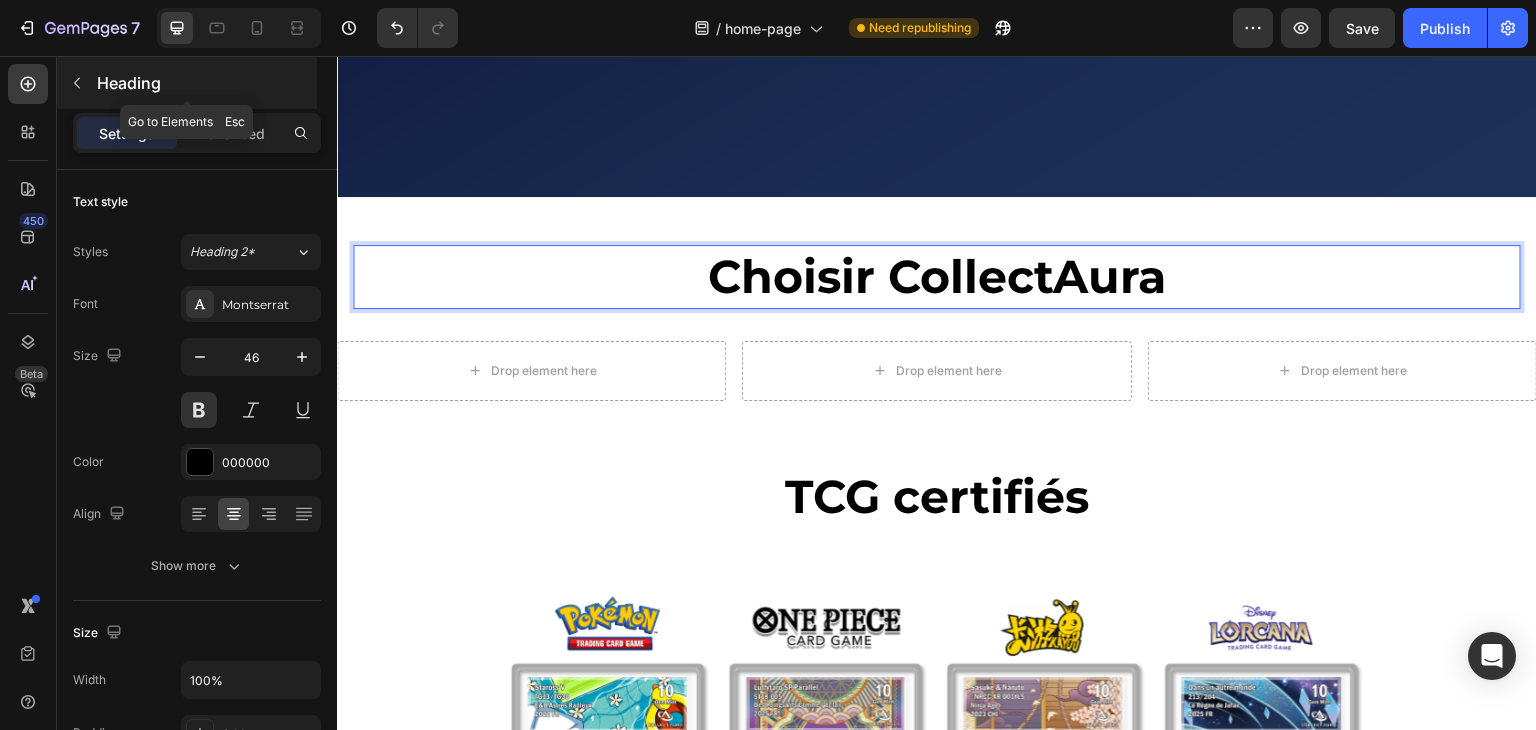 click 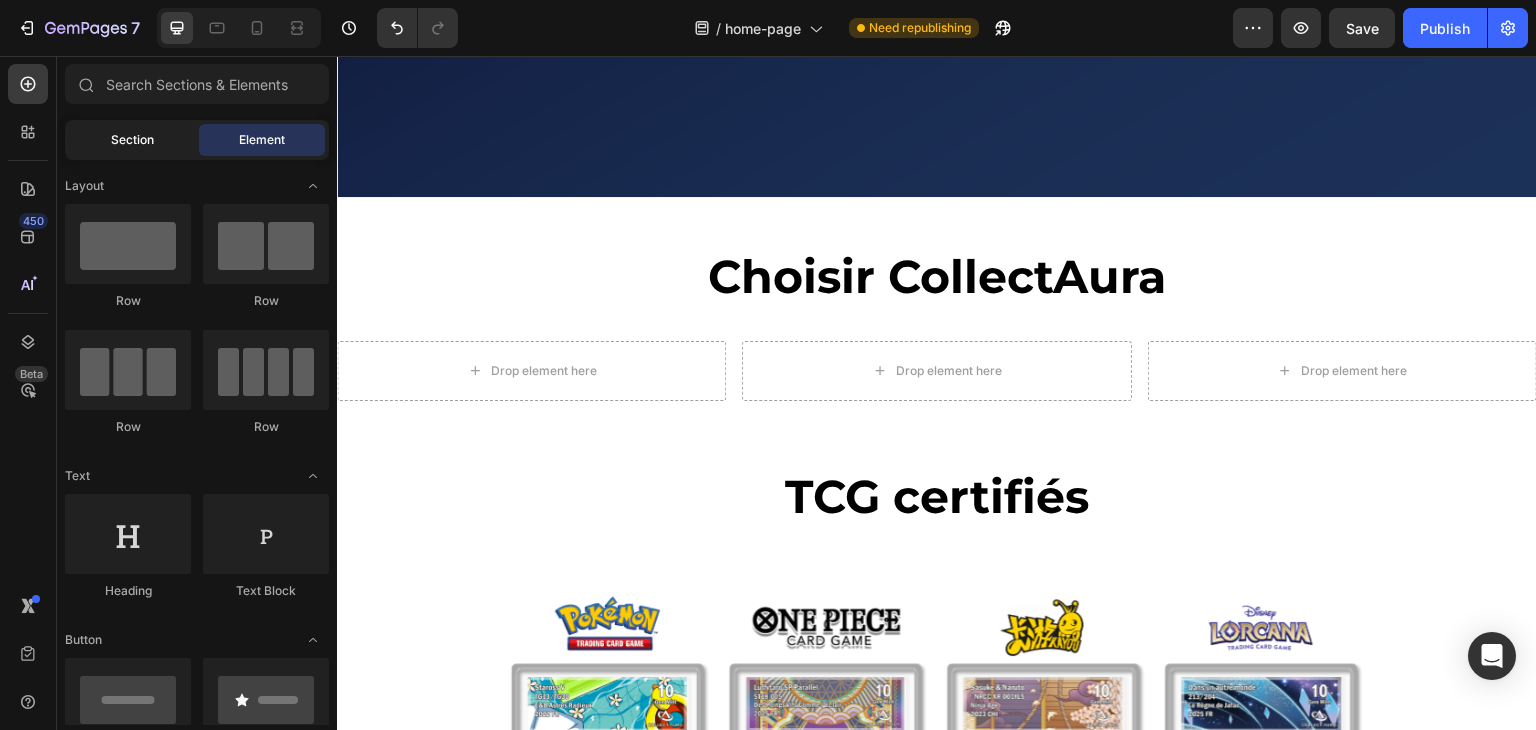 click on "Section" at bounding box center [132, 140] 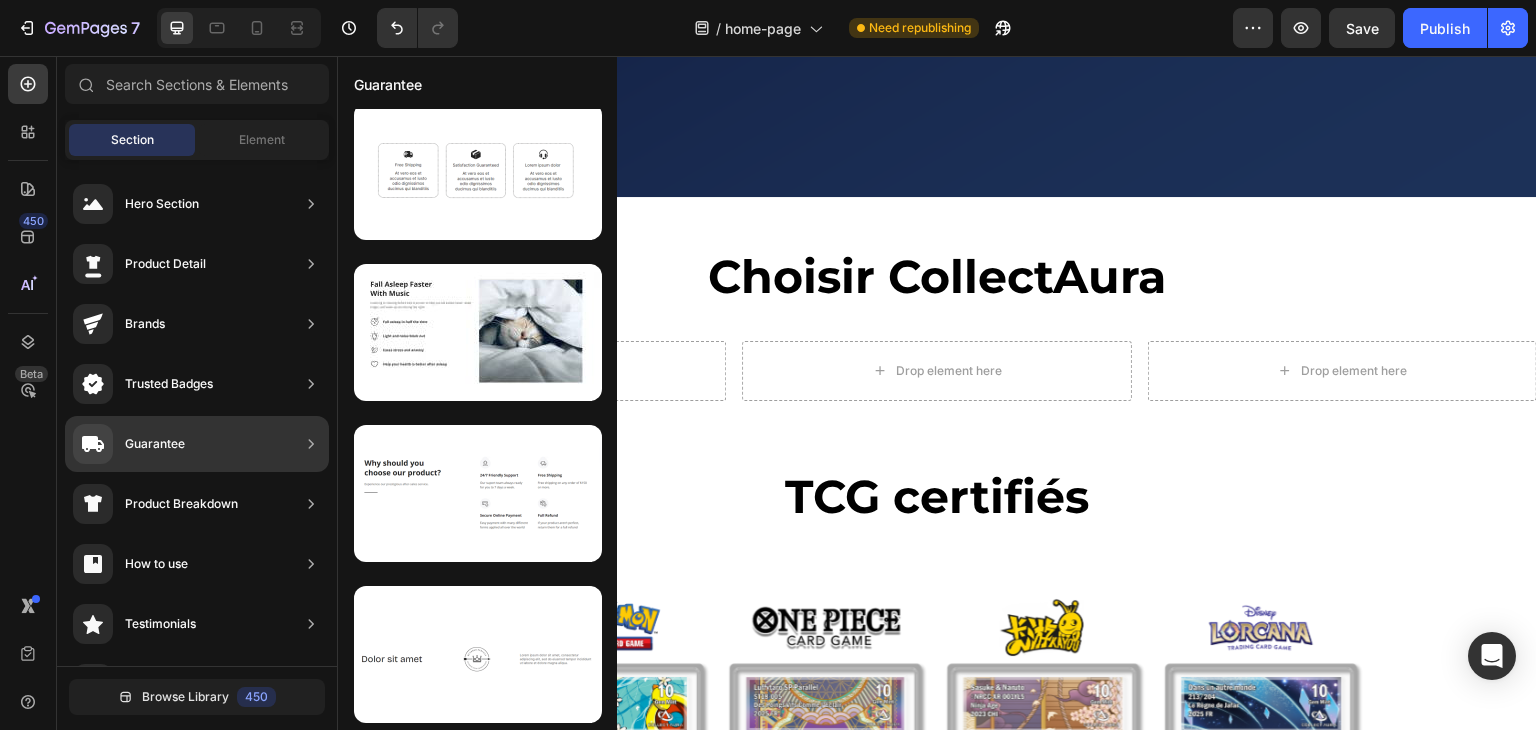 scroll, scrollTop: 978, scrollLeft: 0, axis: vertical 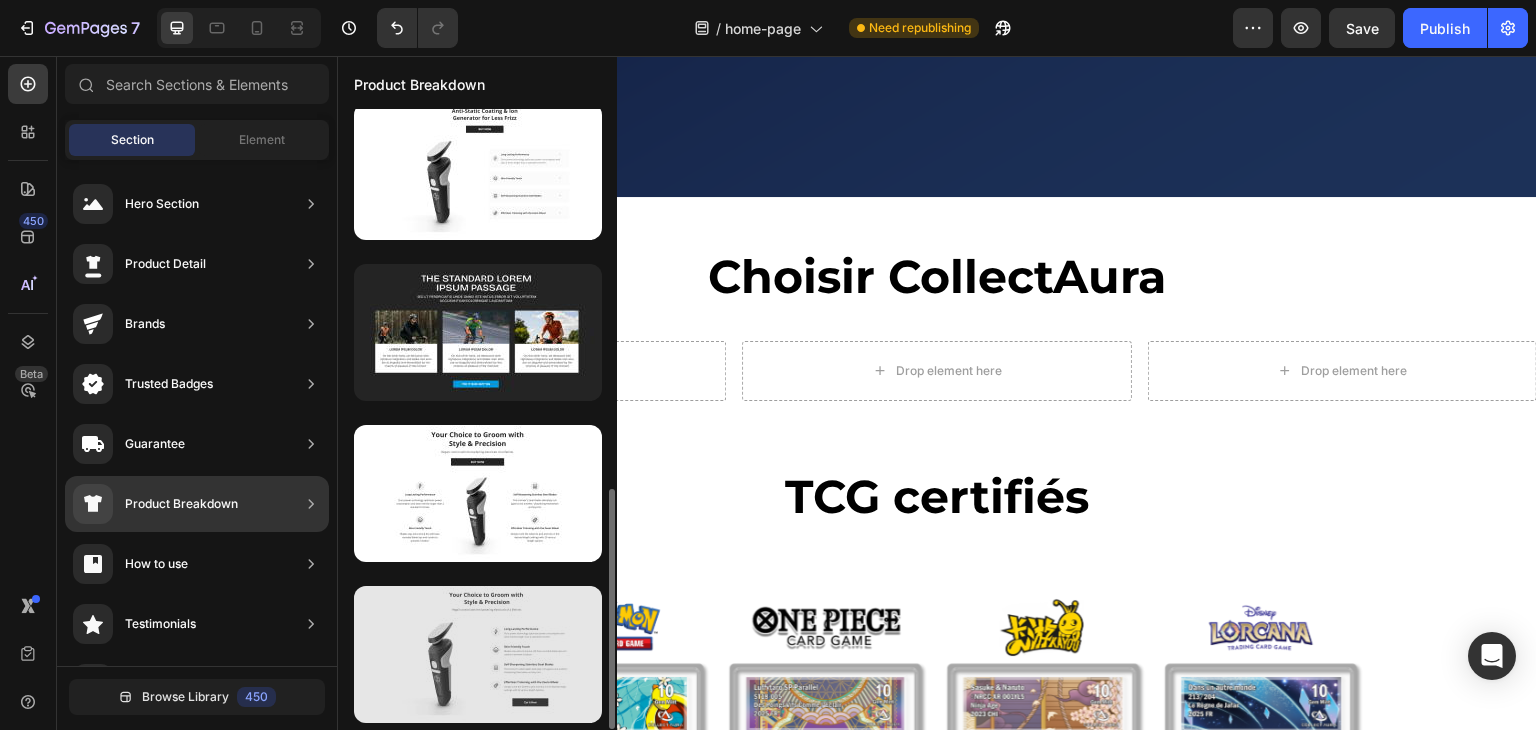 click at bounding box center [478, 654] 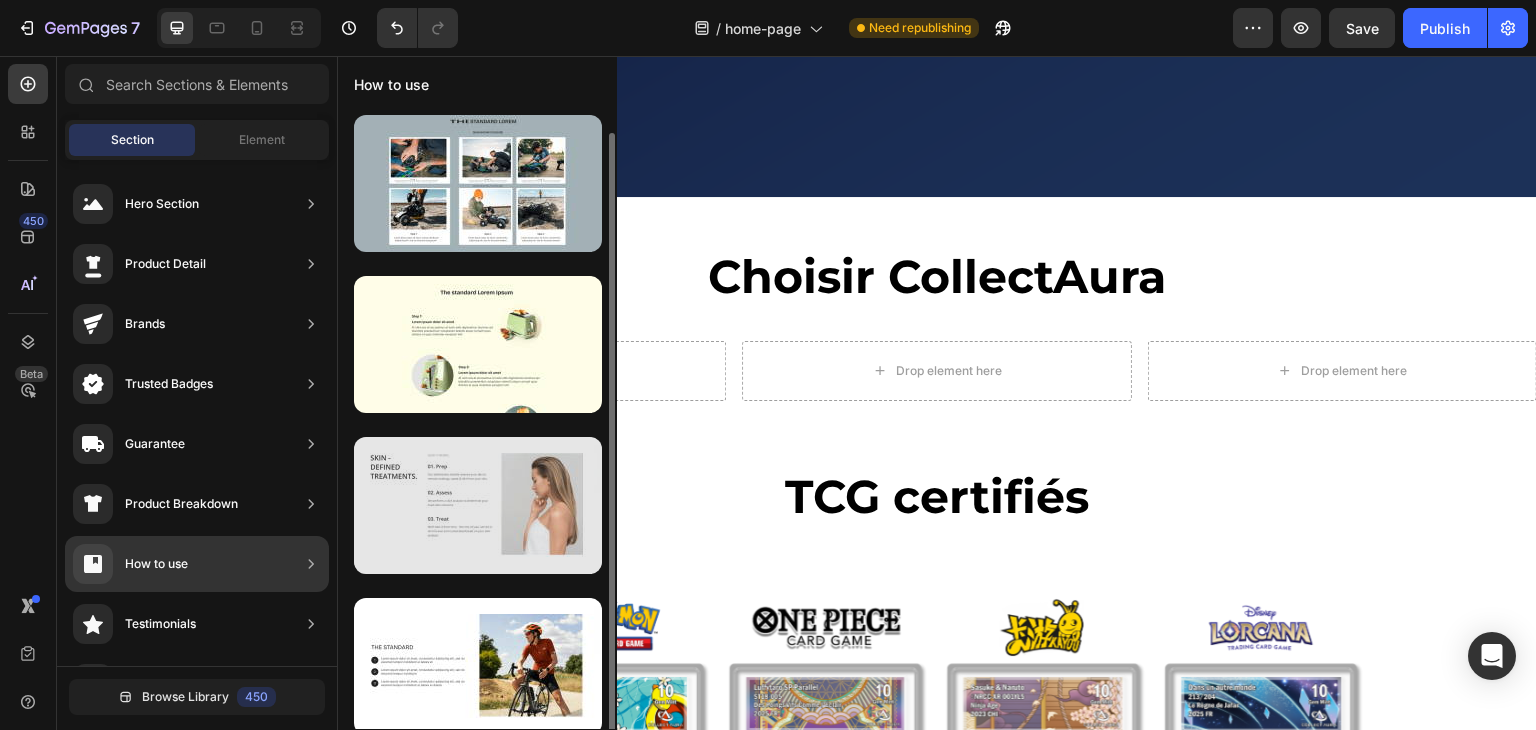 scroll, scrollTop: 12, scrollLeft: 0, axis: vertical 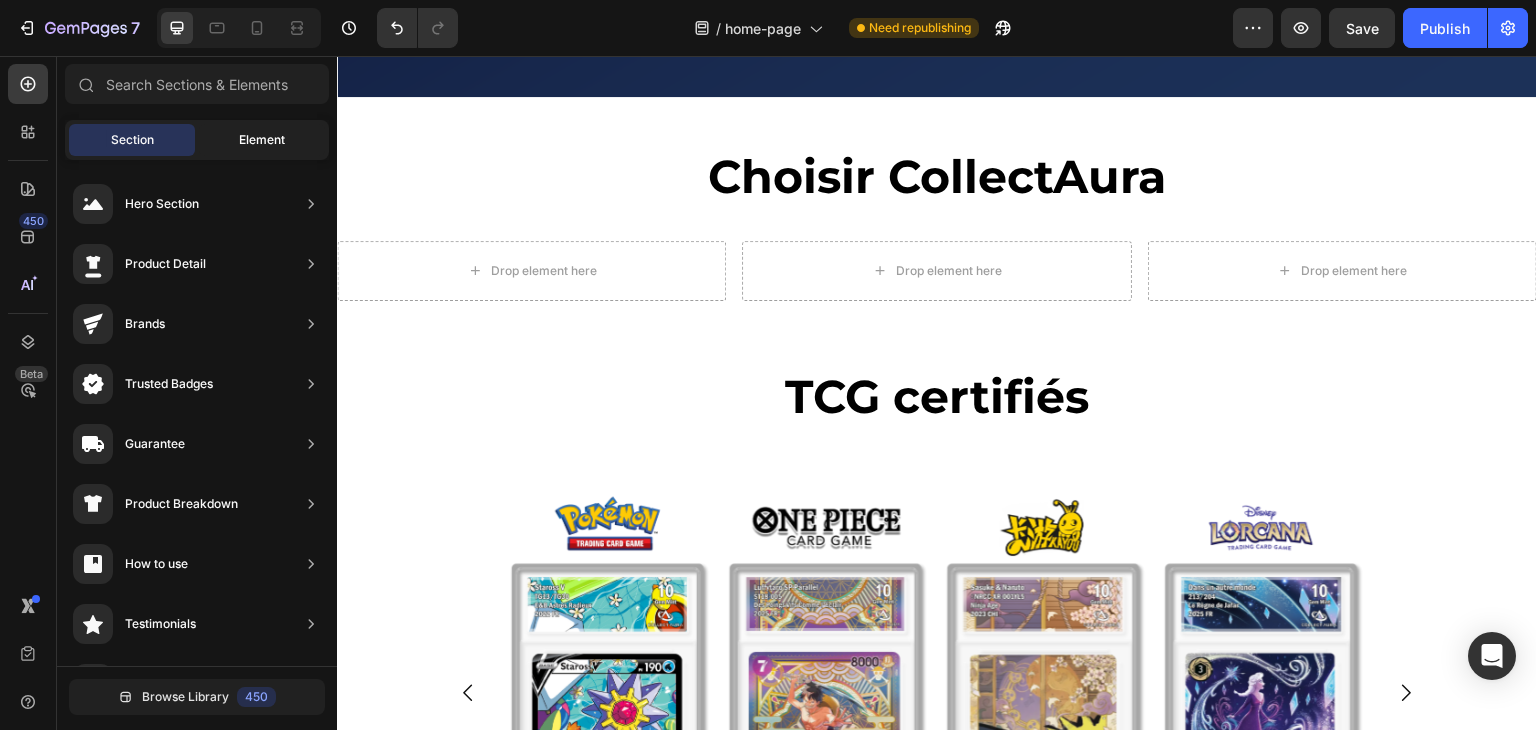 click on "Element" at bounding box center [262, 140] 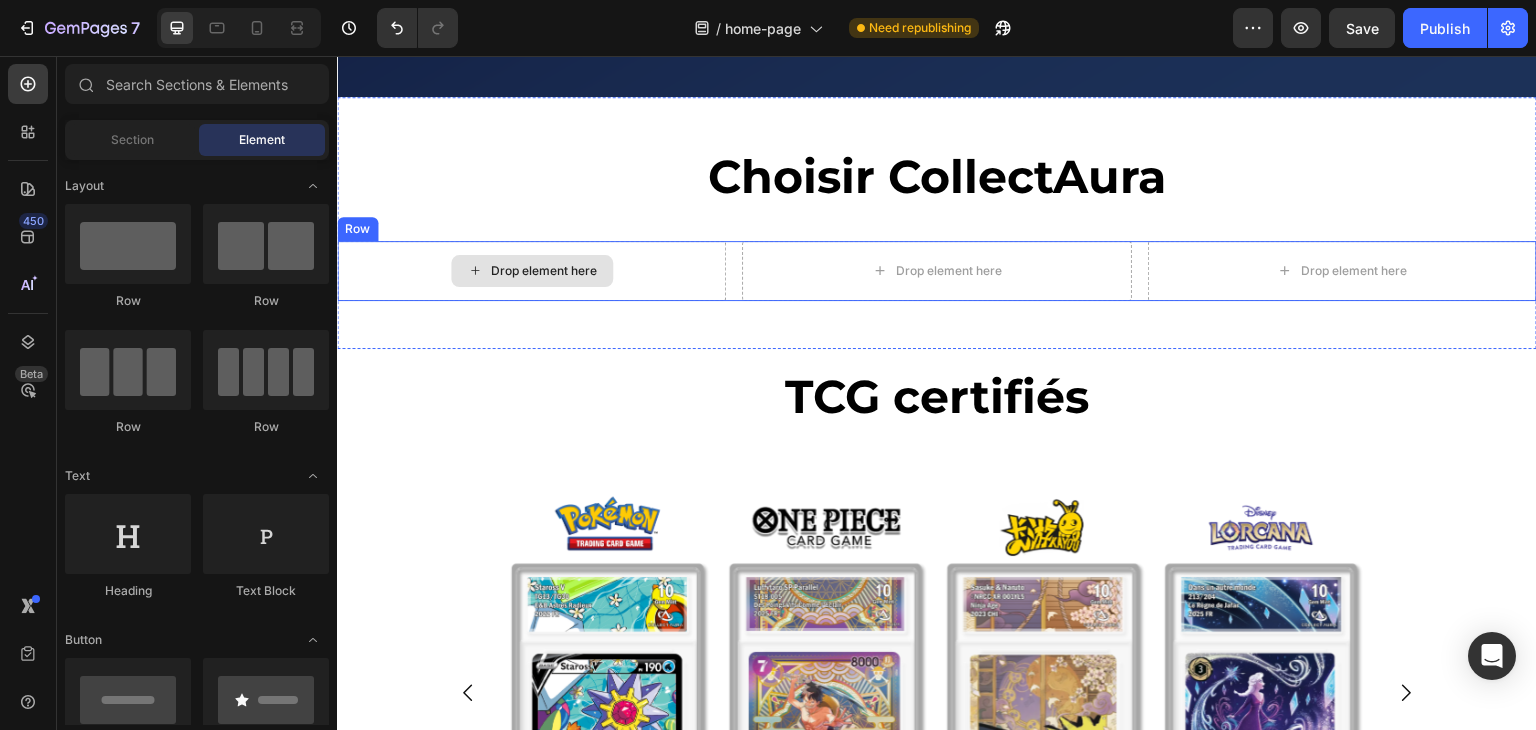 click on "Drop element here" at bounding box center (544, 271) 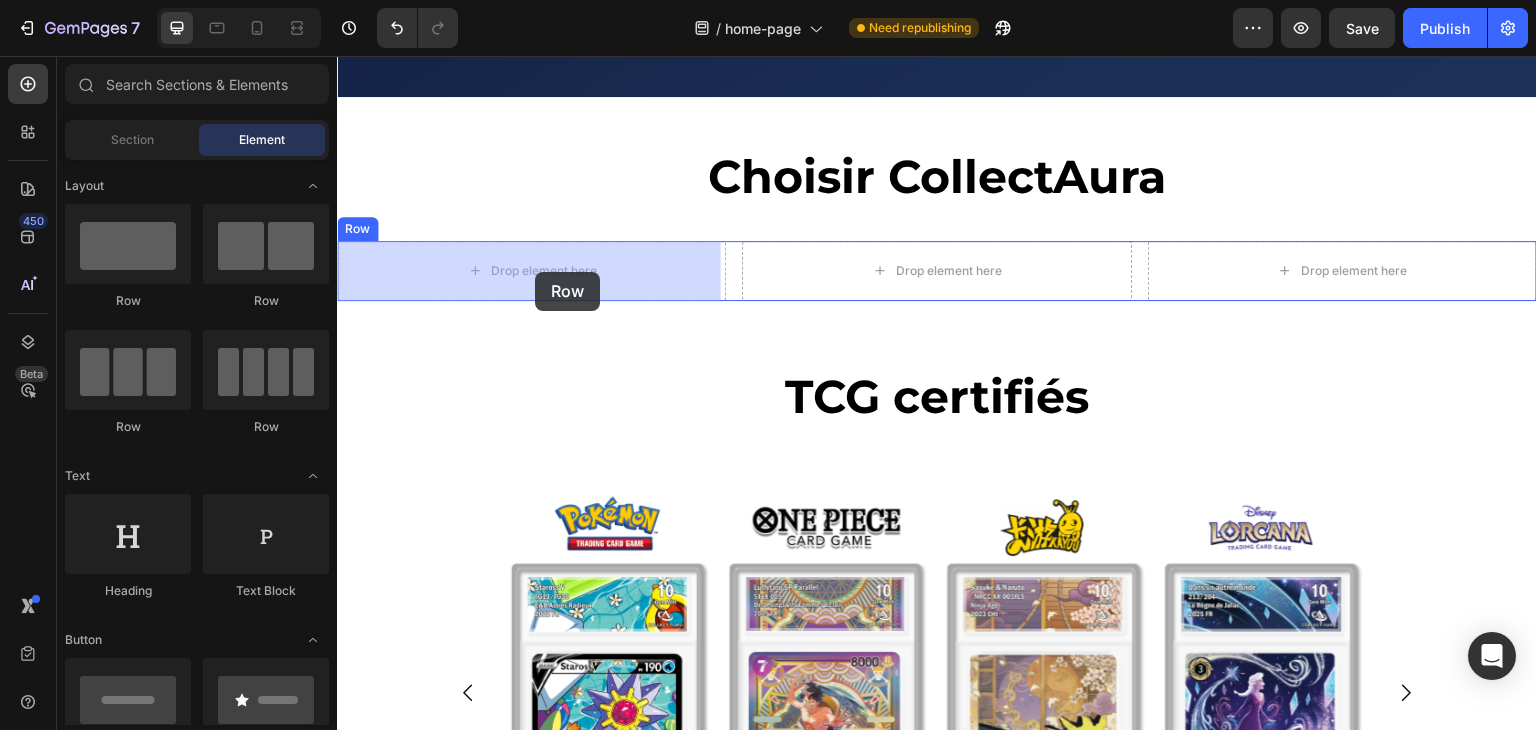 drag, startPoint x: 607, startPoint y: 305, endPoint x: 535, endPoint y: 272, distance: 79.20227 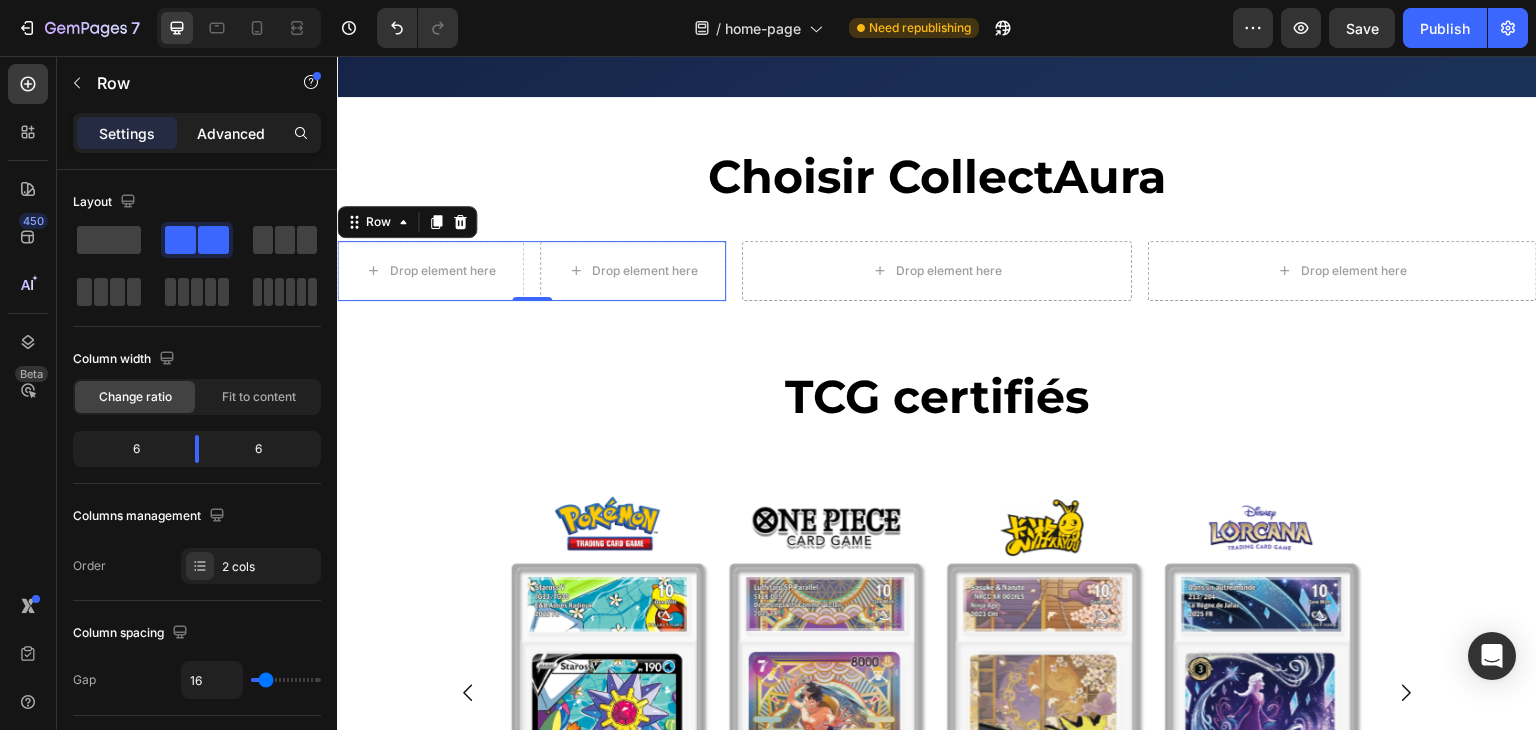 click on "Advanced" at bounding box center (231, 133) 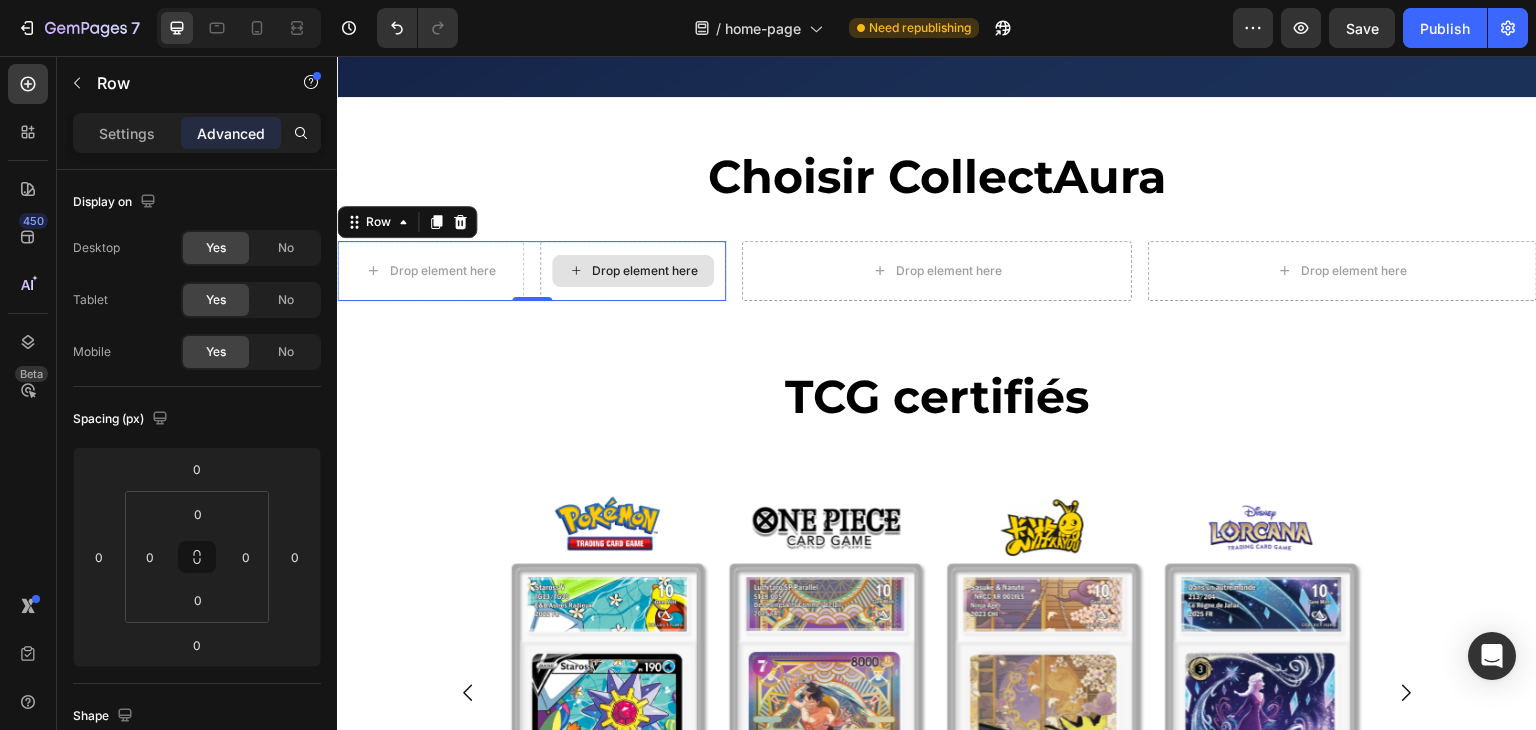 click on "Drop element here" at bounding box center (645, 271) 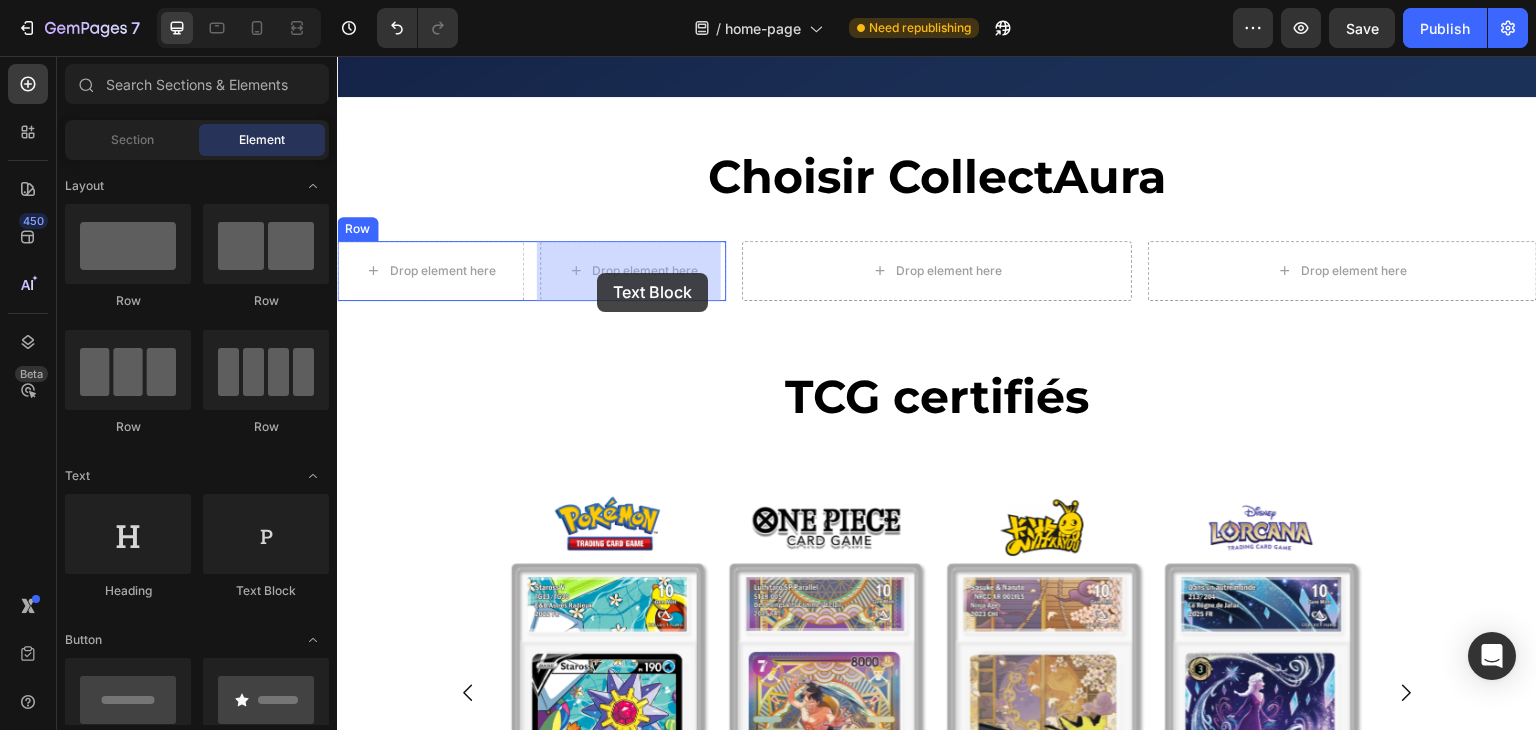drag, startPoint x: 601, startPoint y: 601, endPoint x: 597, endPoint y: 273, distance: 328.02438 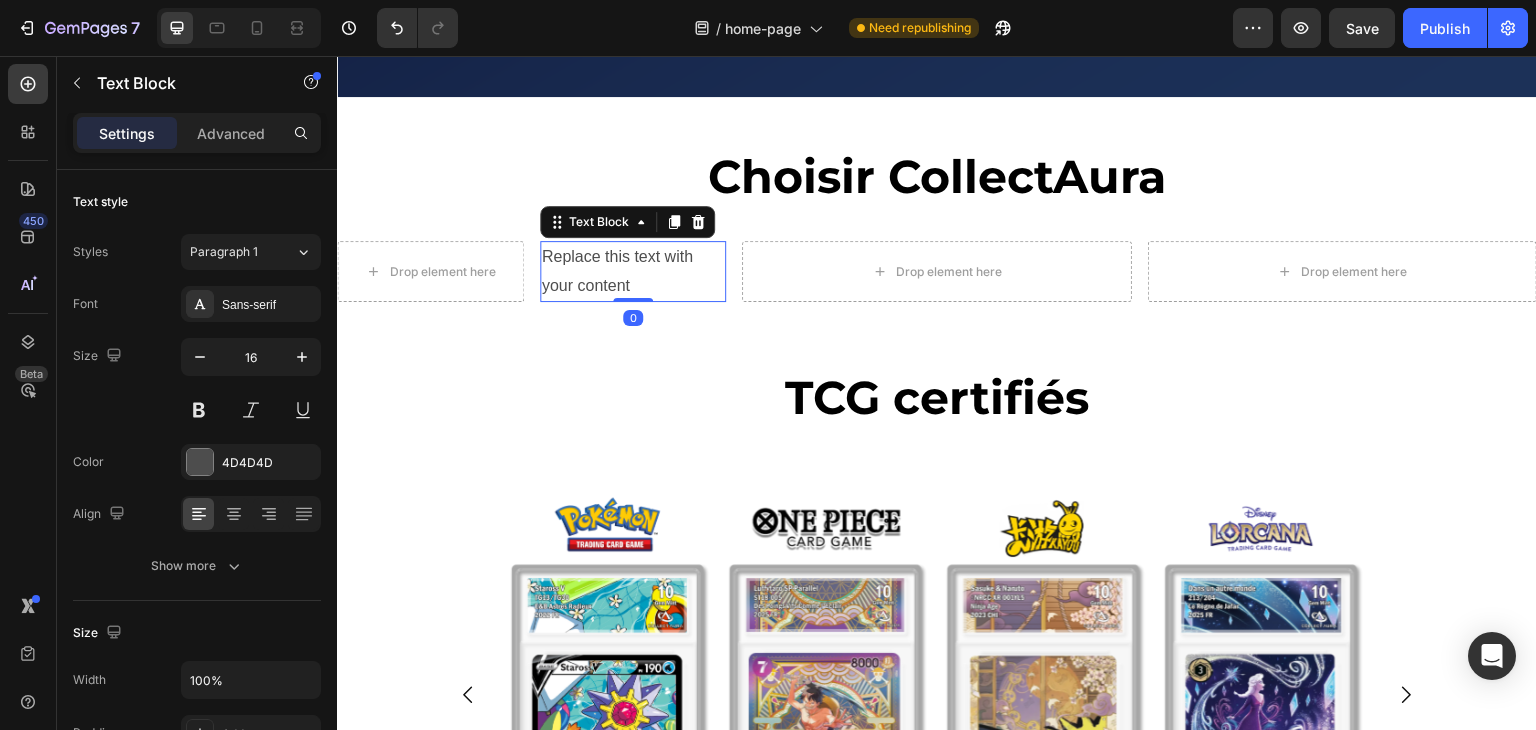 click on "Replace this text with your content" at bounding box center (633, 272) 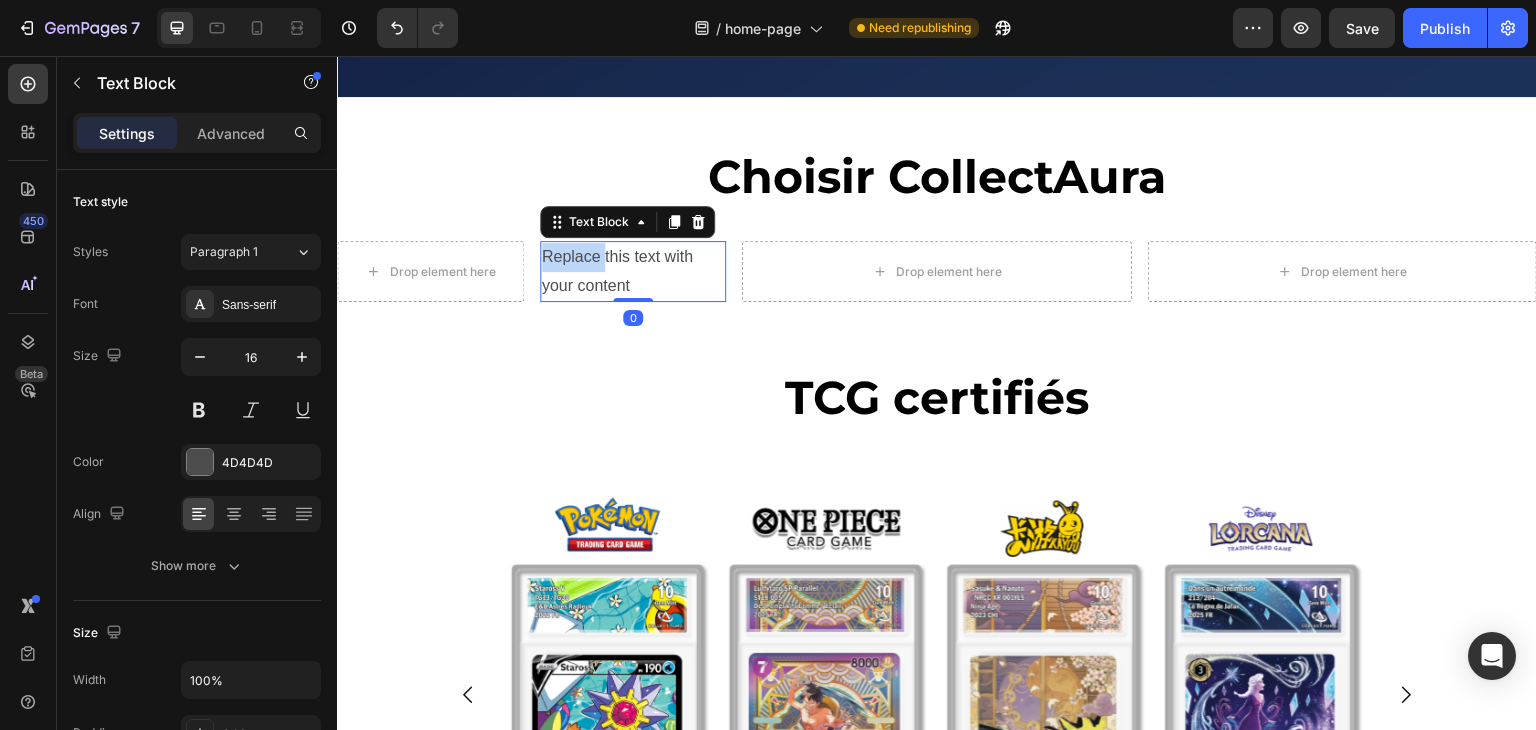 click on "Replace this text with your content" at bounding box center [633, 272] 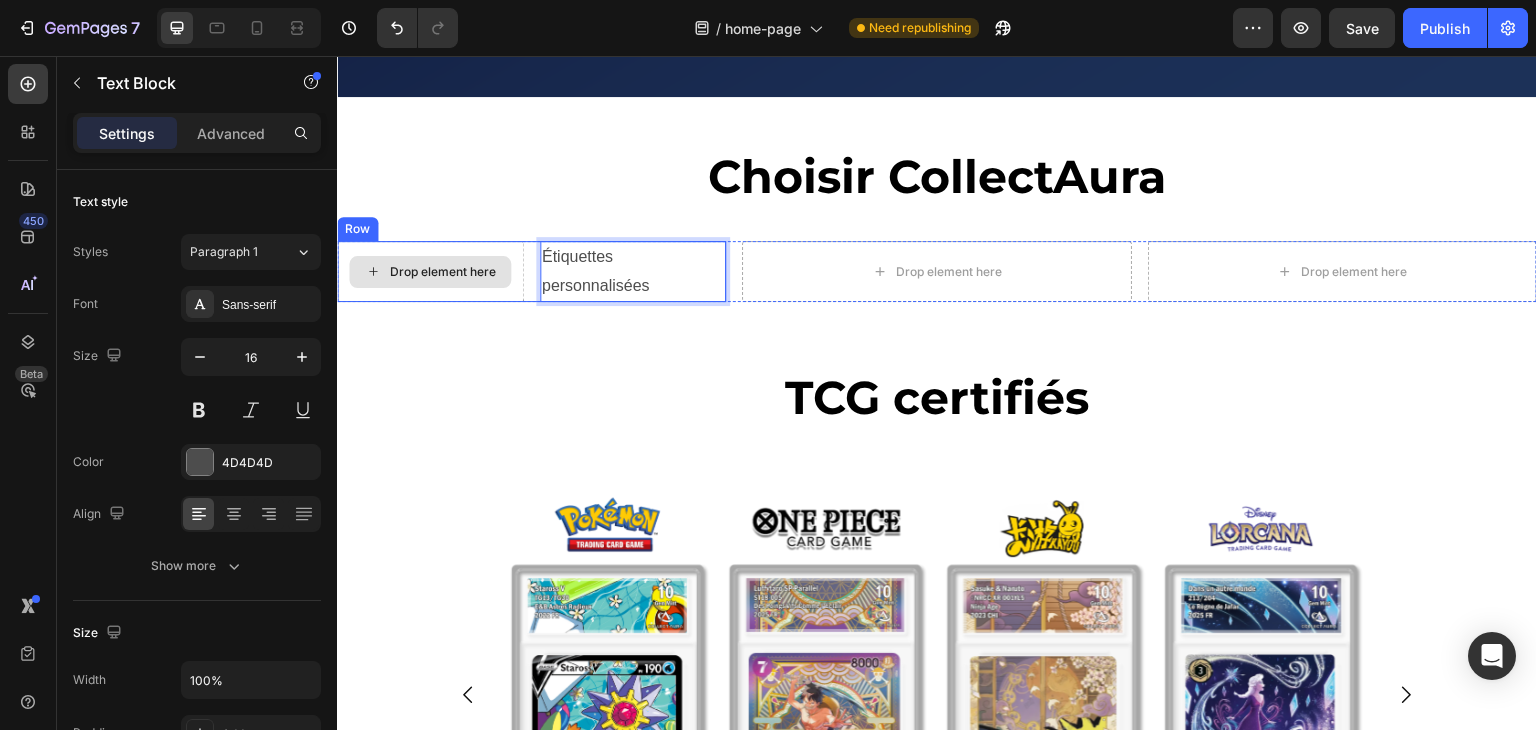 click on "Drop element here Étiquettes personnalisées Text Block   0 Row" at bounding box center [531, 272] 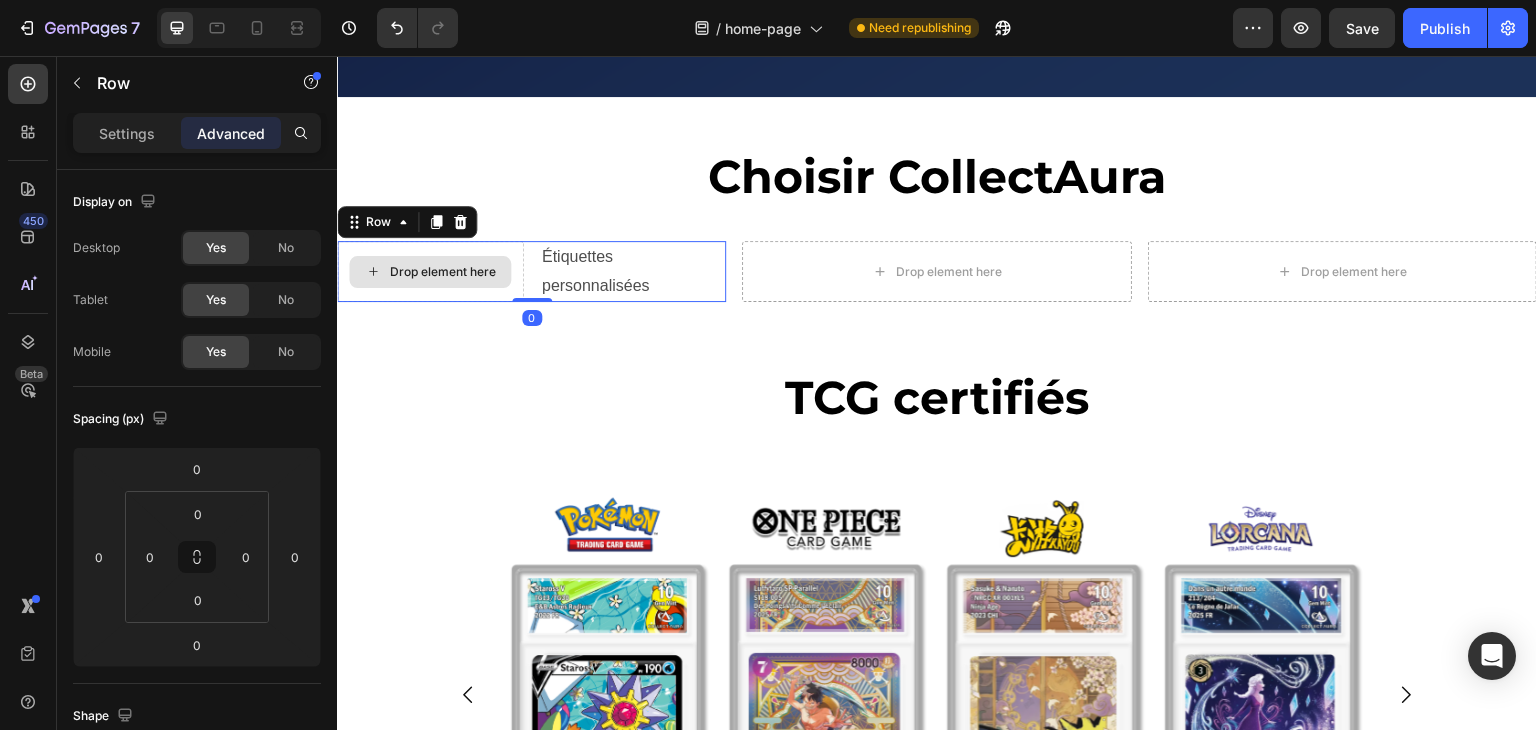 click on "Drop element here" at bounding box center (430, 272) 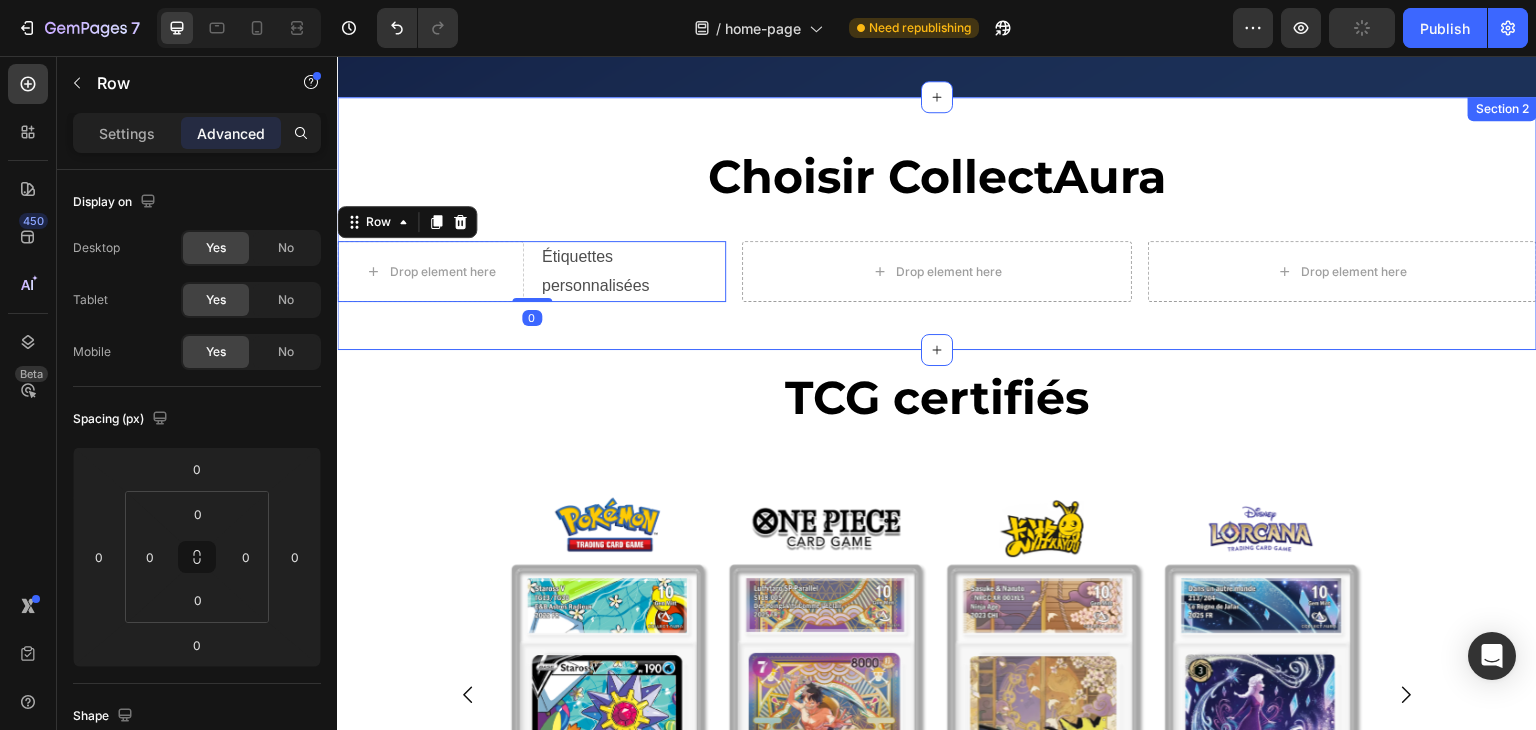 click on "Choisir CollectAura Heading Row
Drop element here Étiquettes personnalisées Text Block Row   0
Drop element here
Drop element here Row" at bounding box center (937, 223) 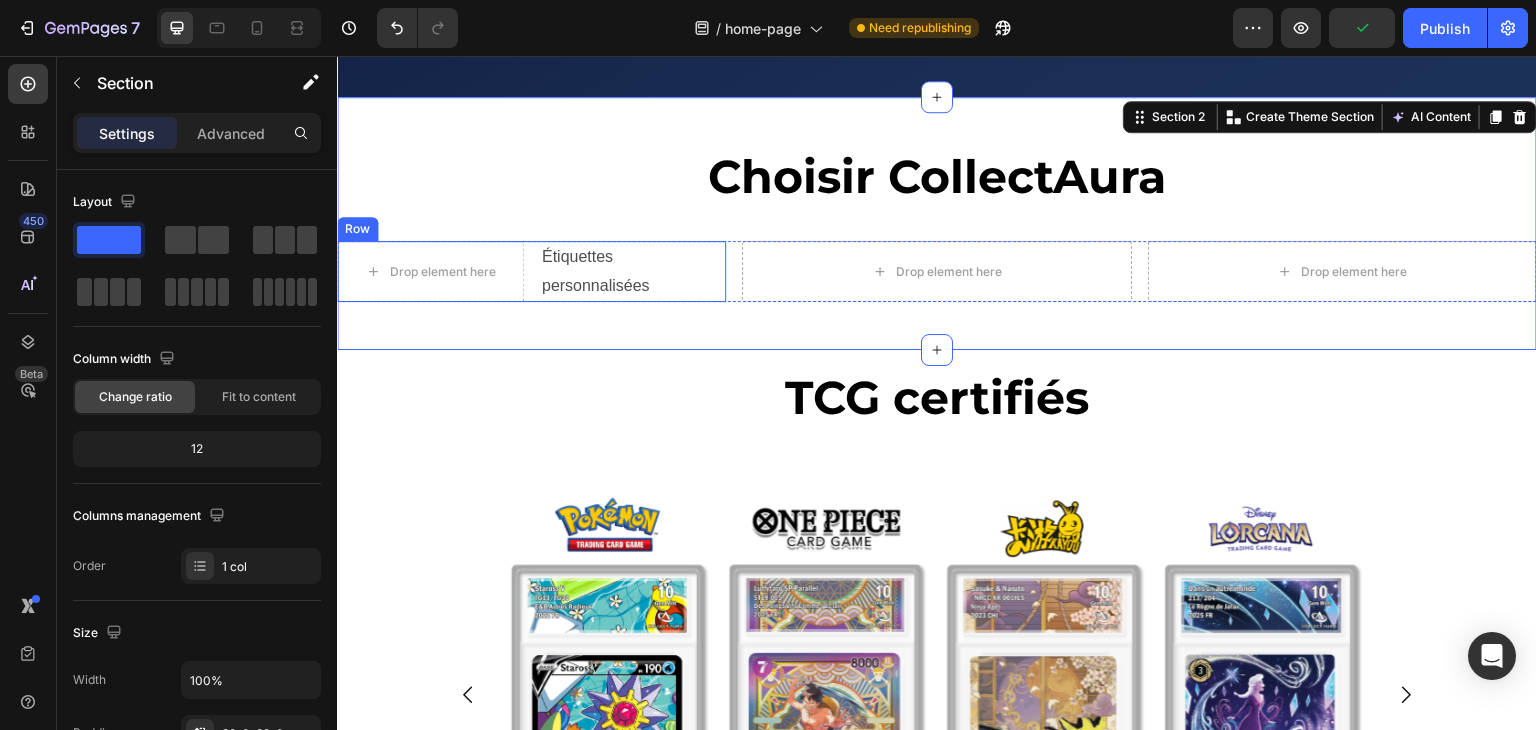 click on "Drop element here Étiquettes personnalisées Text Block Row" at bounding box center [531, 272] 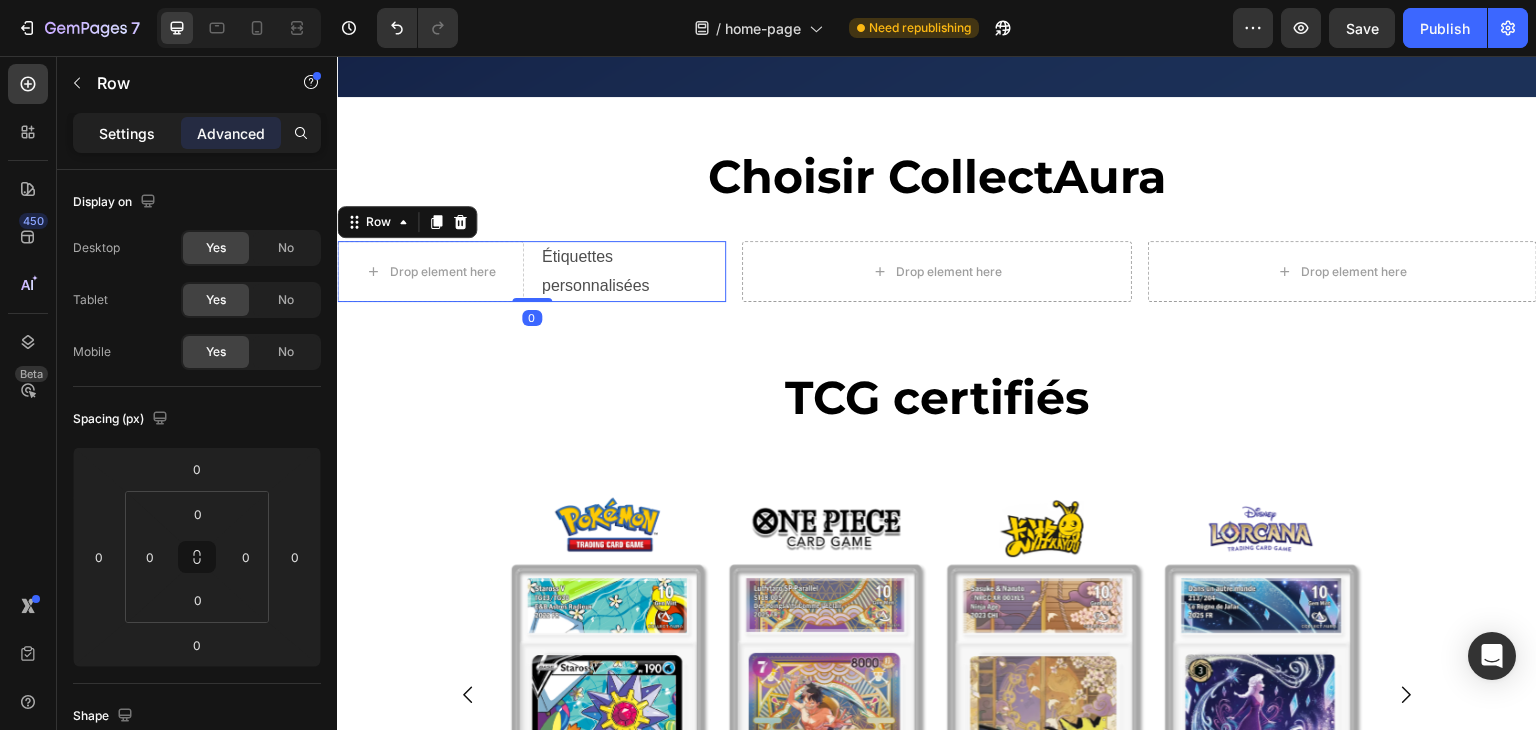click on "Settings" at bounding box center [127, 133] 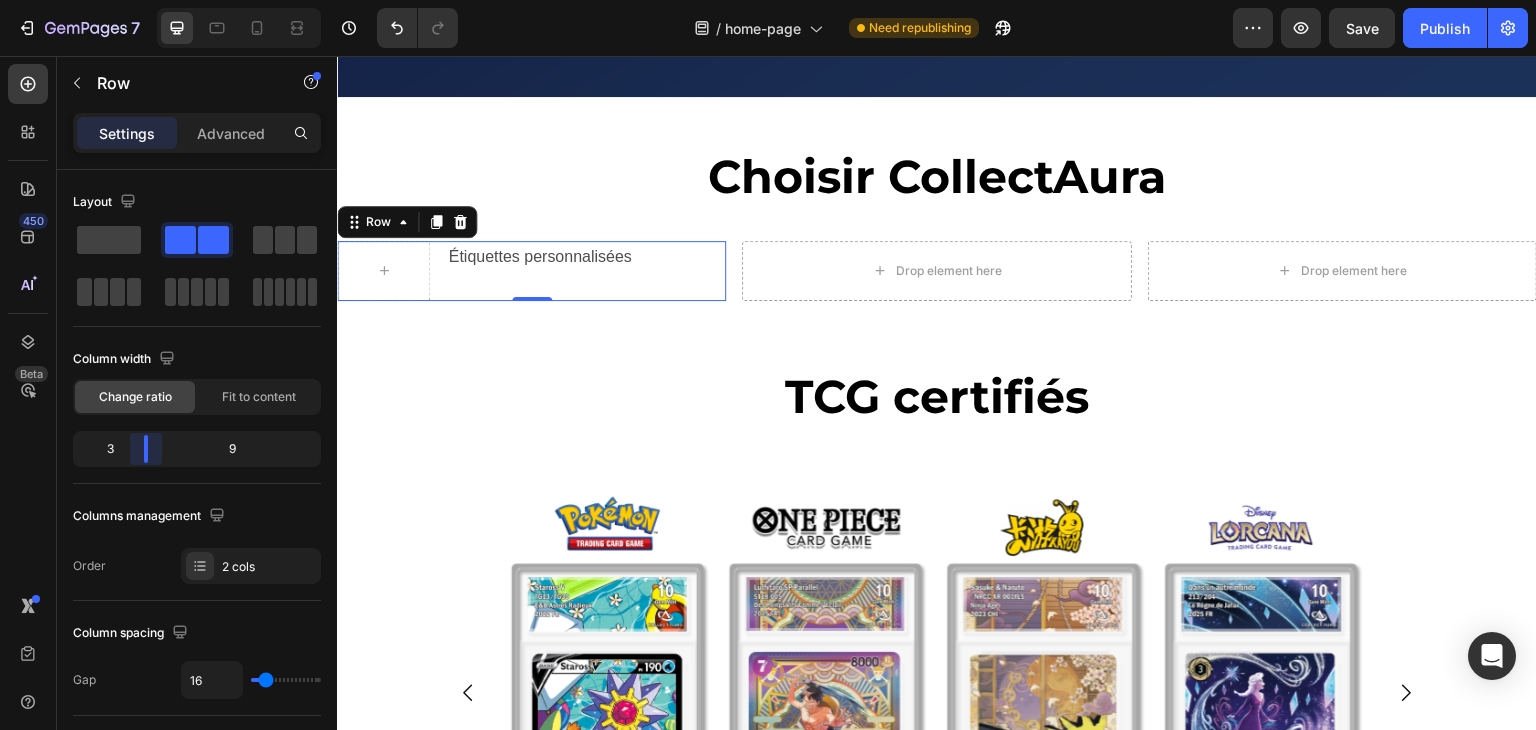 drag, startPoint x: 196, startPoint y: 449, endPoint x: 159, endPoint y: 235, distance: 217.17505 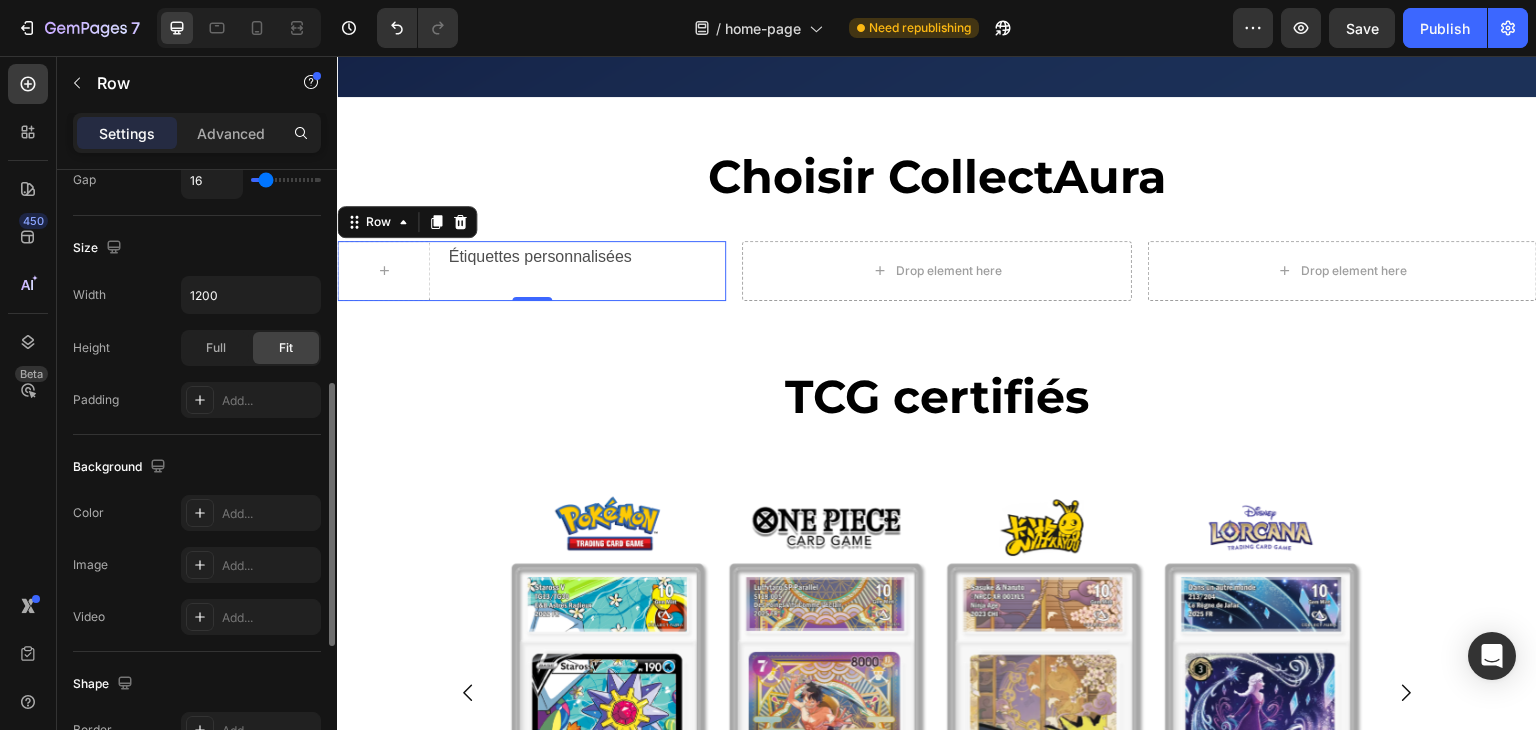 scroll, scrollTop: 828, scrollLeft: 0, axis: vertical 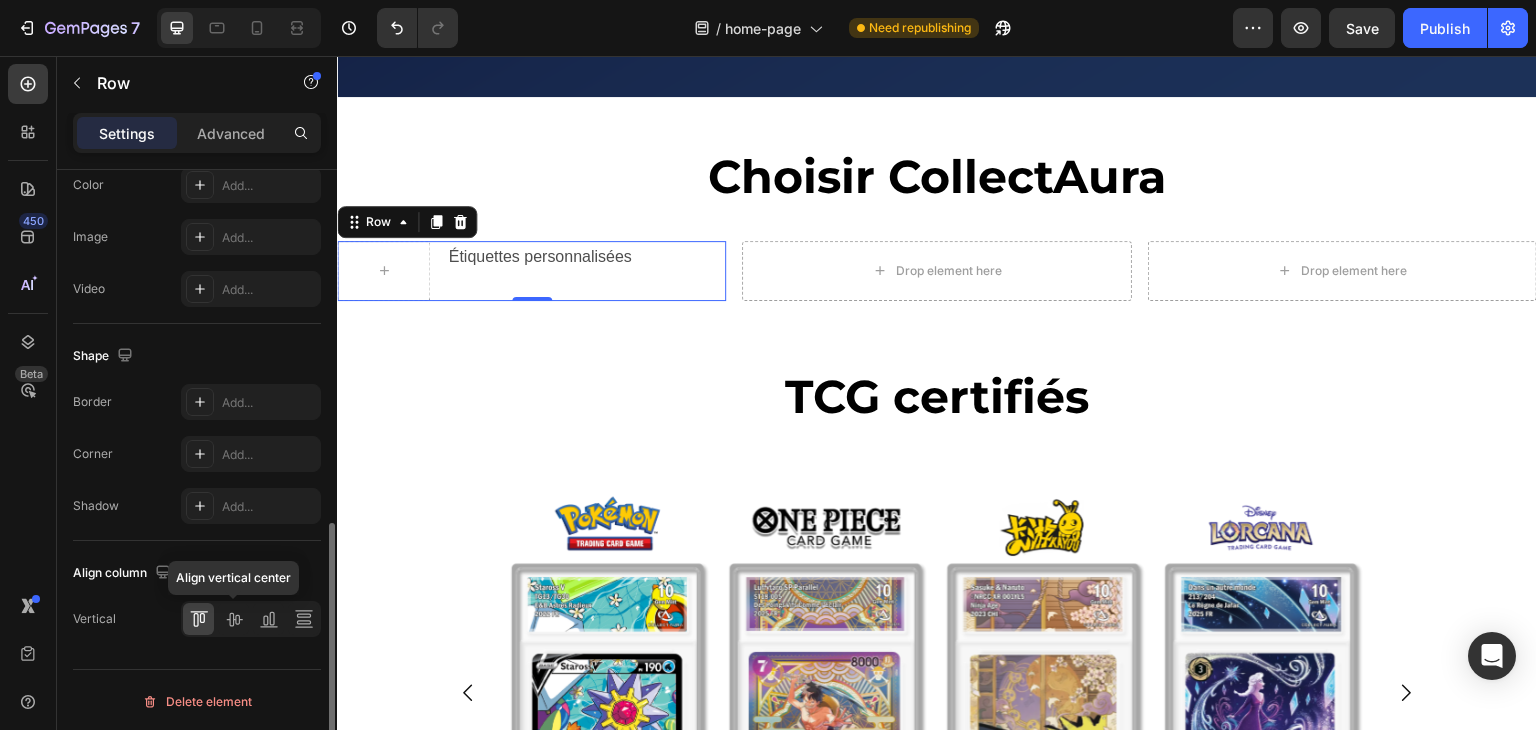 click 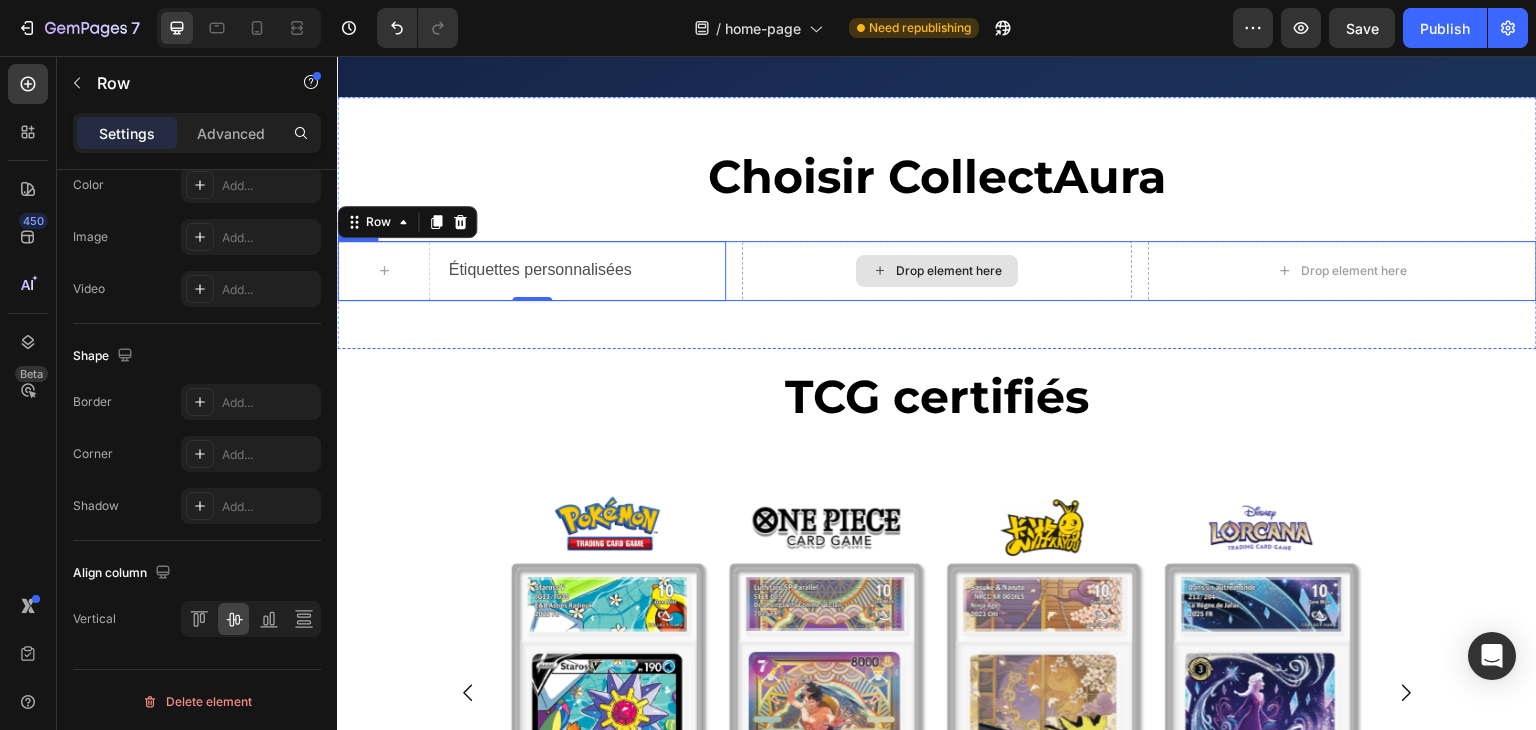 click on "Drop element here" at bounding box center (949, 271) 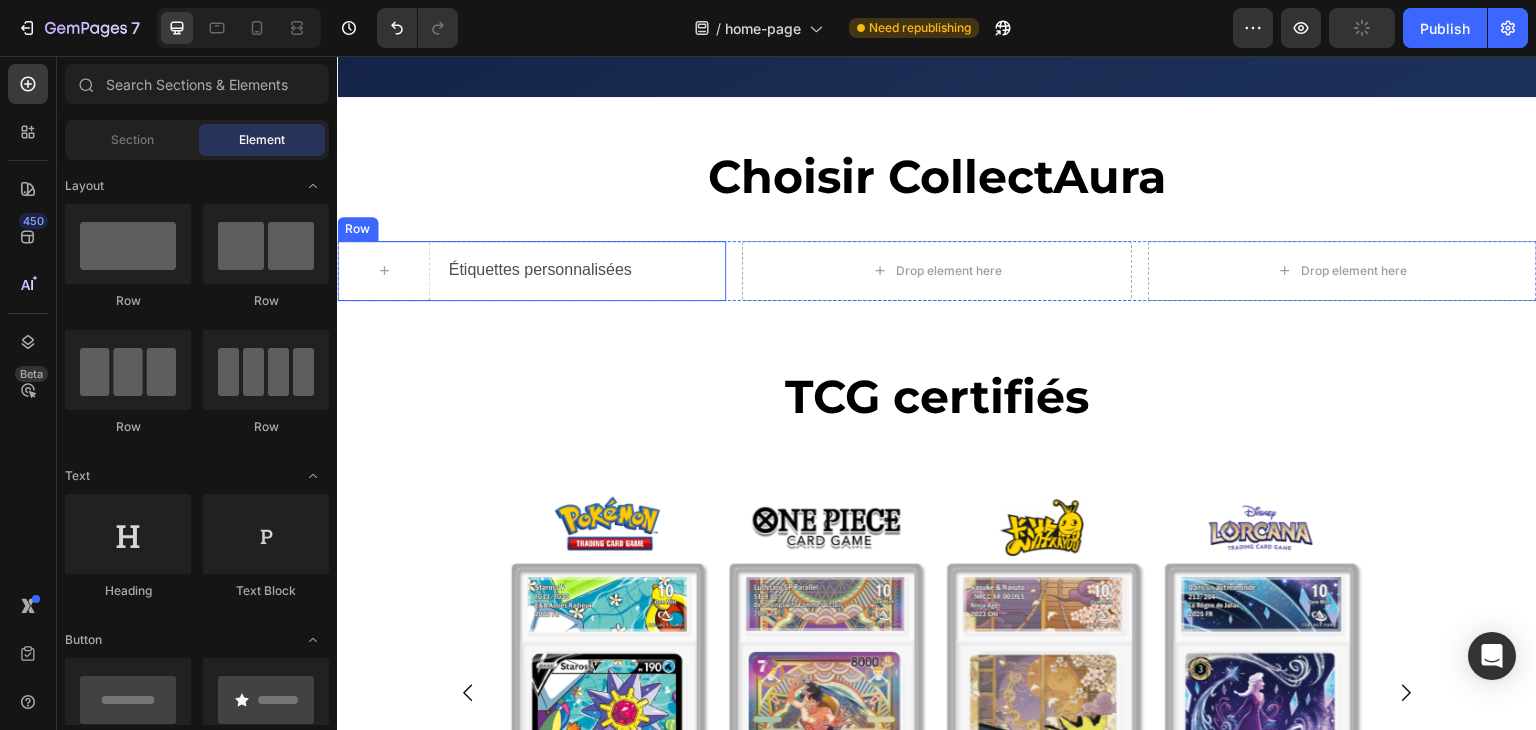 click on "Étiquettes personnalisées Text Block Row" at bounding box center [531, 271] 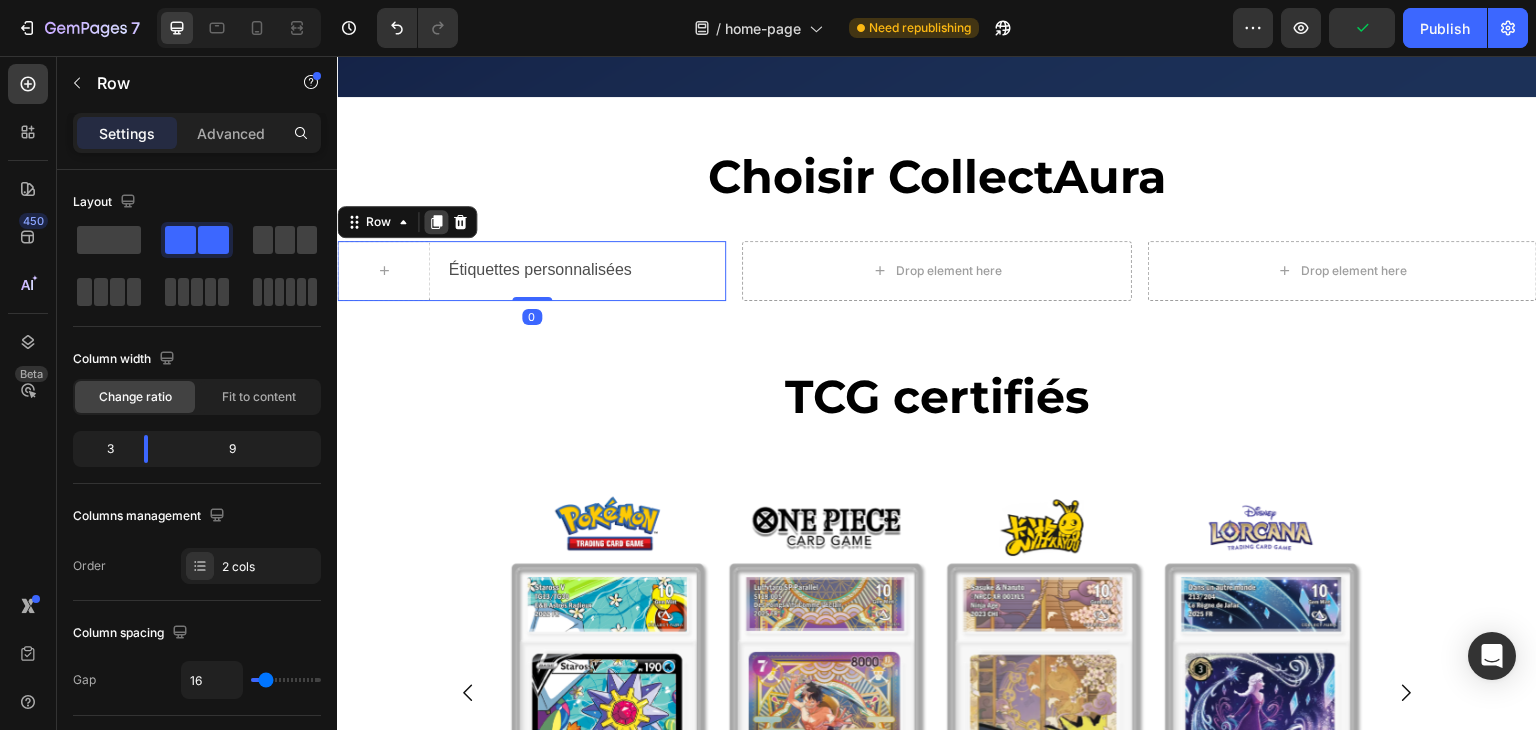 click 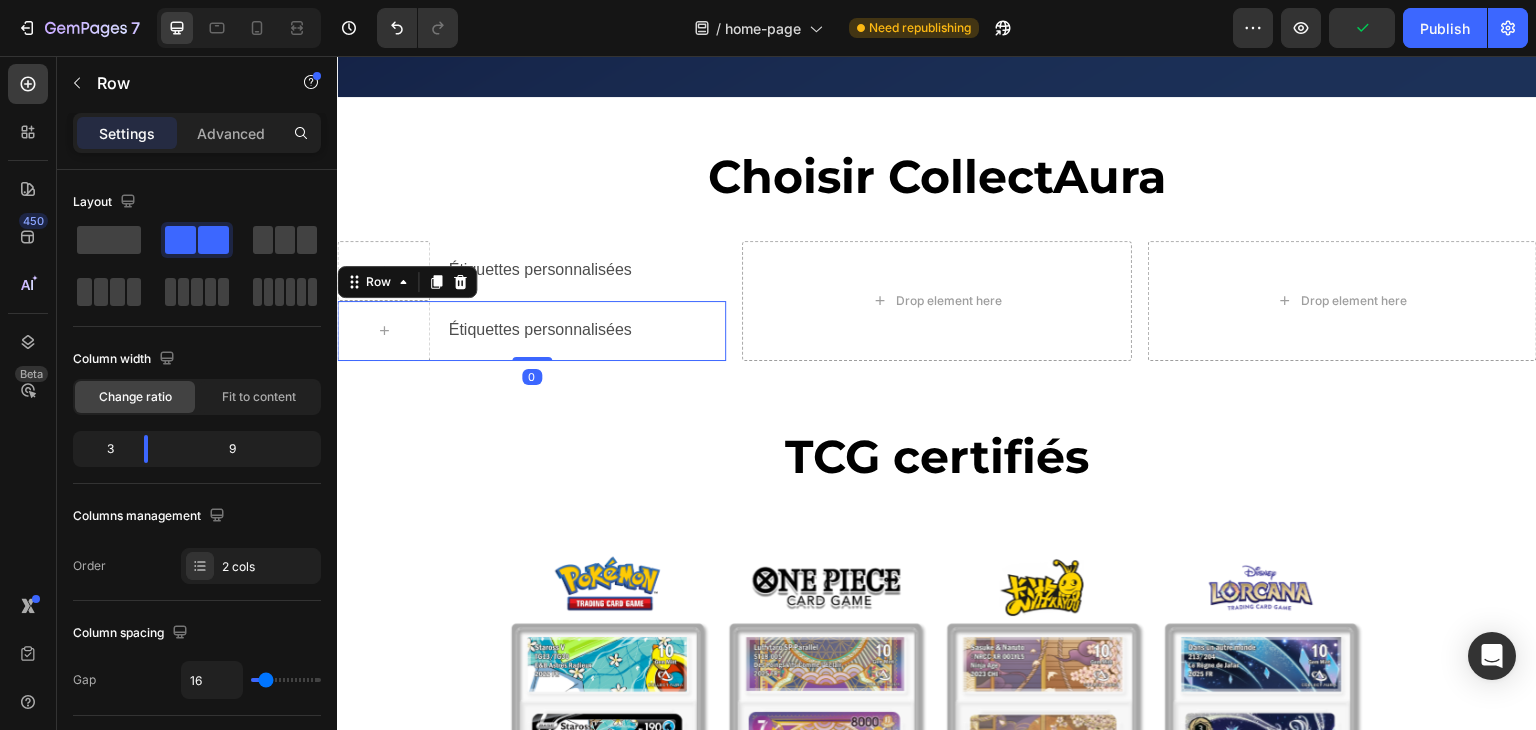 scroll, scrollTop: 828, scrollLeft: 0, axis: vertical 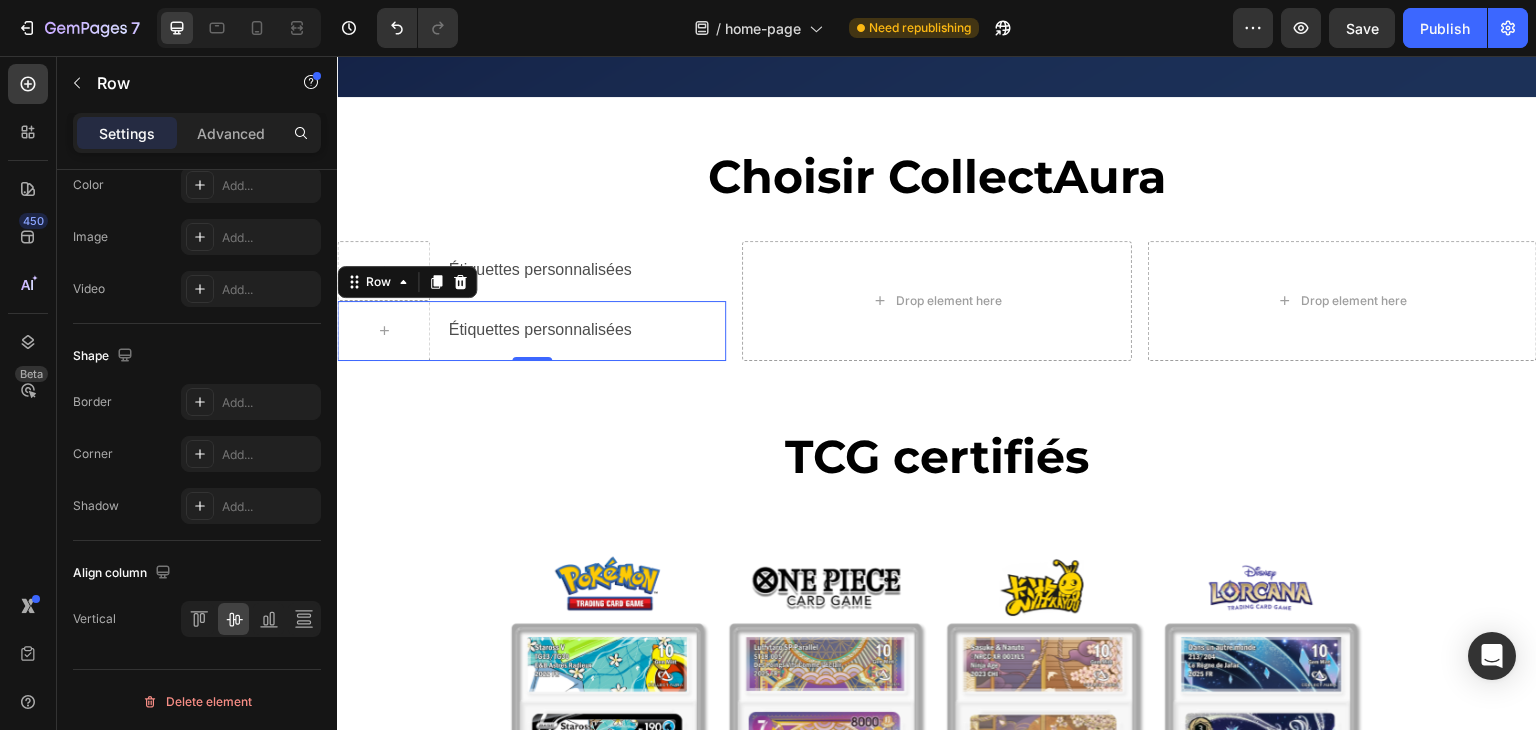 click on "Étiquettes personnalisées Text Block" at bounding box center [586, 331] 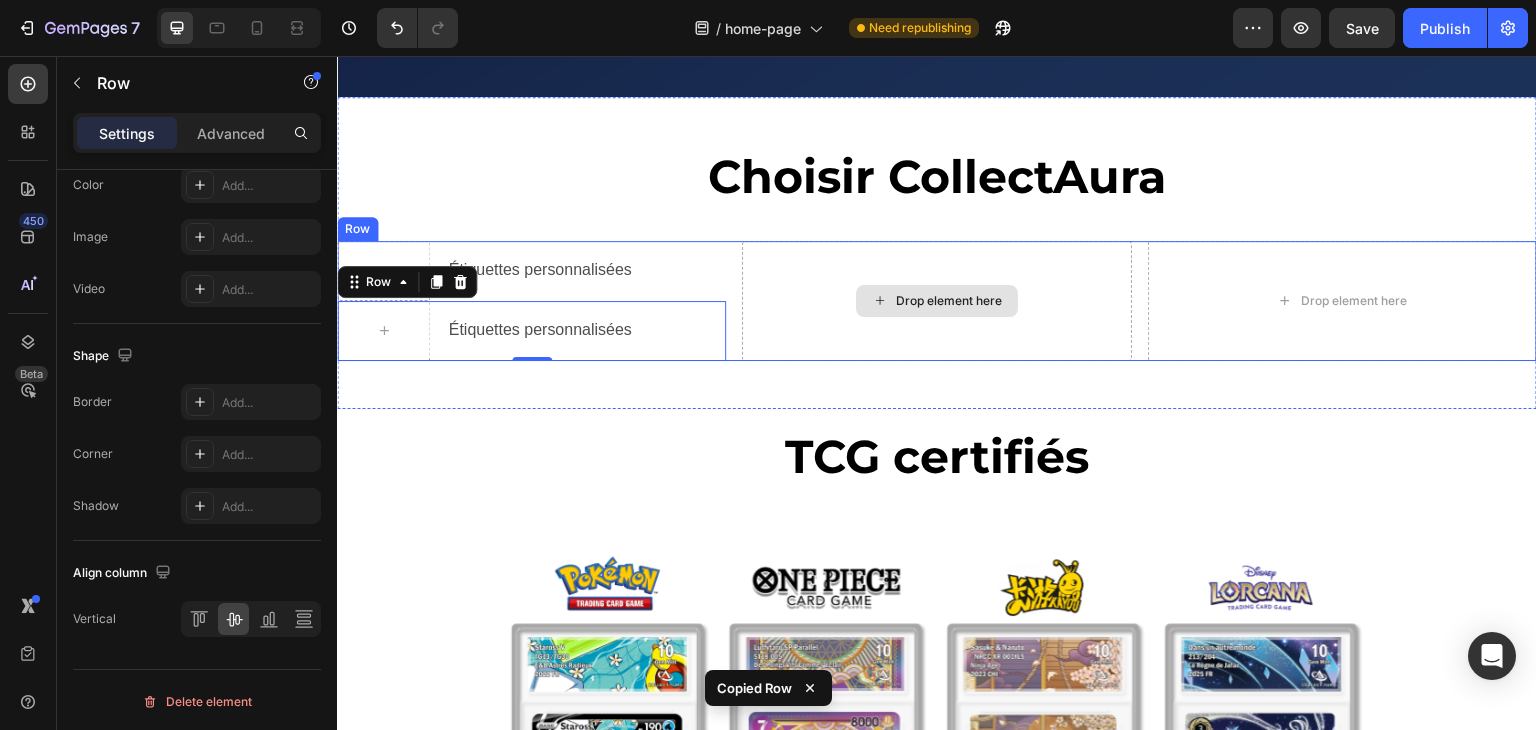 click on "Drop element here" at bounding box center [936, 301] 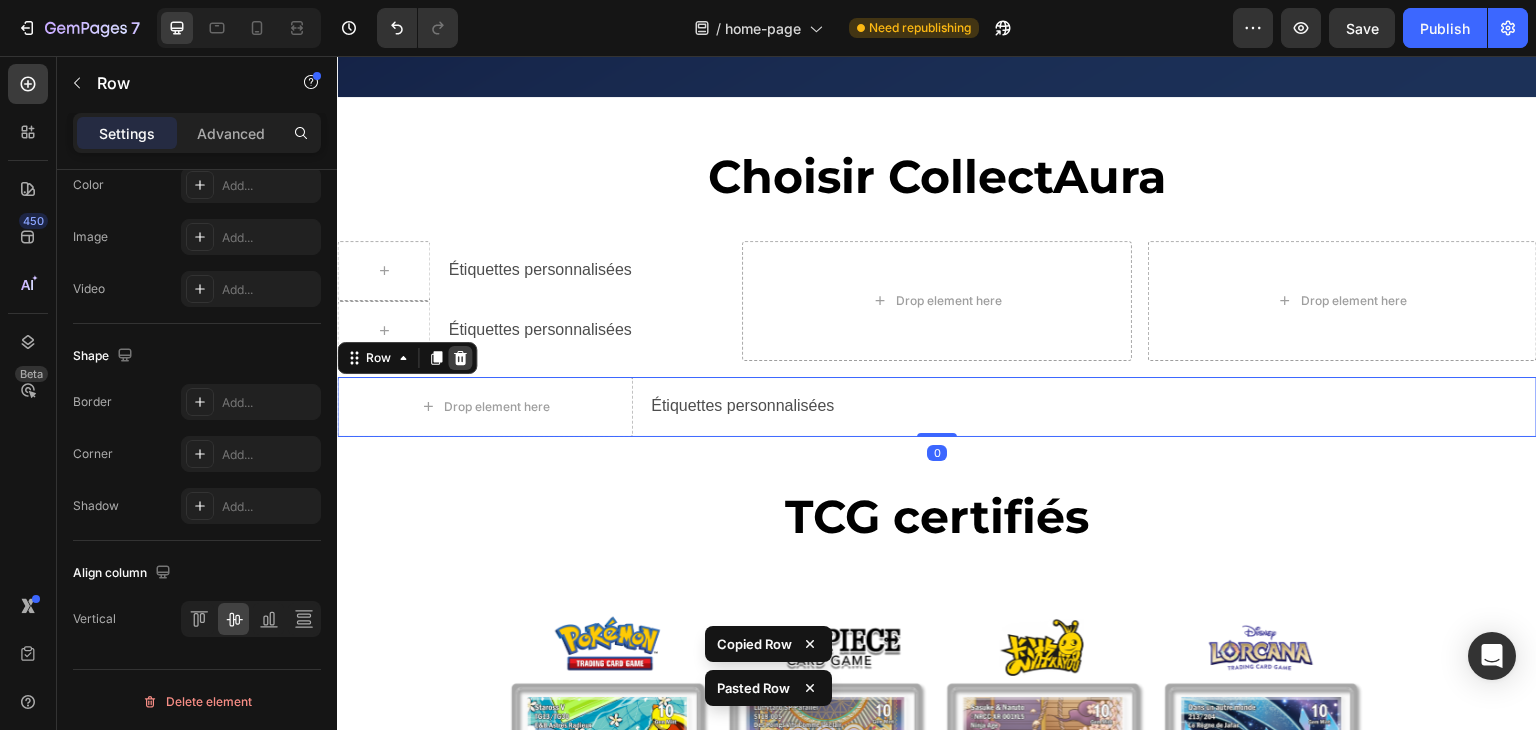 click 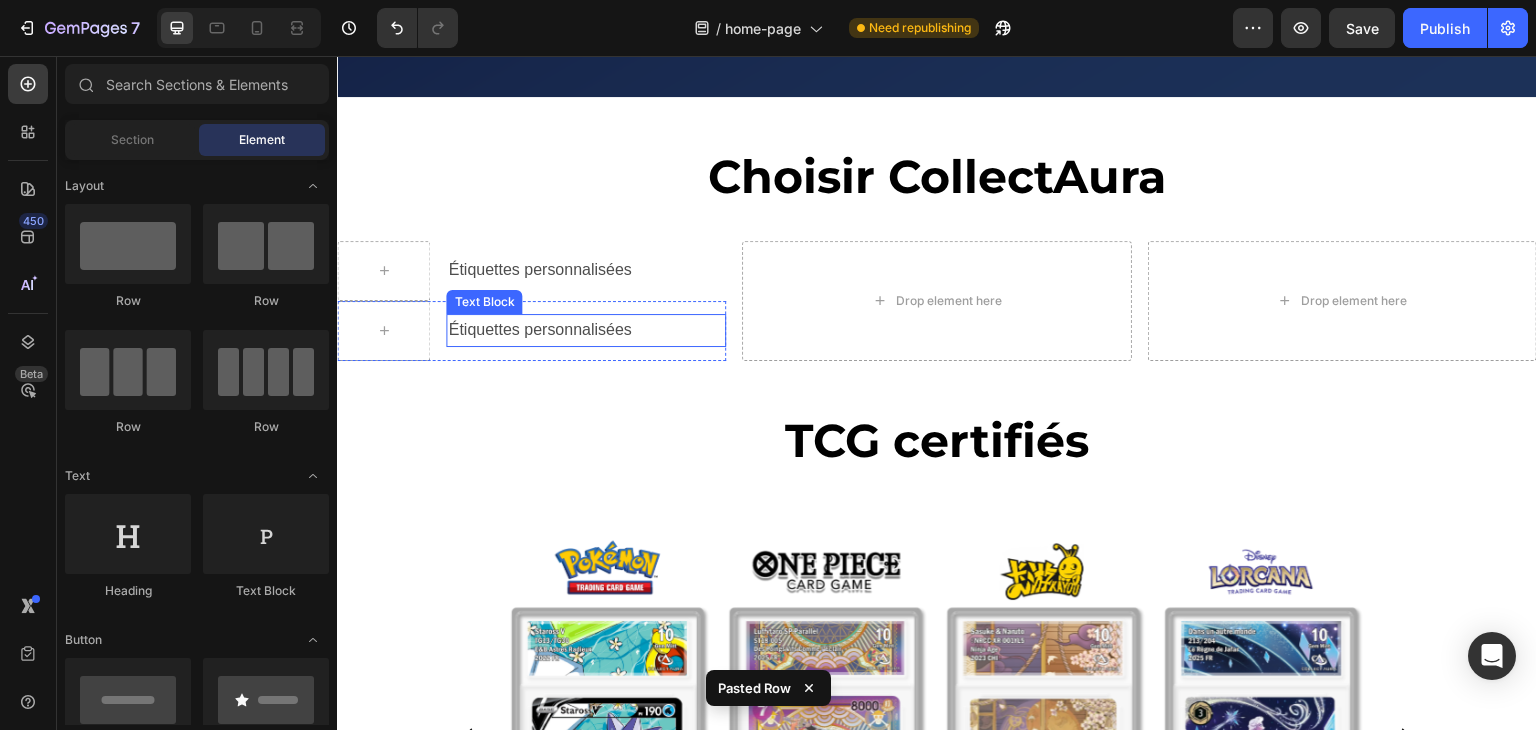 click on "Étiquettes personnalisées" at bounding box center (586, 330) 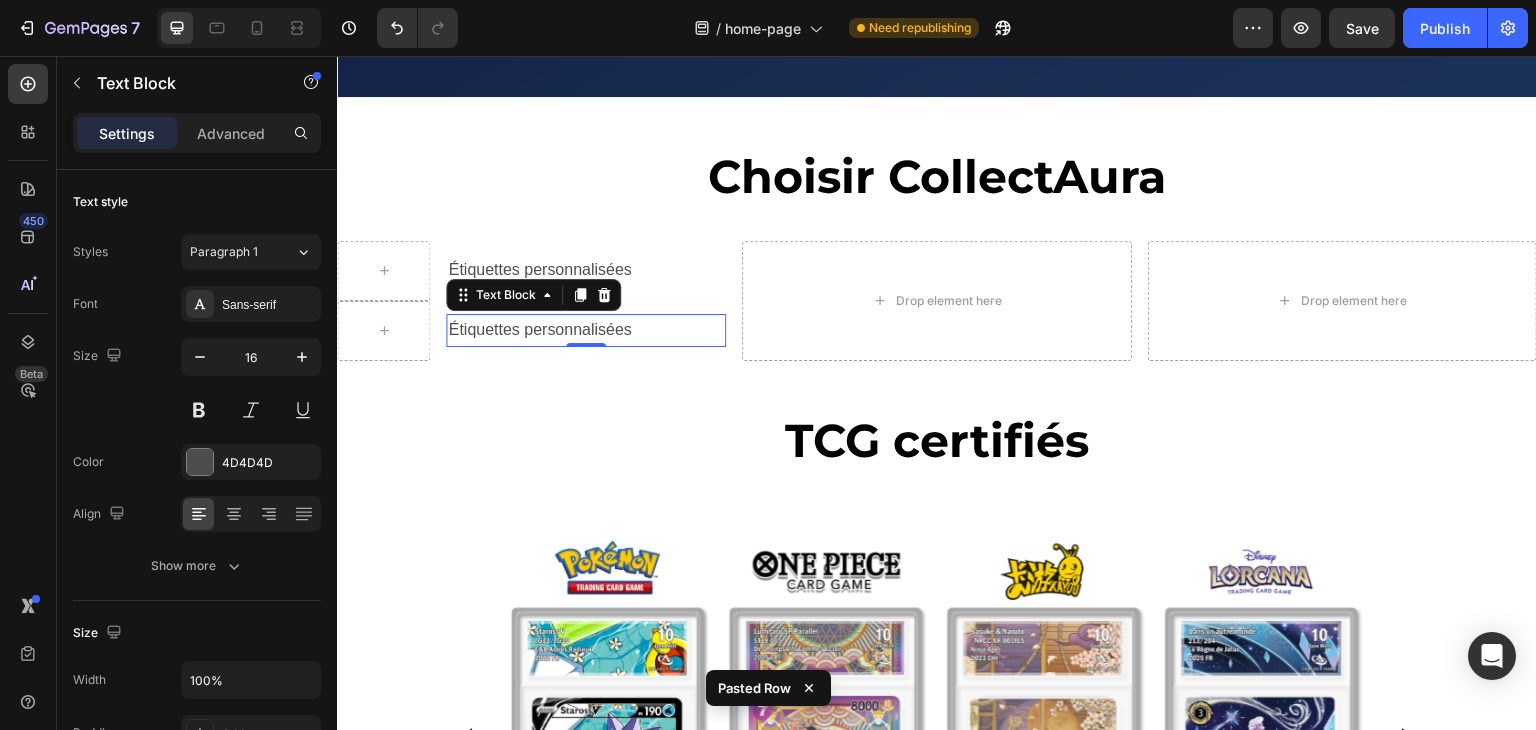 click on "Étiquettes personnalisées" at bounding box center [586, 330] 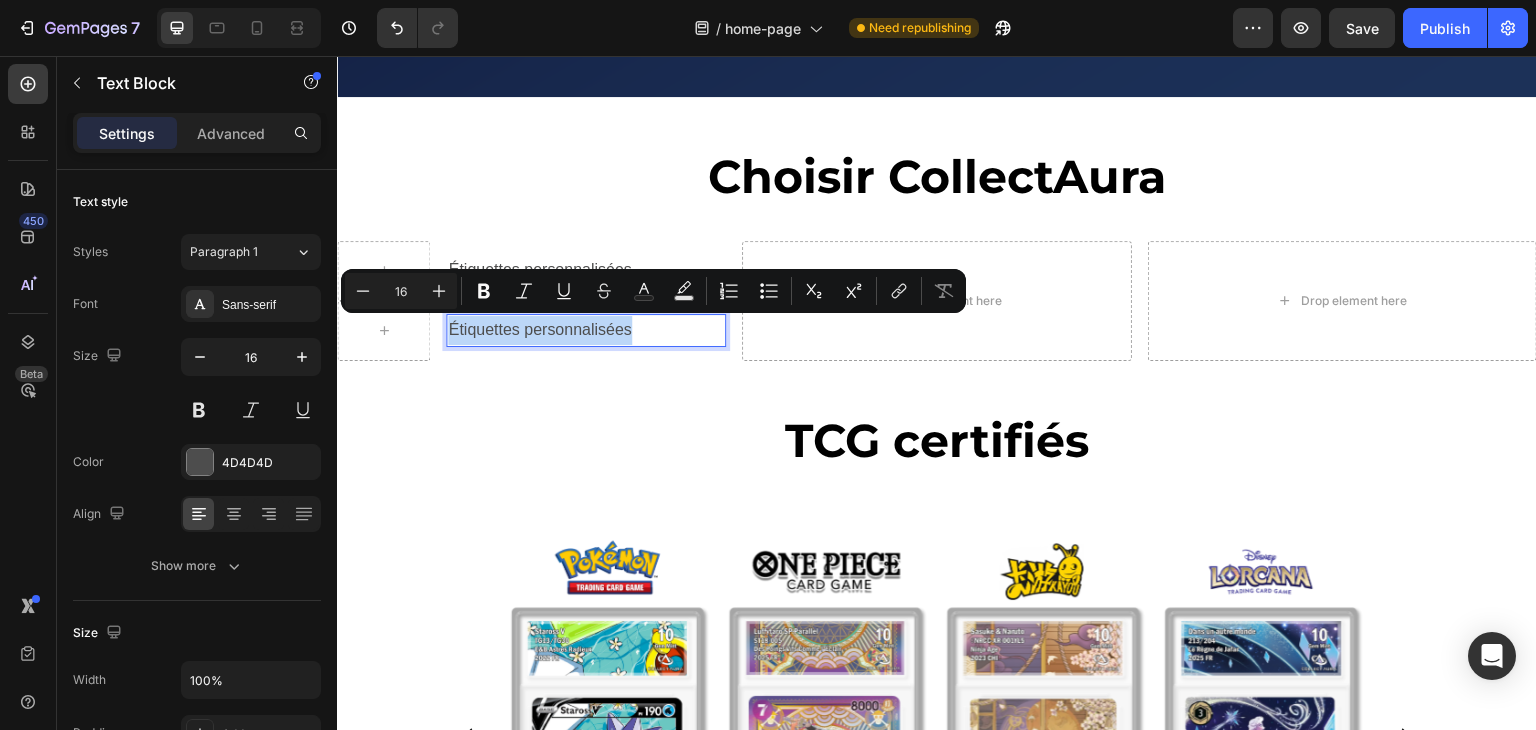 click on "Étiquettes personnalisées" at bounding box center [586, 330] 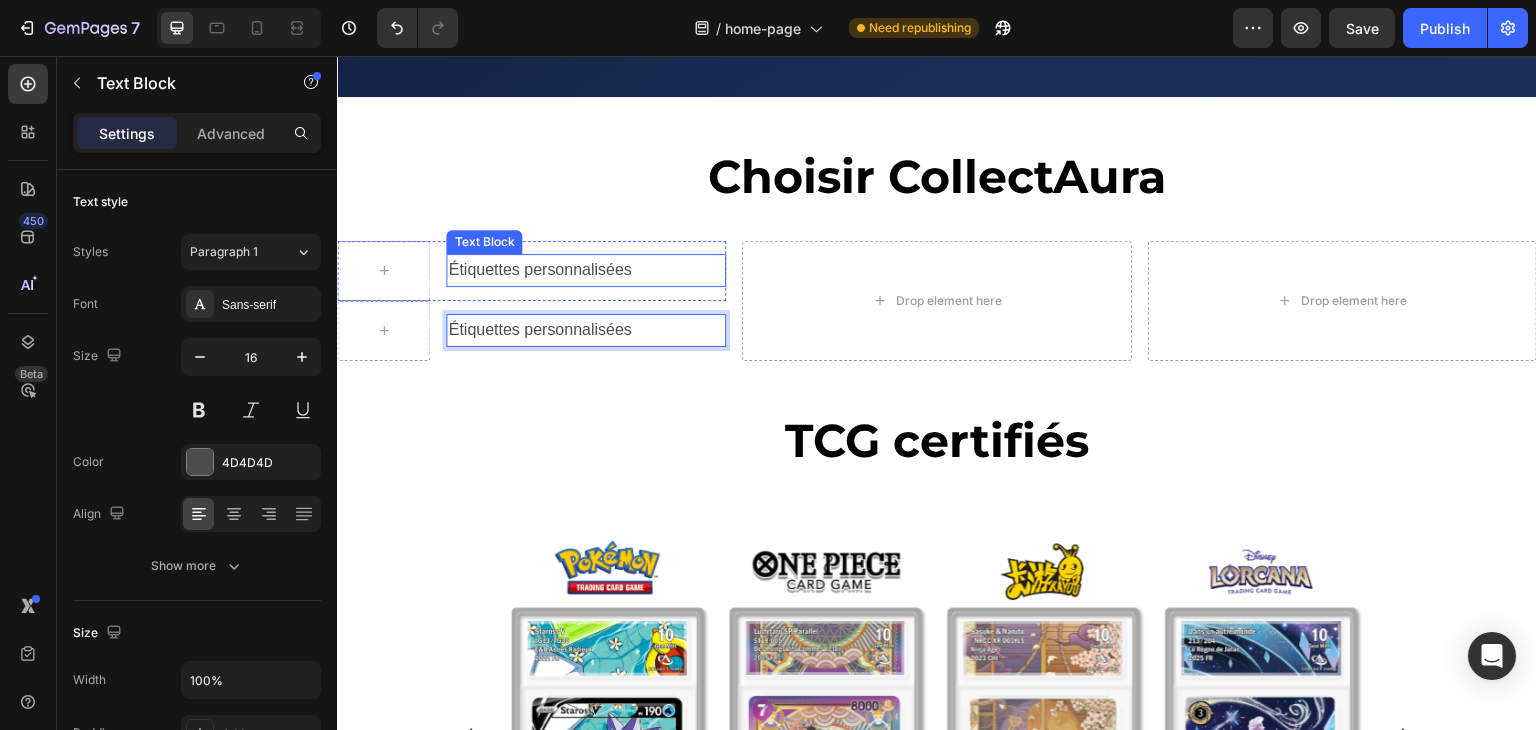 click on "Étiquettes personnalisées" at bounding box center [586, 270] 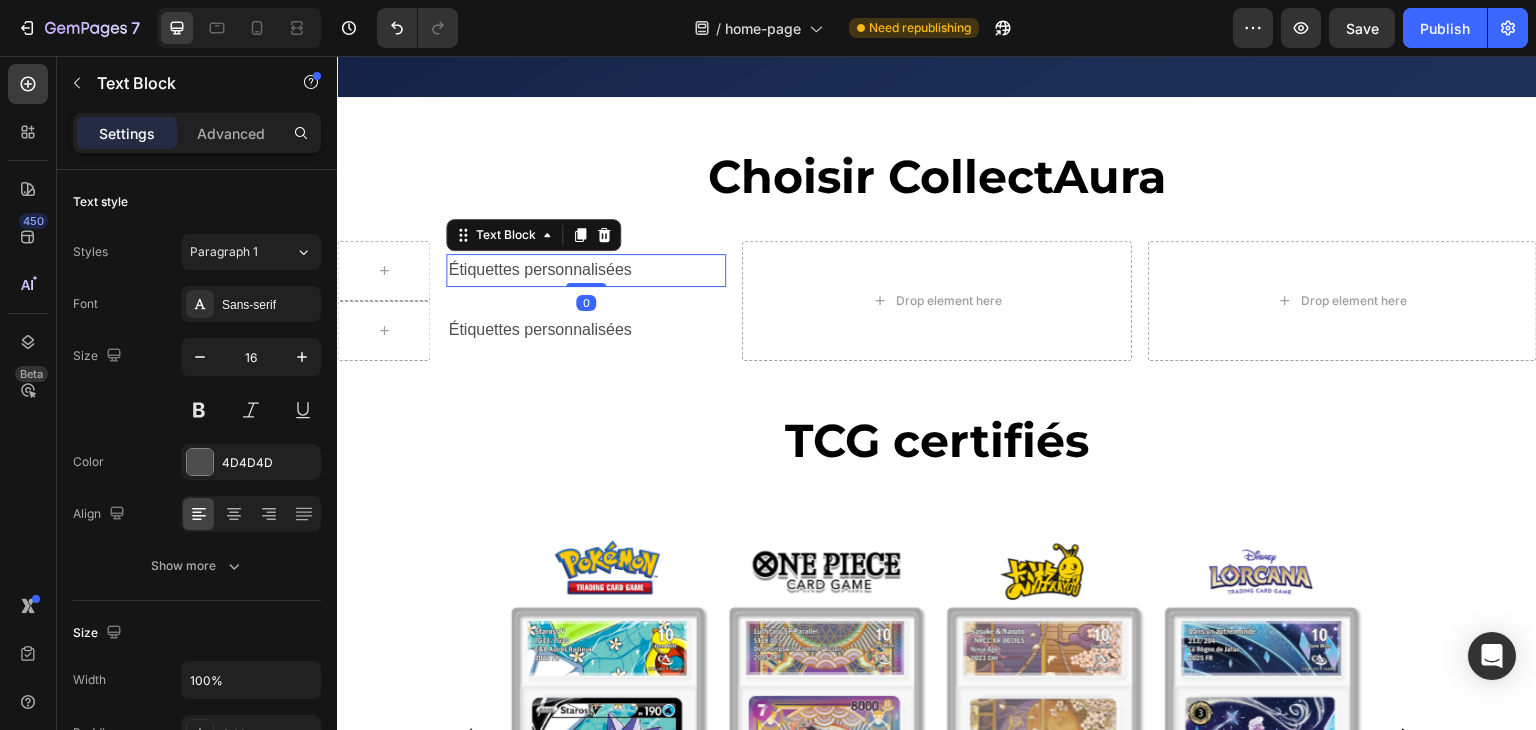 scroll, scrollTop: 566, scrollLeft: 0, axis: vertical 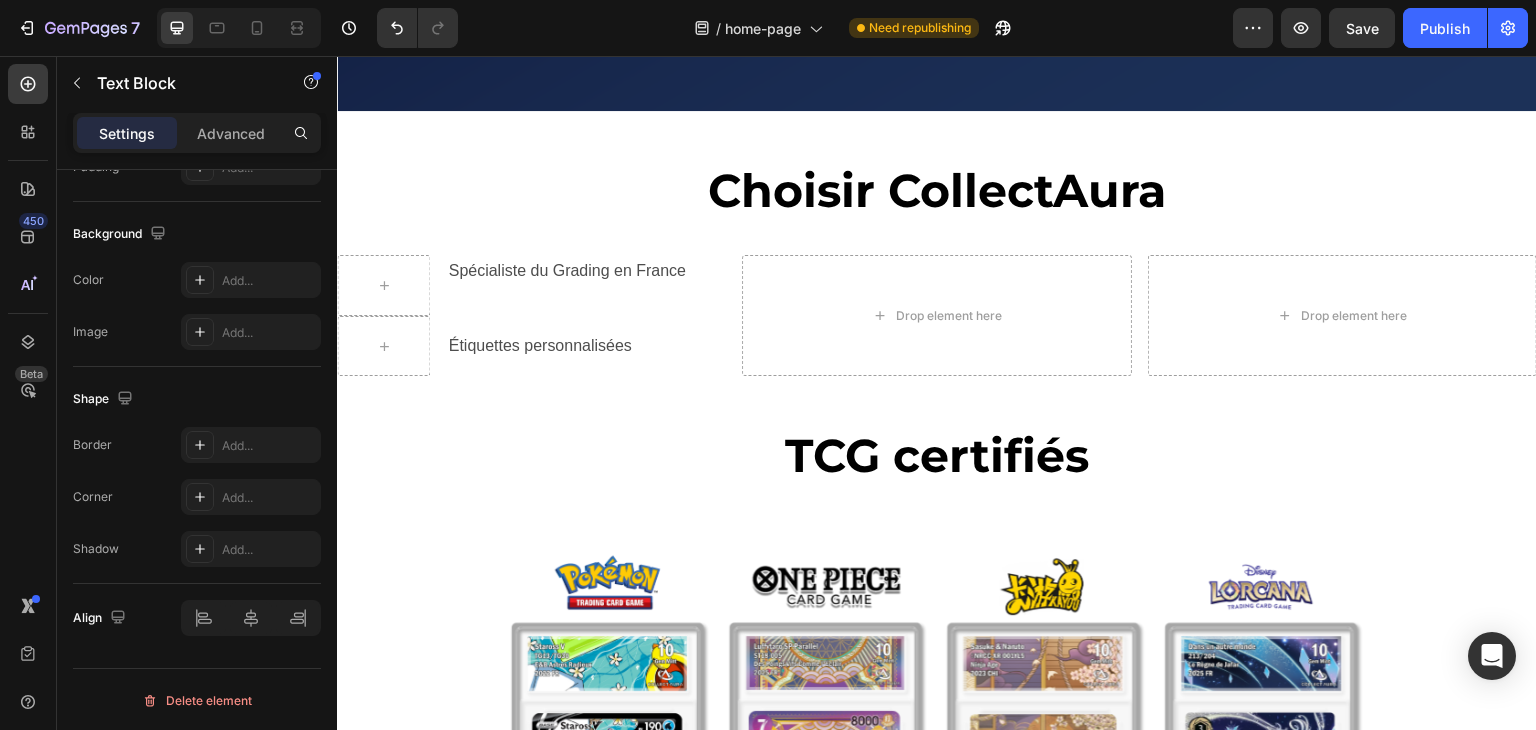 click on "Spécialiste du Grading en France" at bounding box center (586, 271) 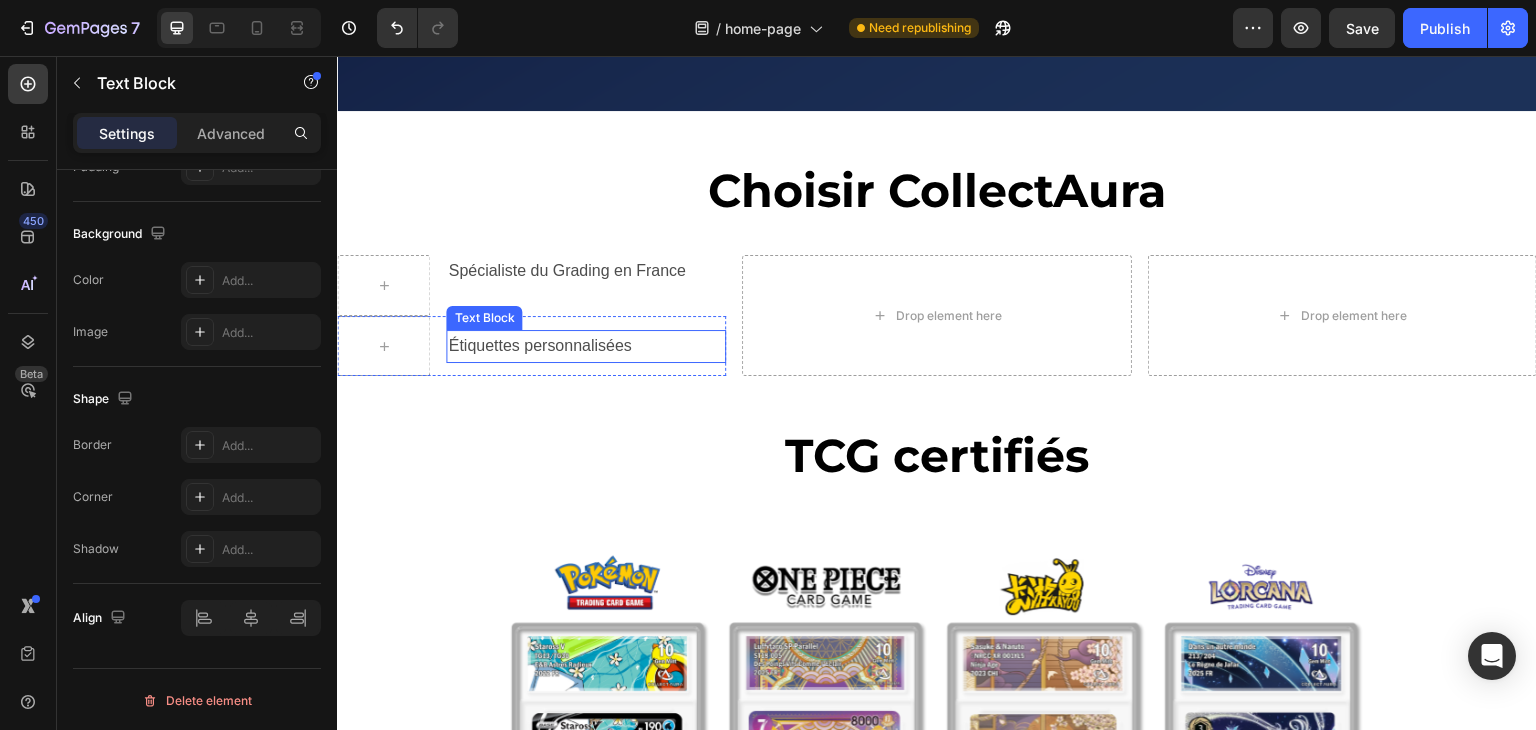 click on "Étiquettes personnalisées" at bounding box center (586, 346) 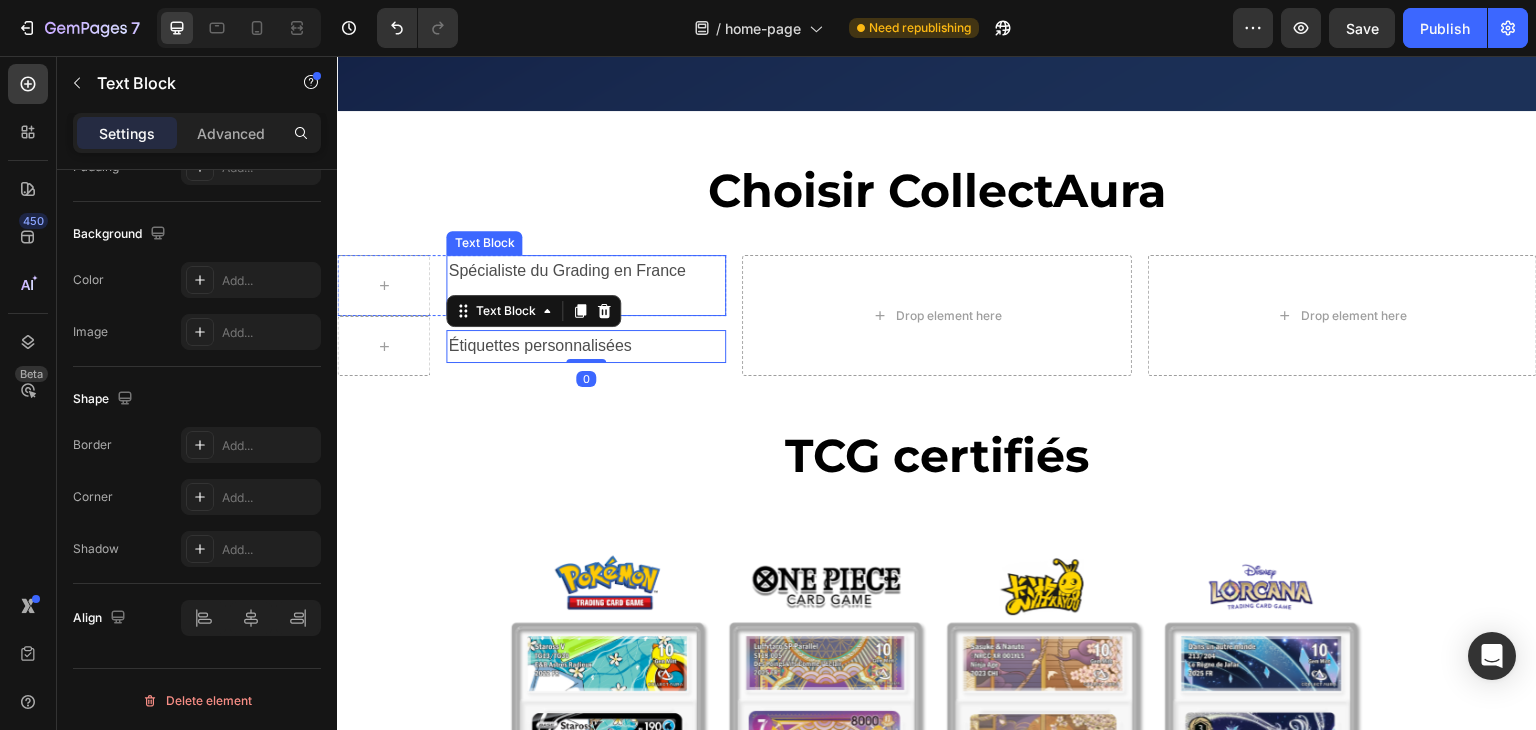 click at bounding box center (586, 300) 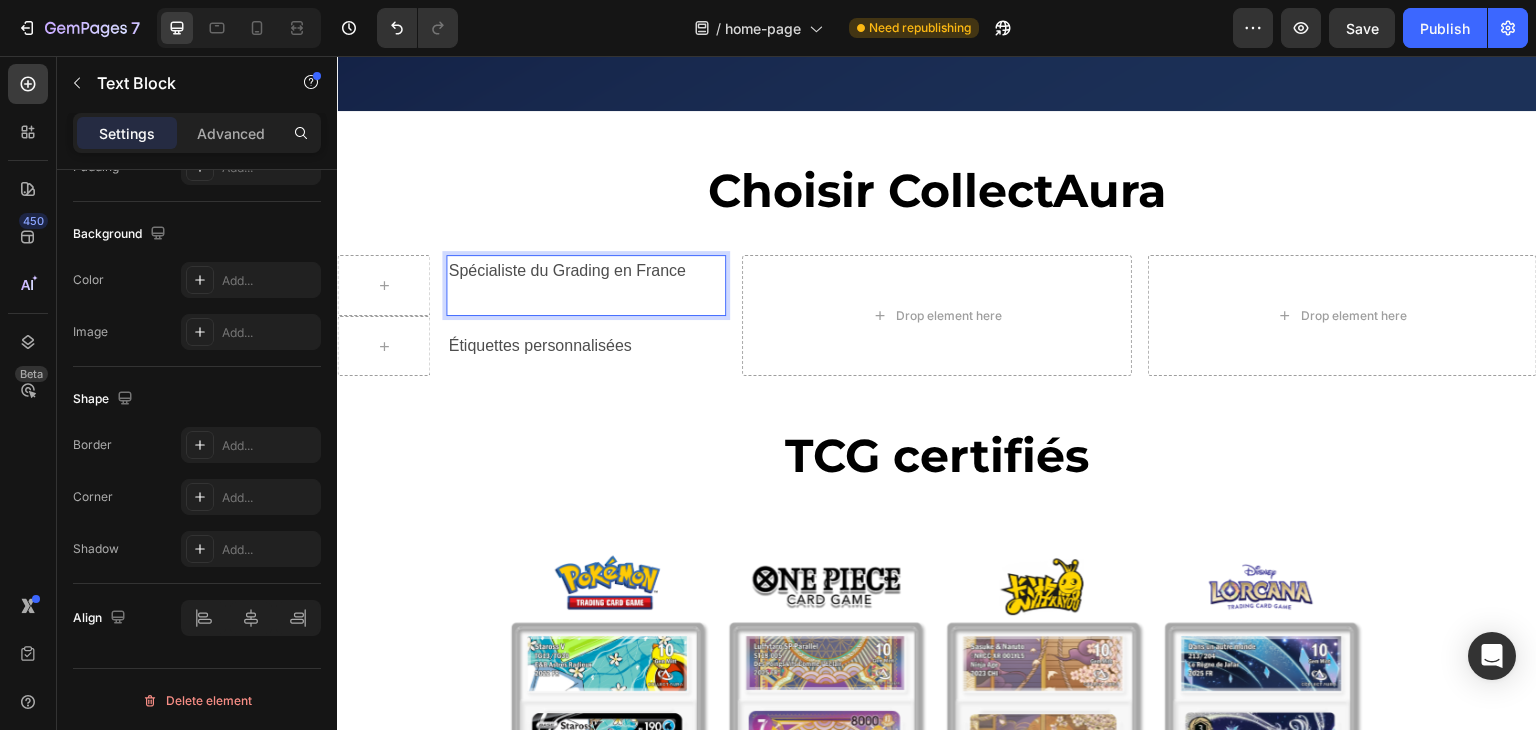 click at bounding box center (586, 300) 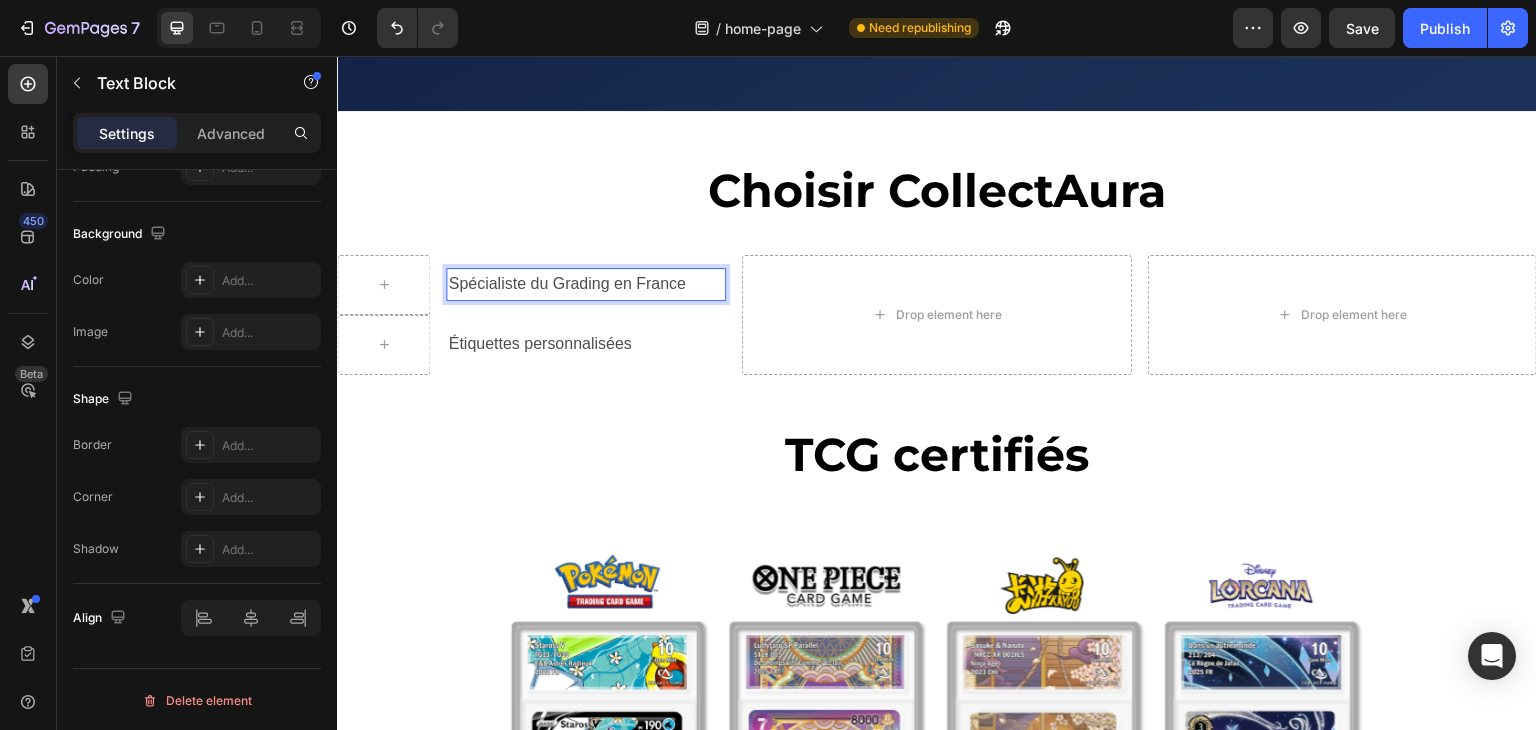 scroll, scrollTop: 700, scrollLeft: 0, axis: vertical 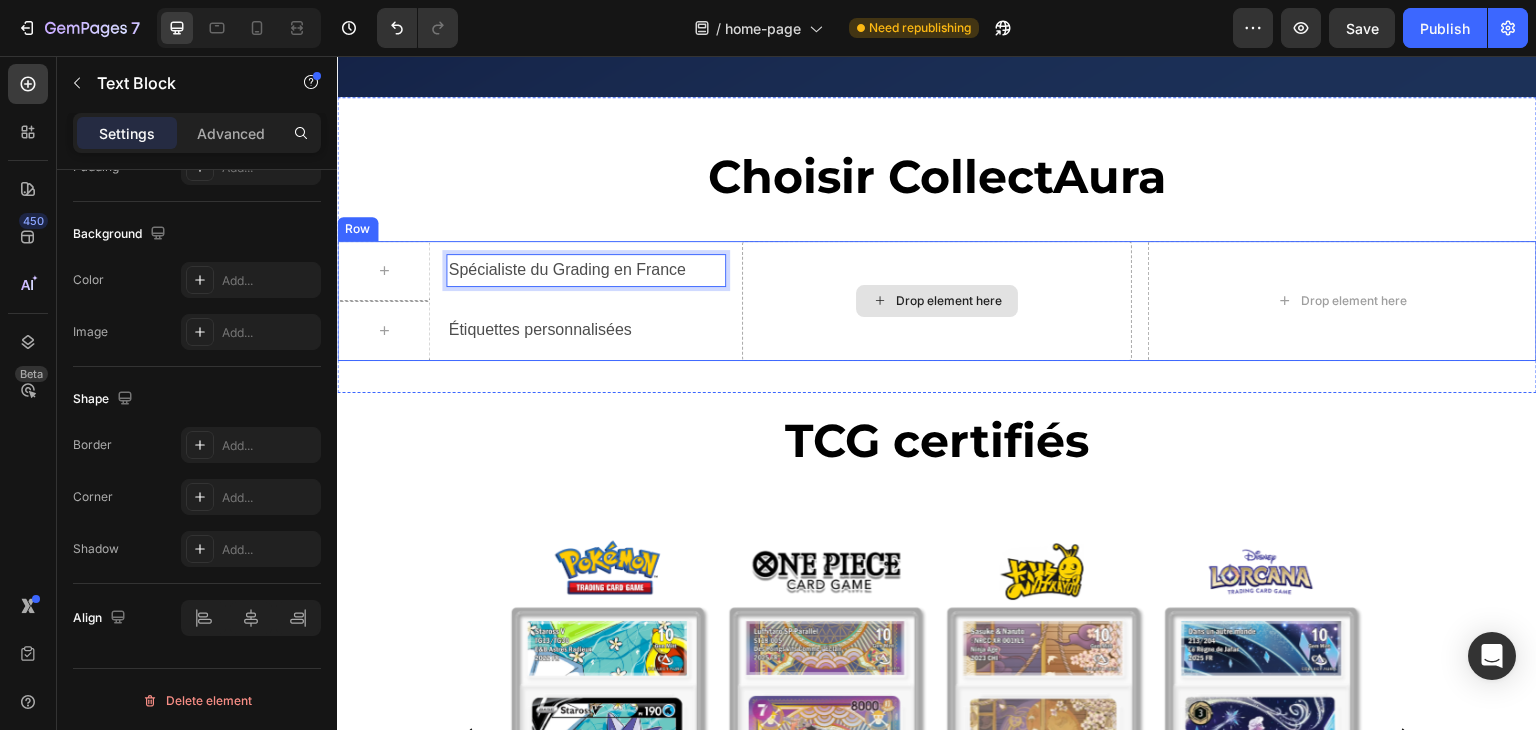 click on "Drop element here" at bounding box center [936, 301] 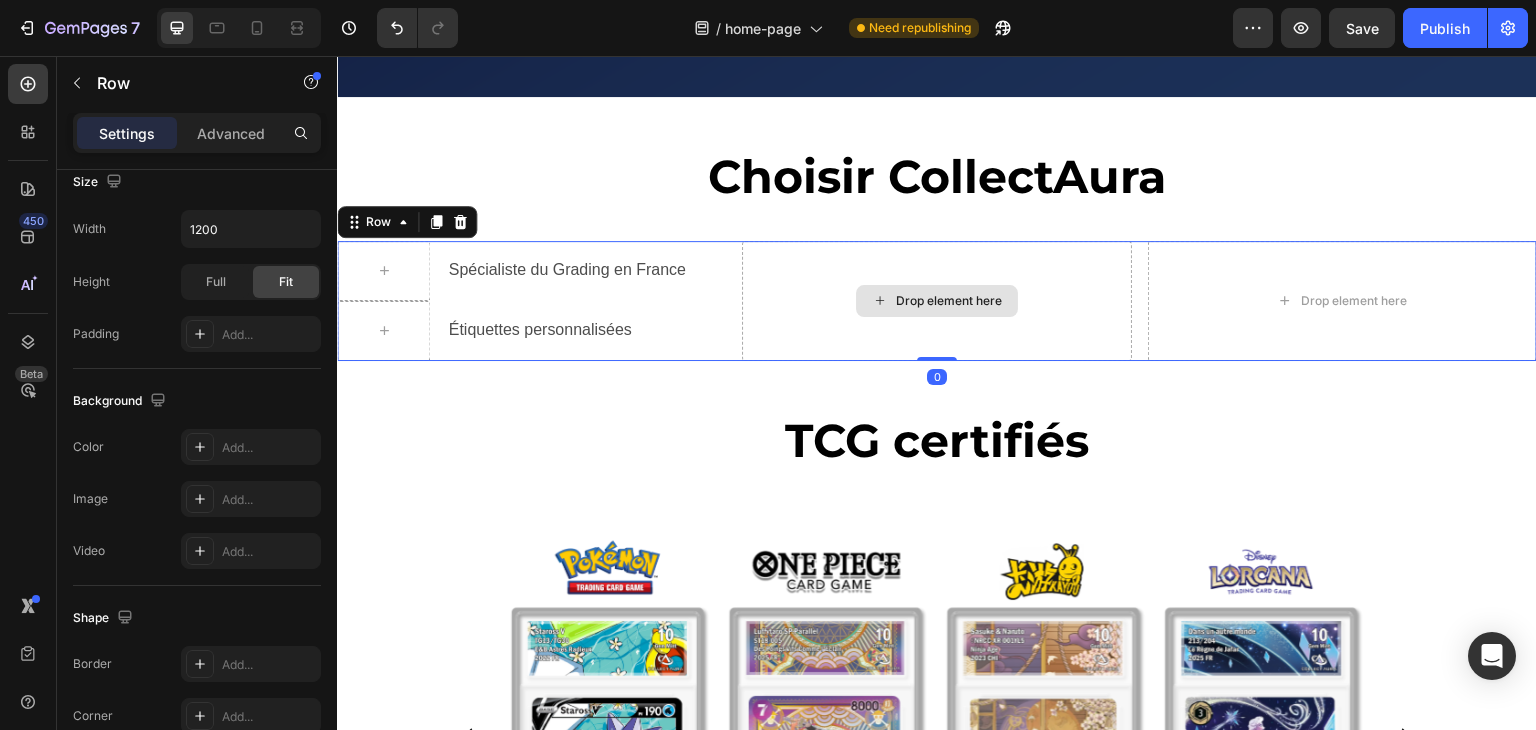 scroll, scrollTop: 0, scrollLeft: 0, axis: both 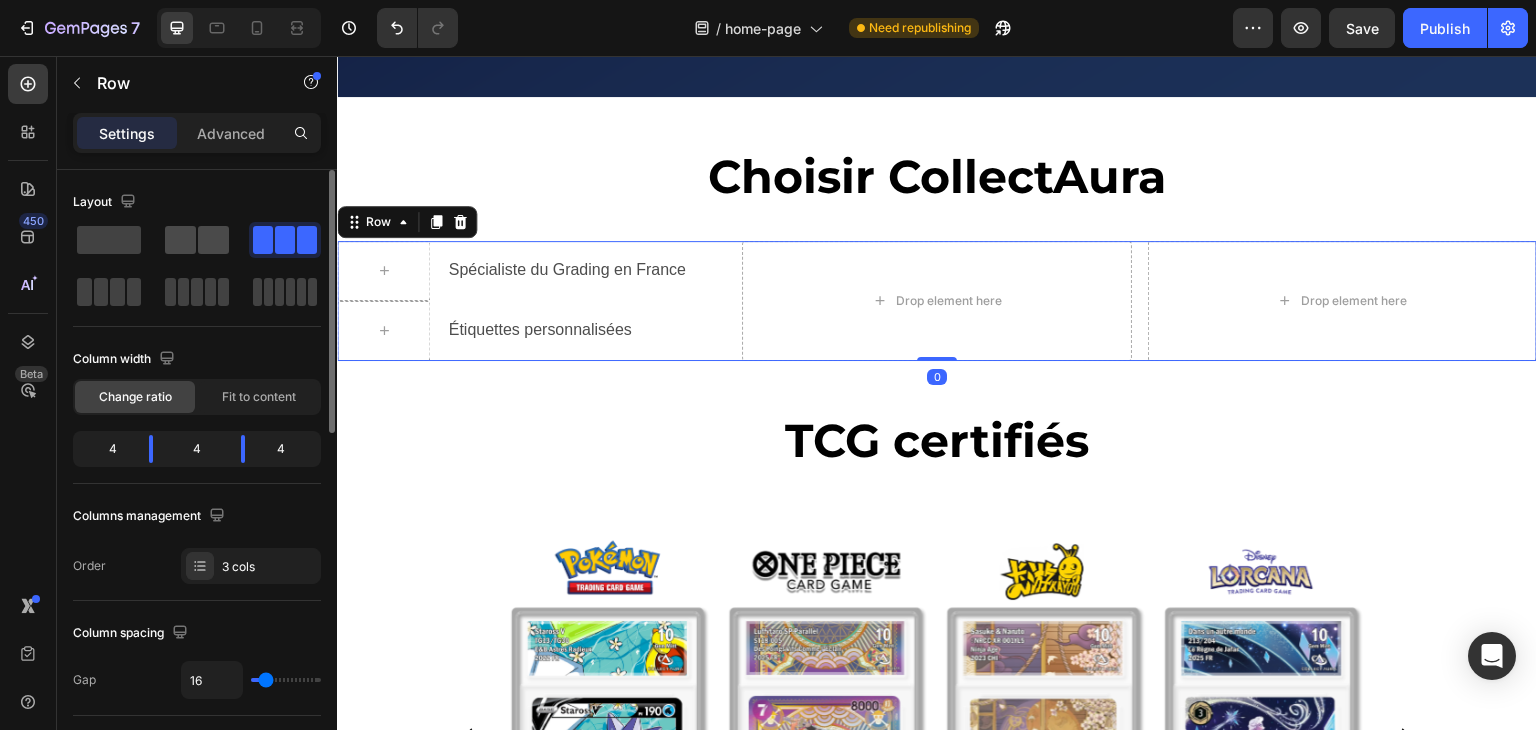 click 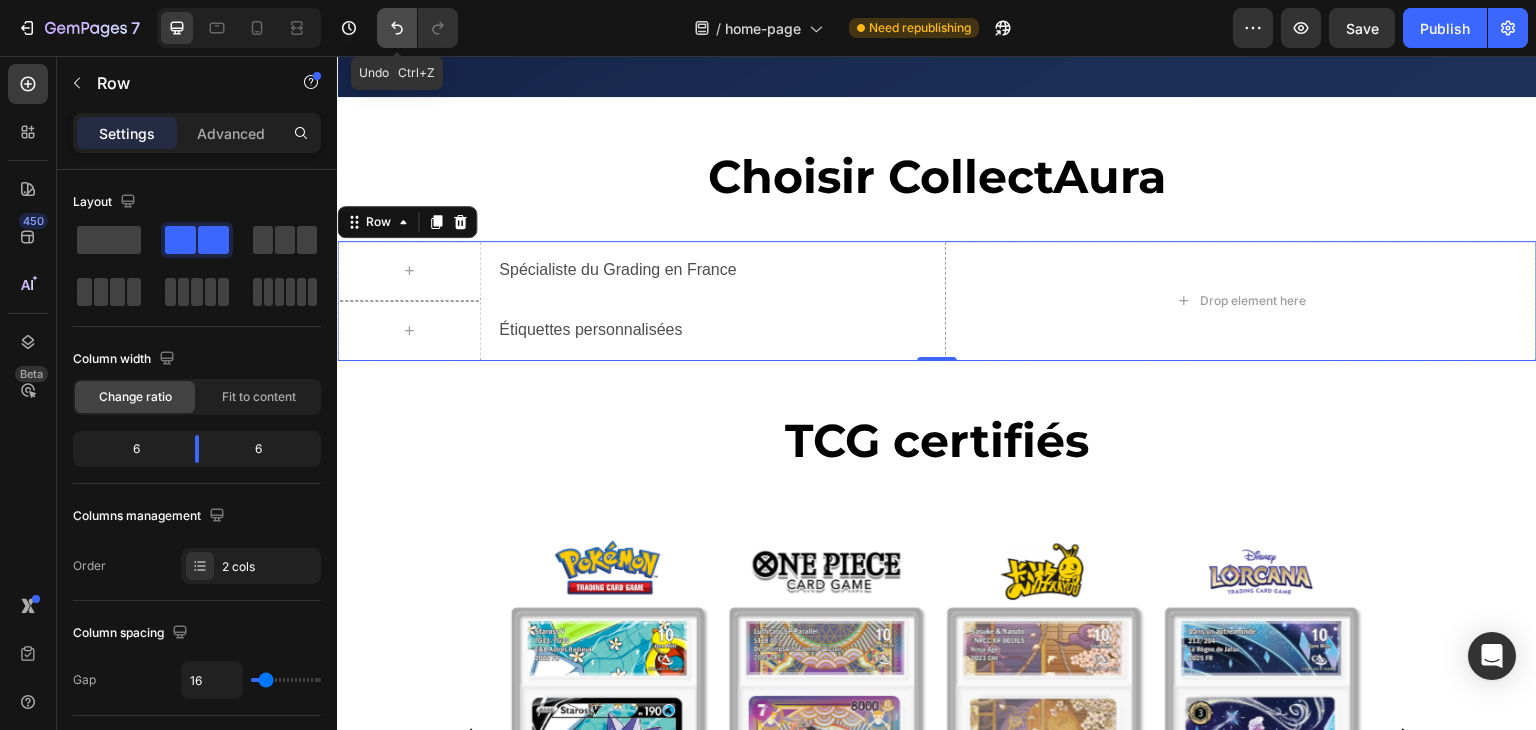 click 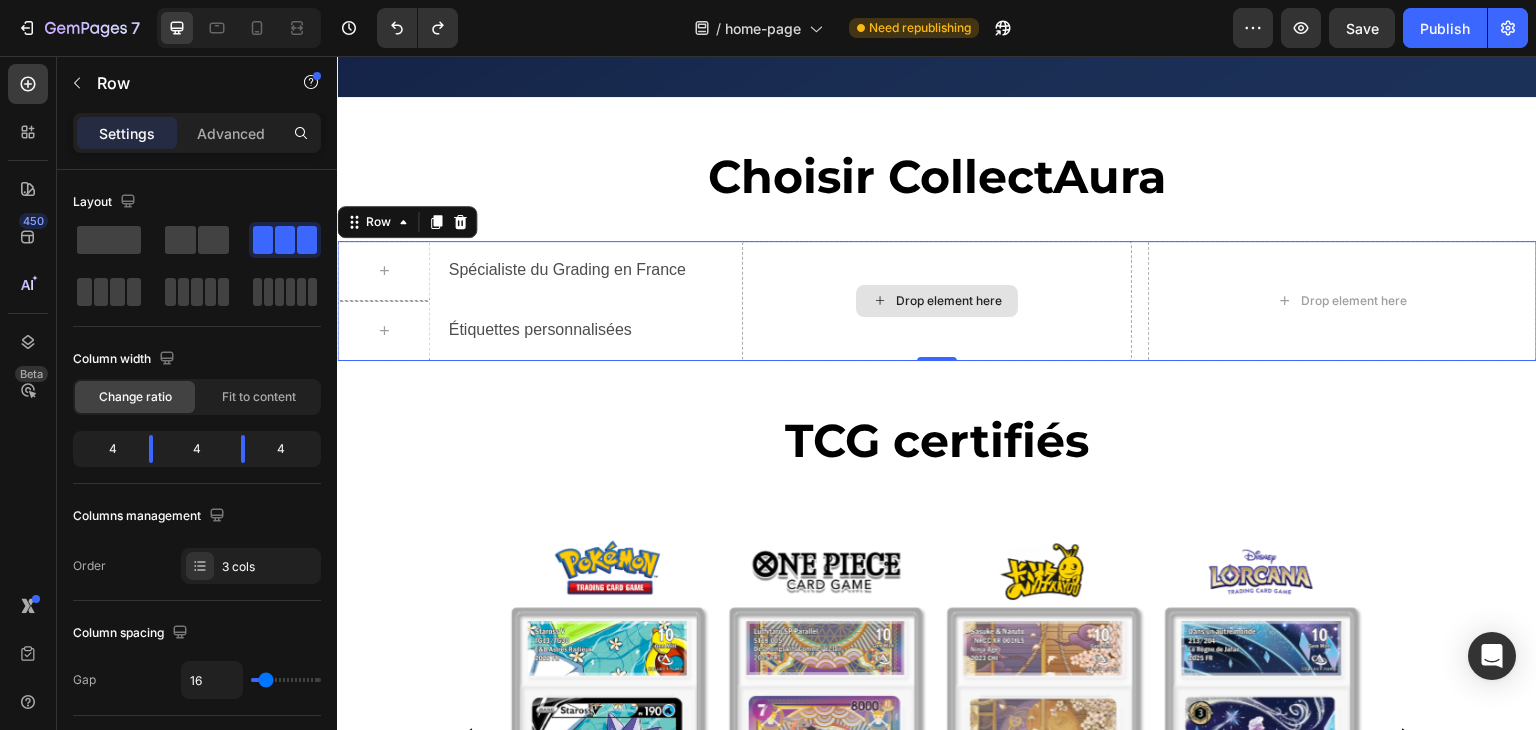 click on "Drop element here" at bounding box center [937, 301] 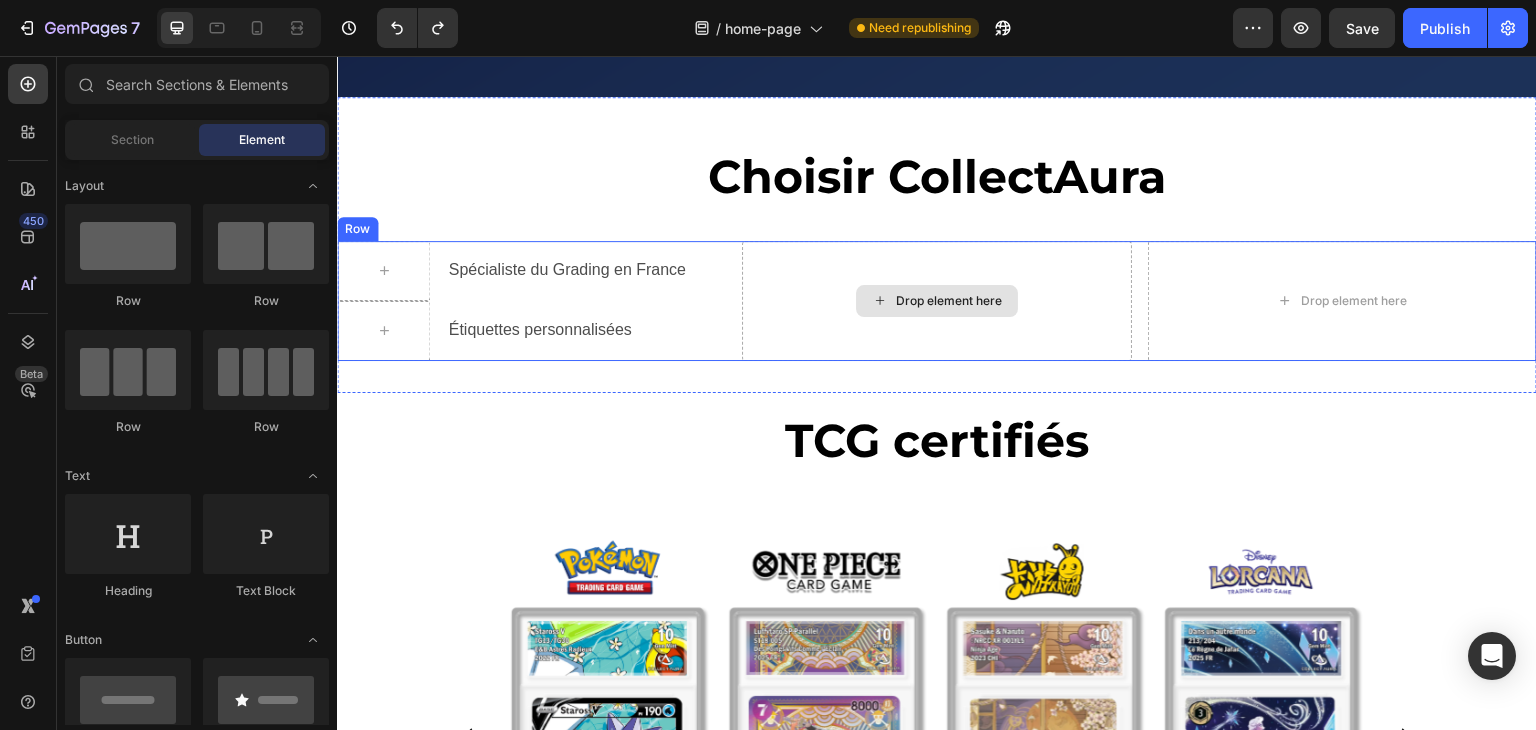 click on "Drop element here" at bounding box center (936, 301) 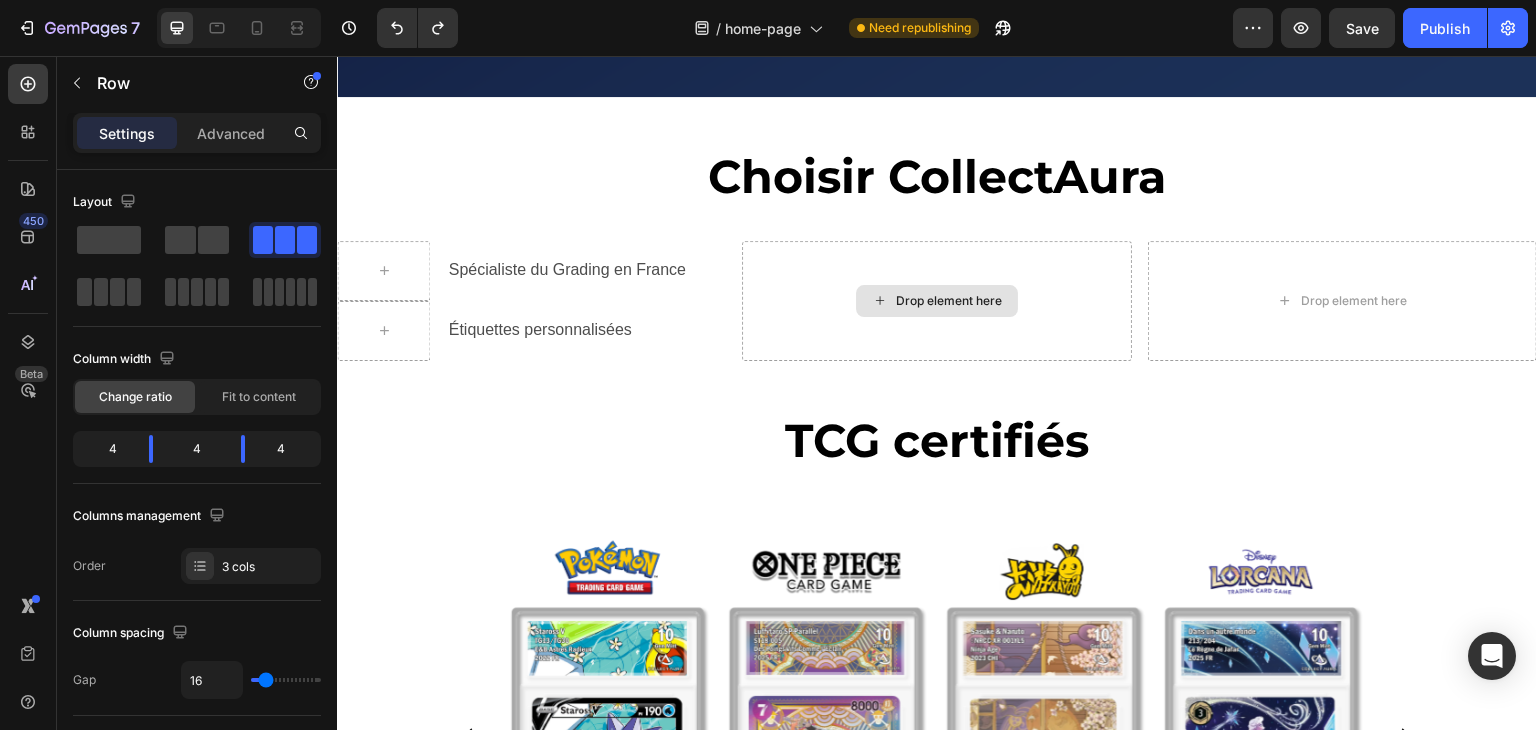 click on "Drop element here" at bounding box center [949, 301] 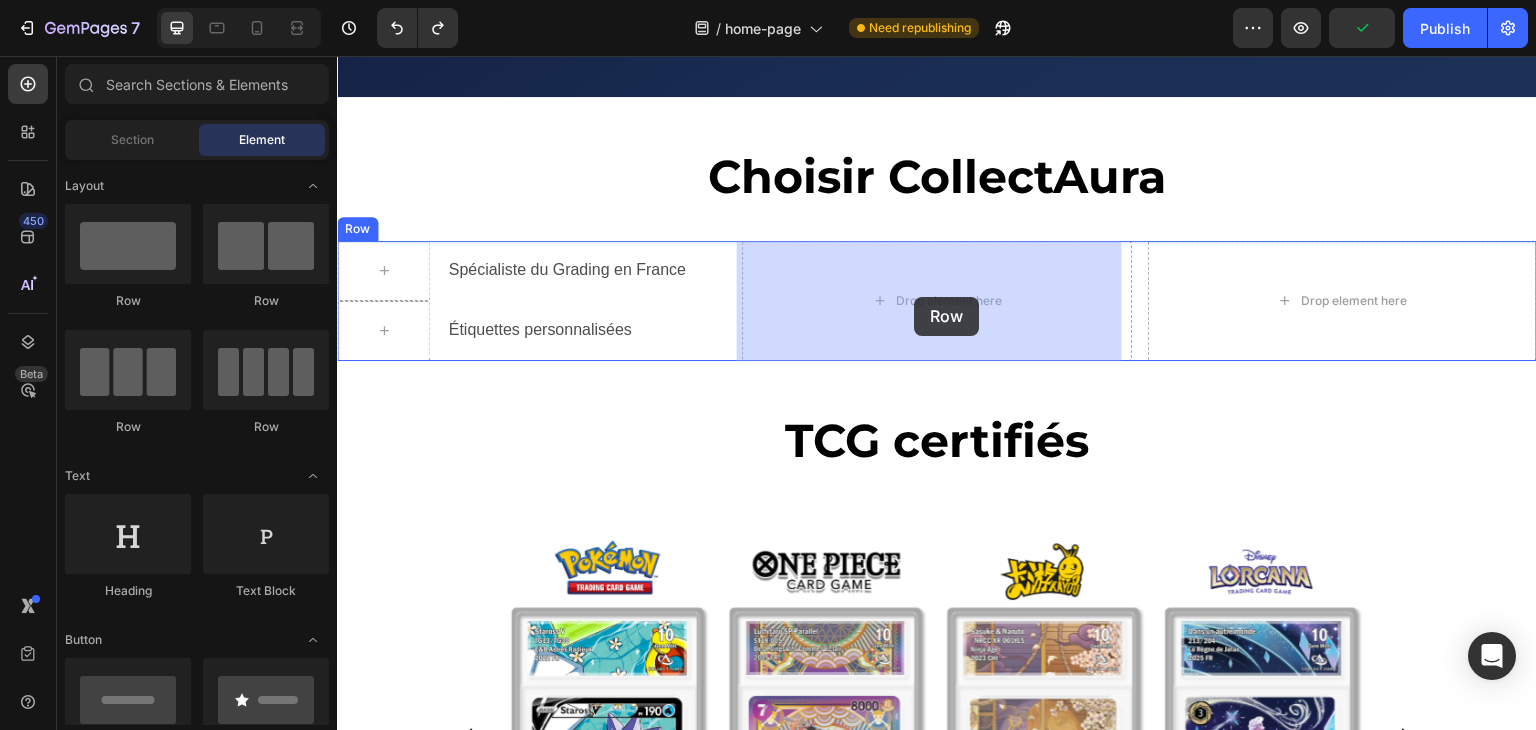 drag, startPoint x: 790, startPoint y: 275, endPoint x: 914, endPoint y: 297, distance: 125.93649 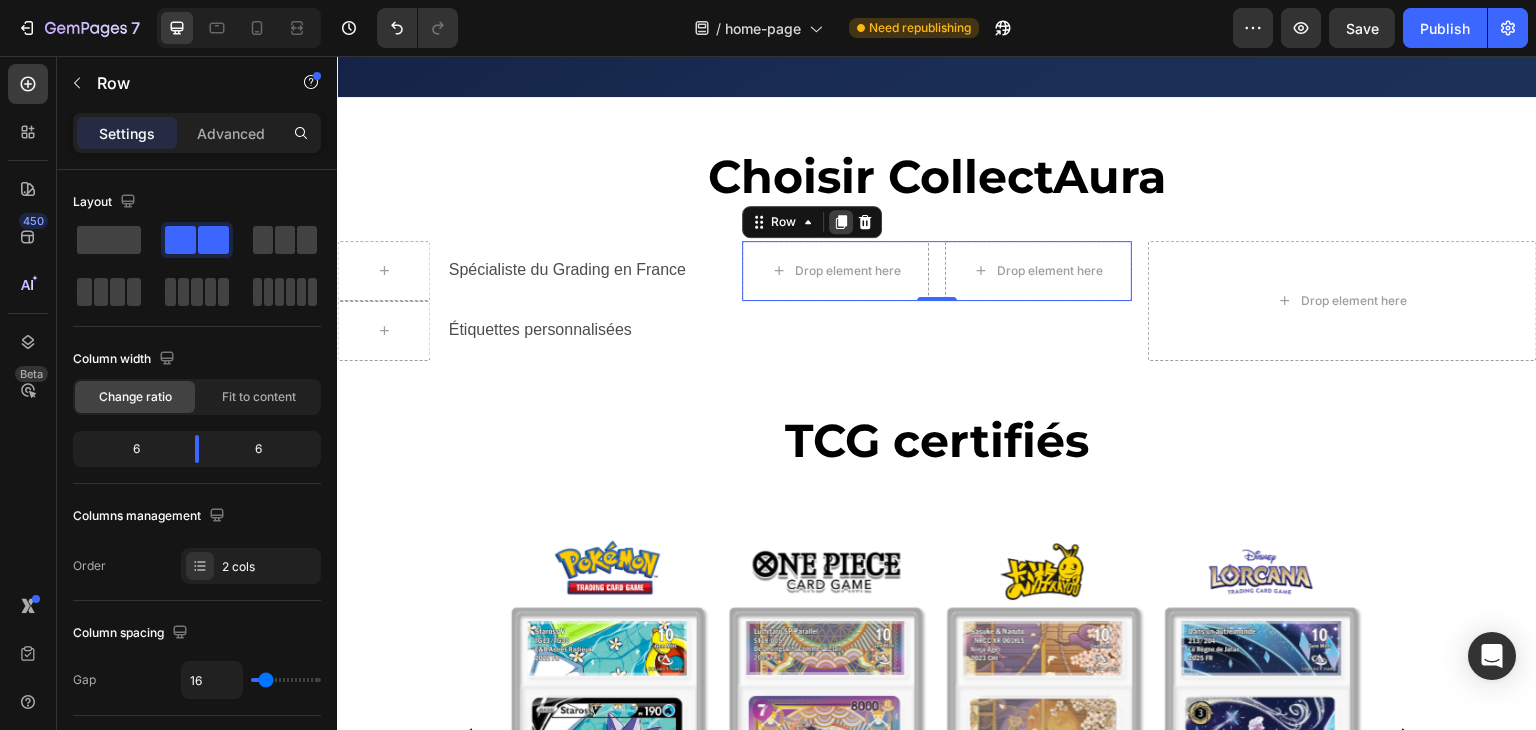 click 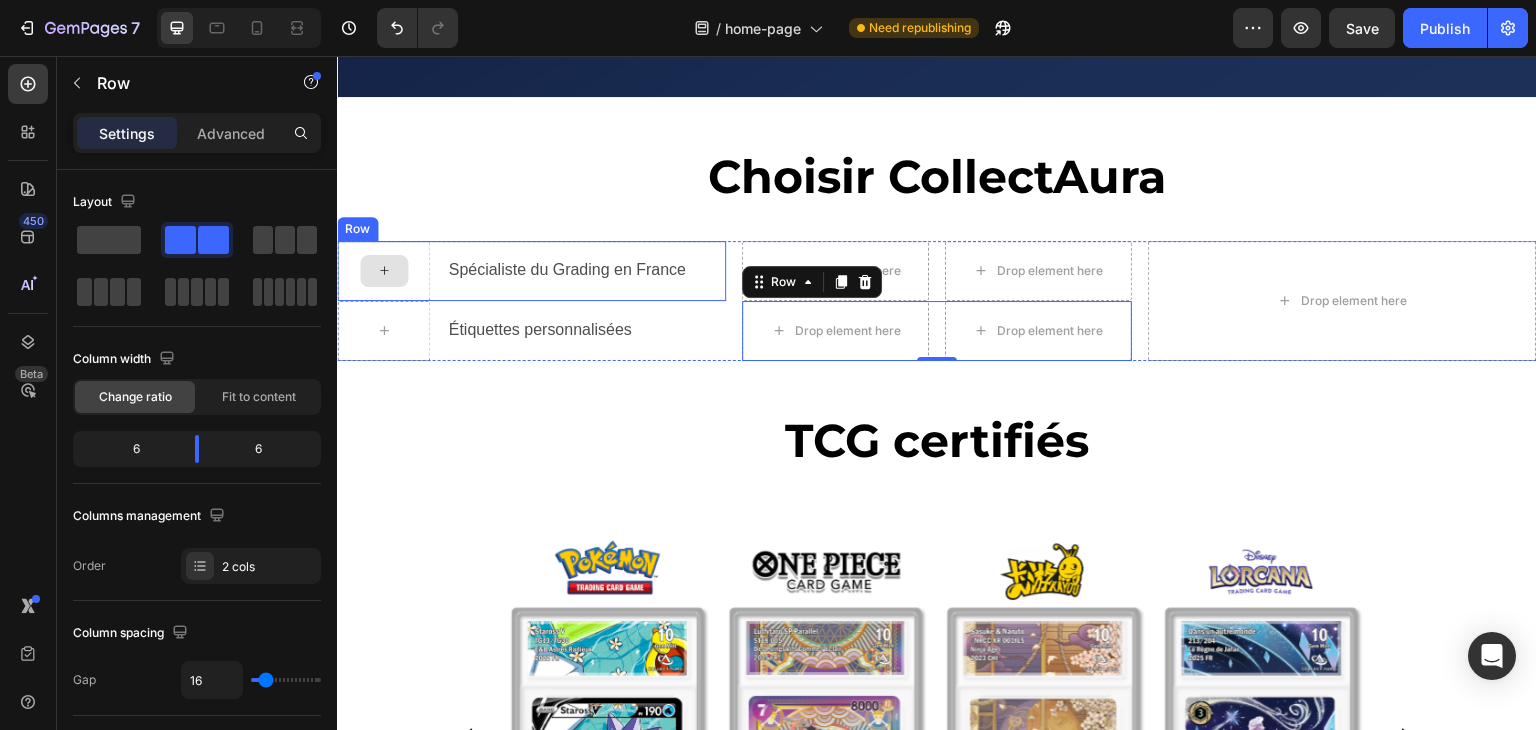 click at bounding box center (383, 271) 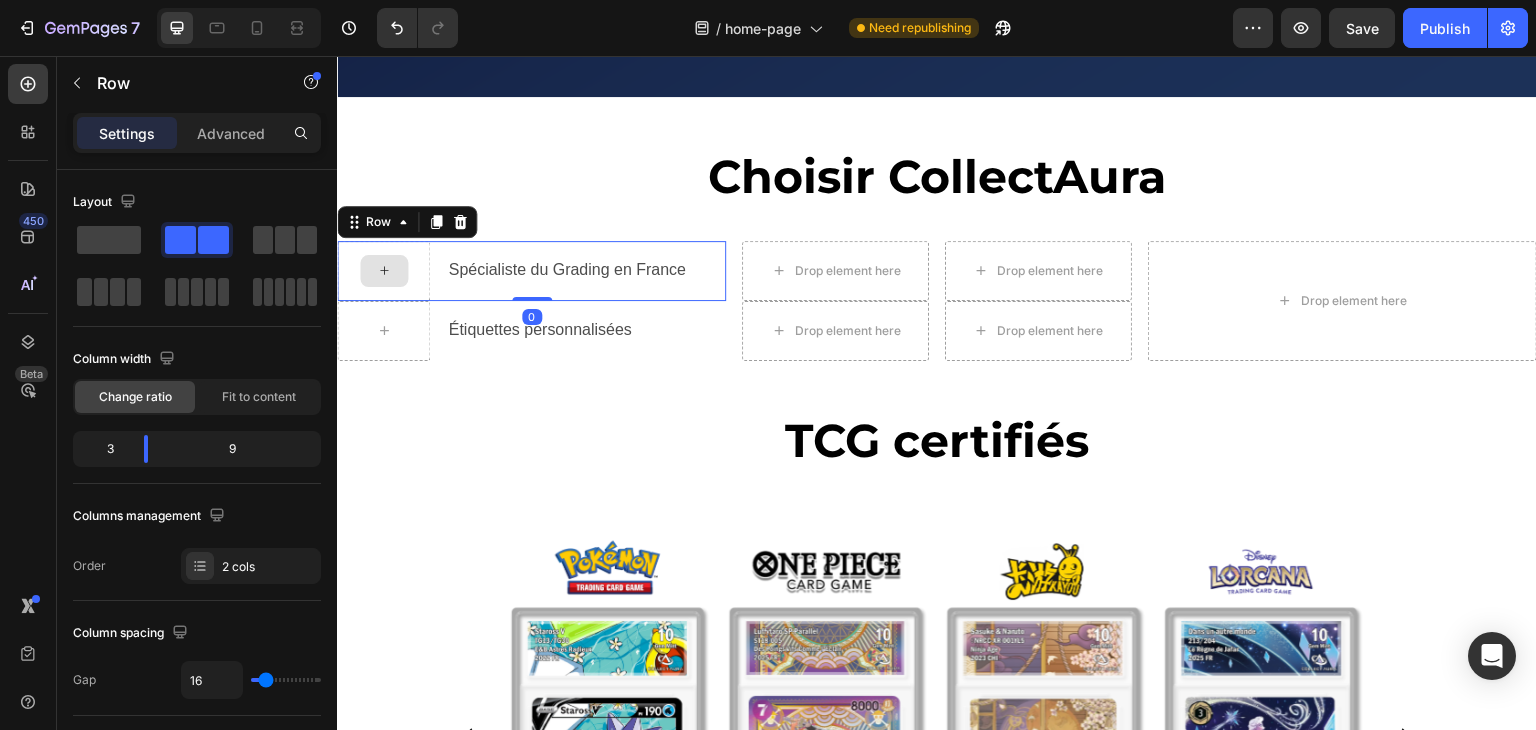click 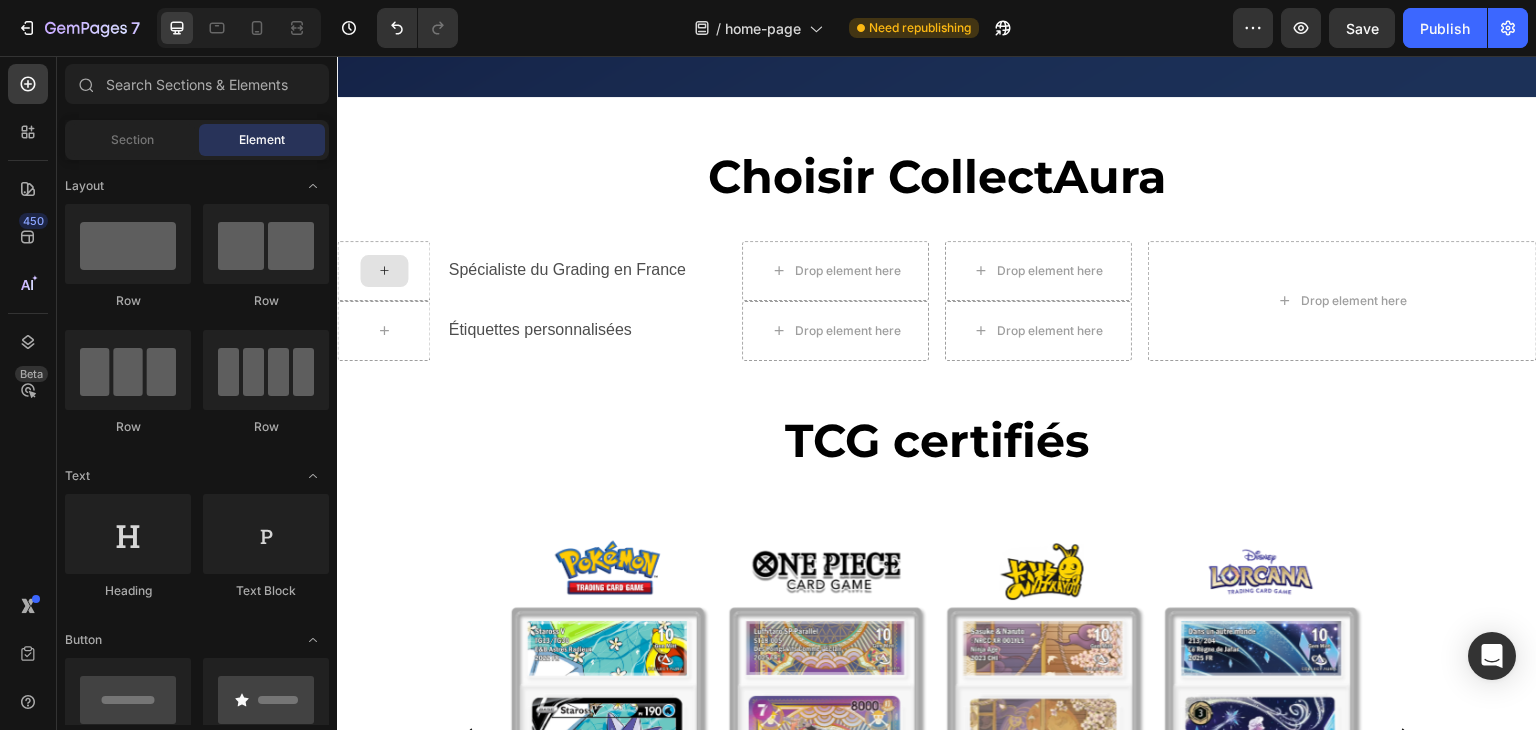click 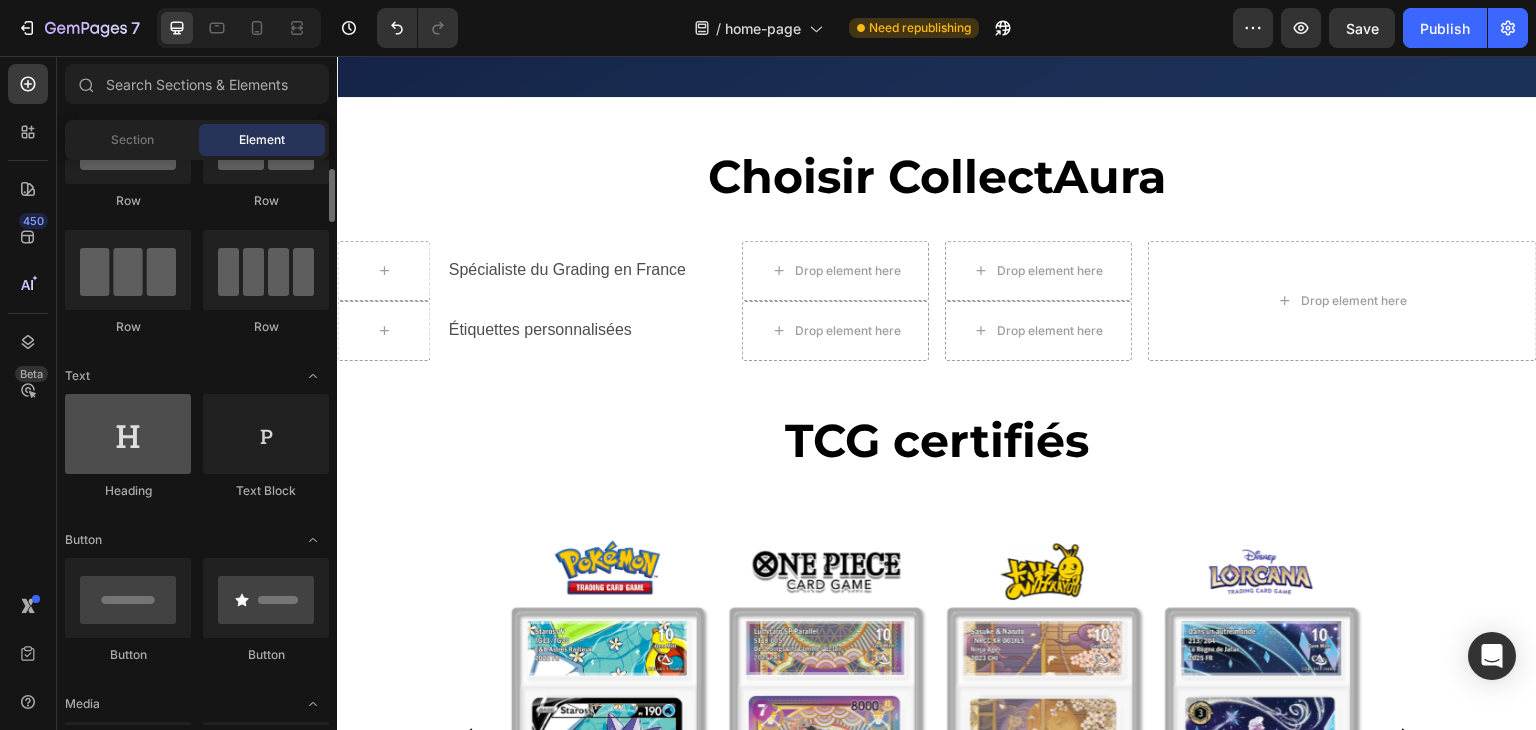 scroll, scrollTop: 200, scrollLeft: 0, axis: vertical 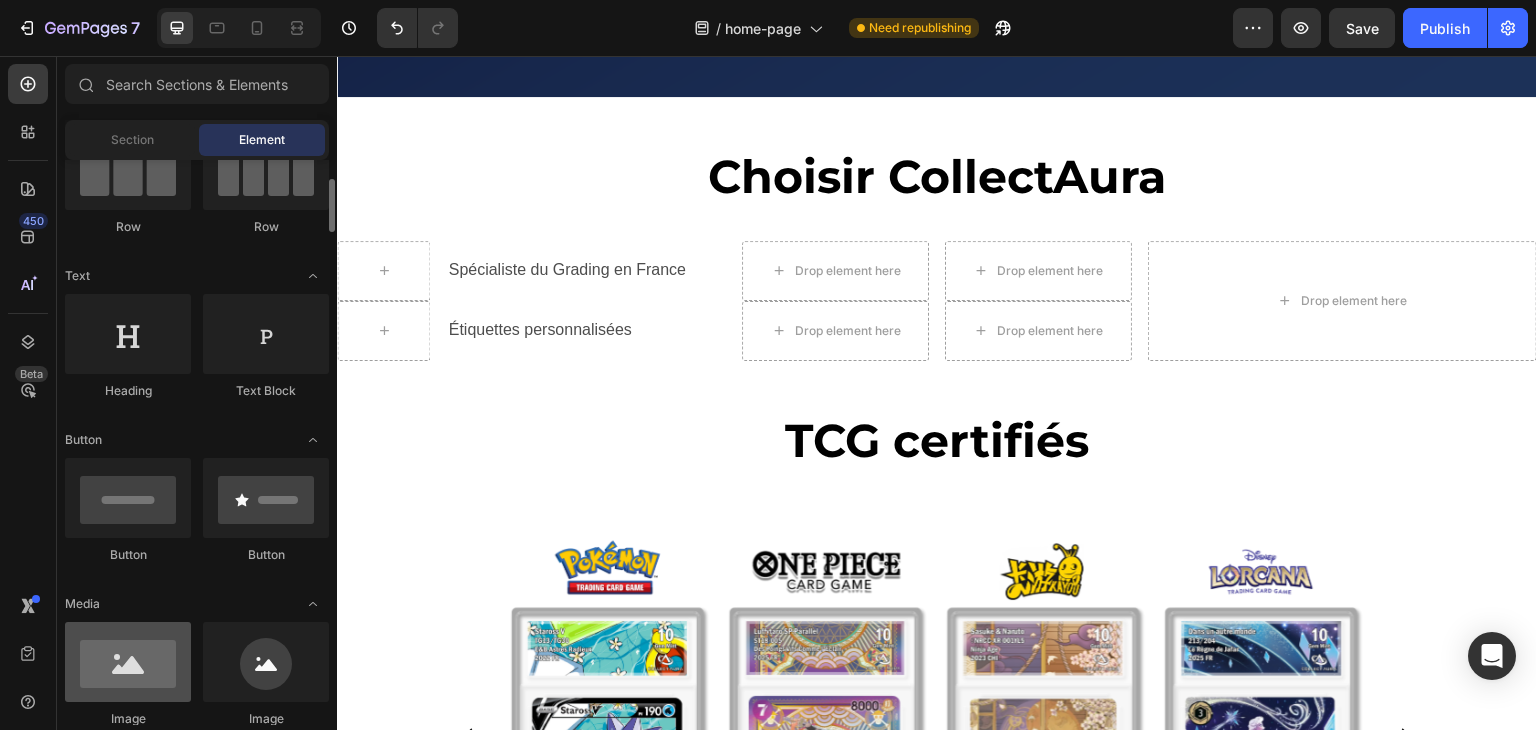 click at bounding box center [128, 662] 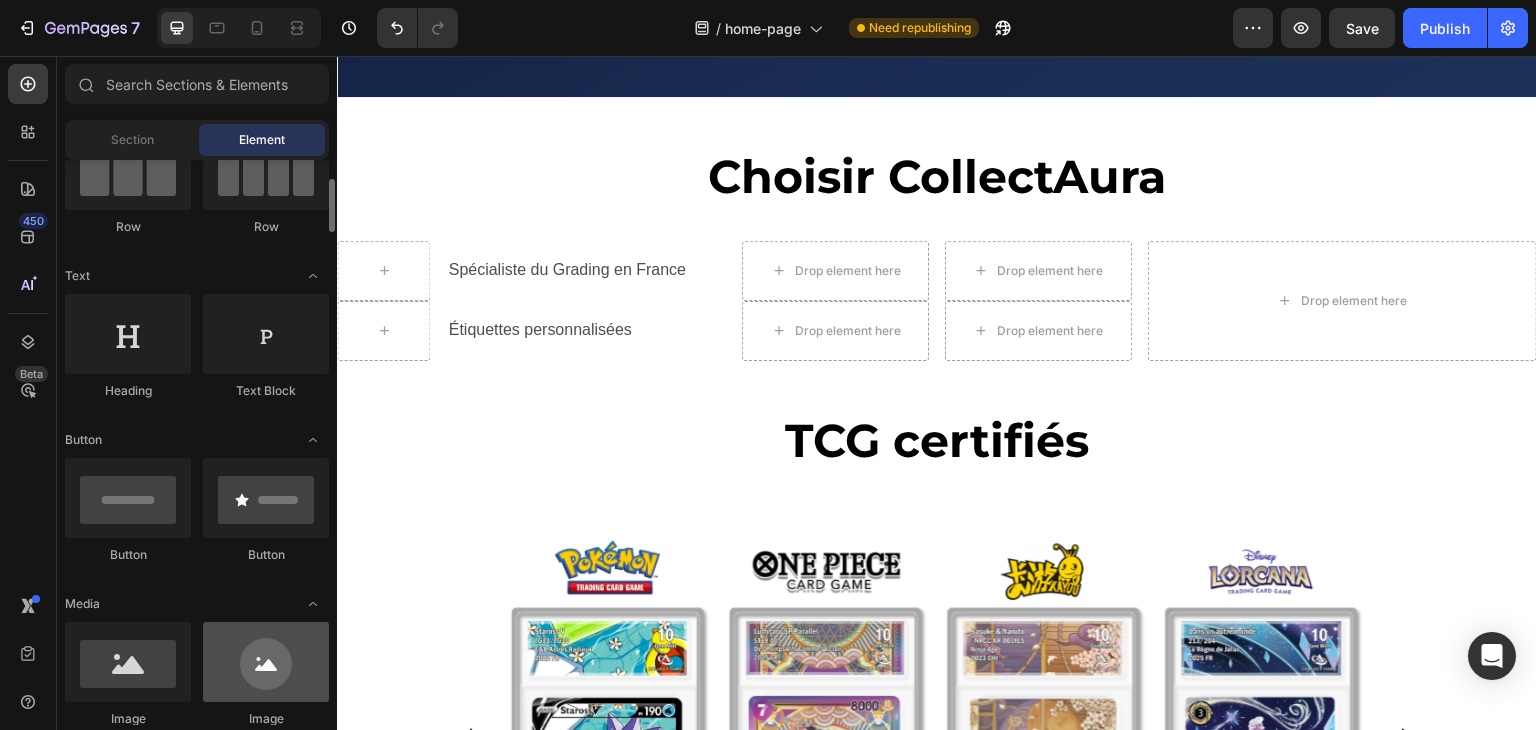 click at bounding box center [266, 662] 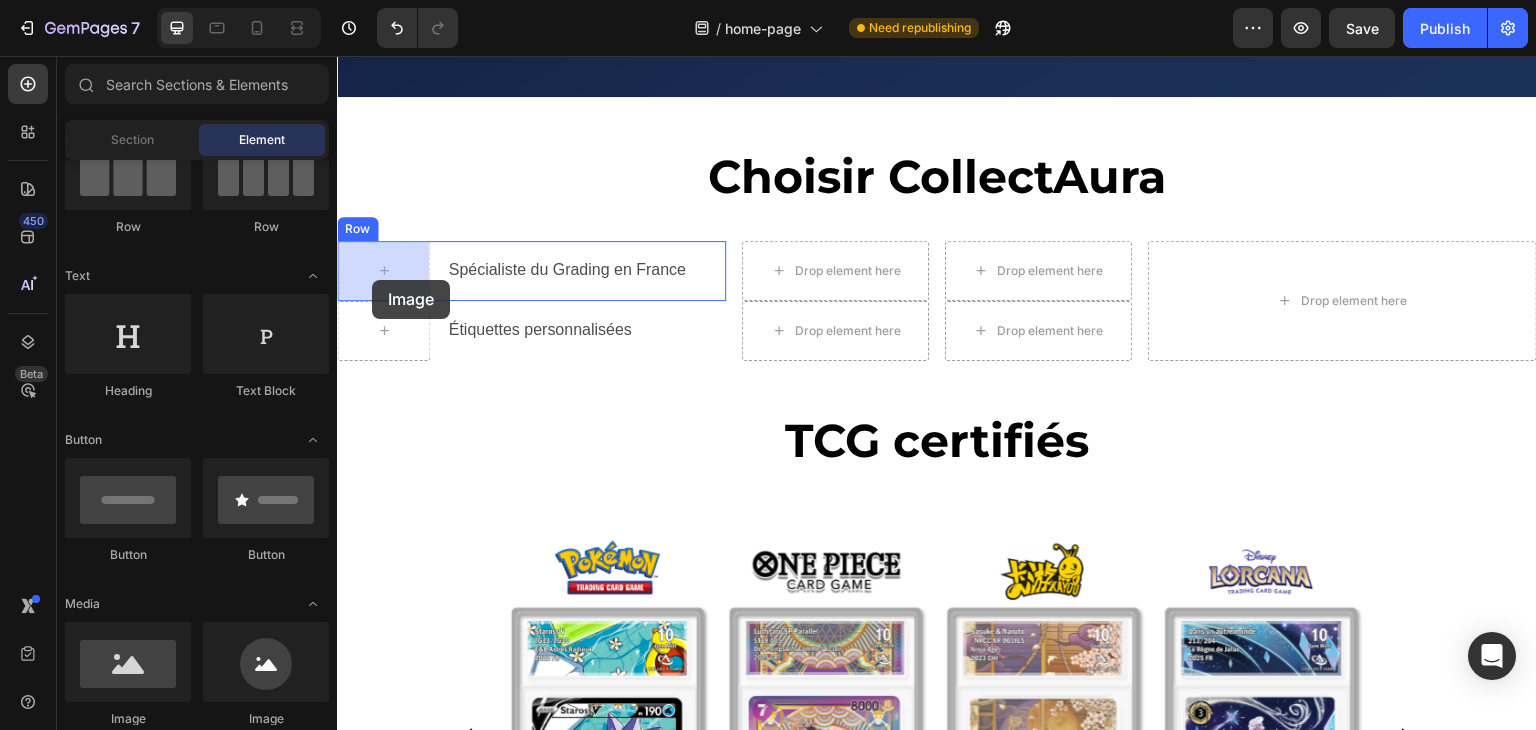 drag, startPoint x: 625, startPoint y: 647, endPoint x: 372, endPoint y: 280, distance: 445.75552 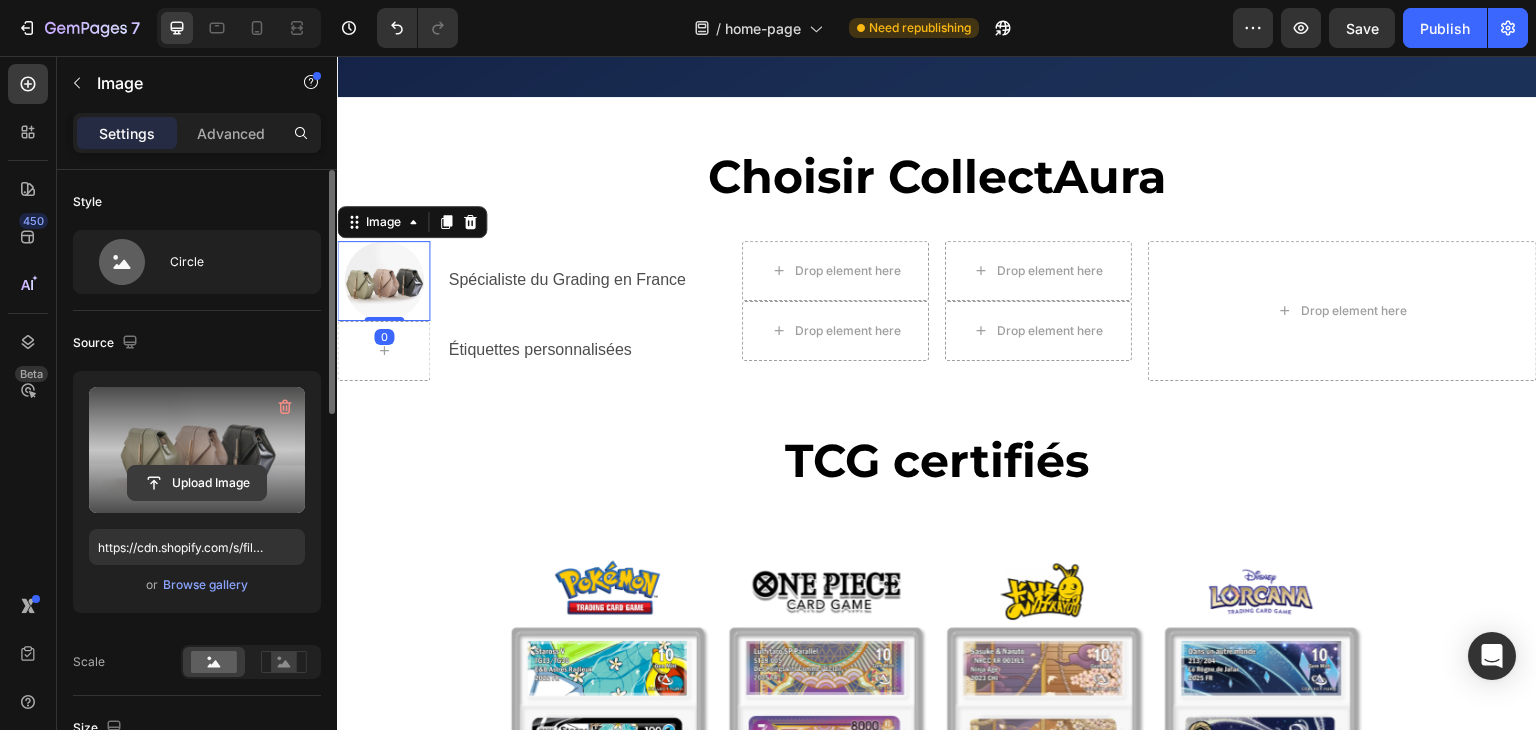click 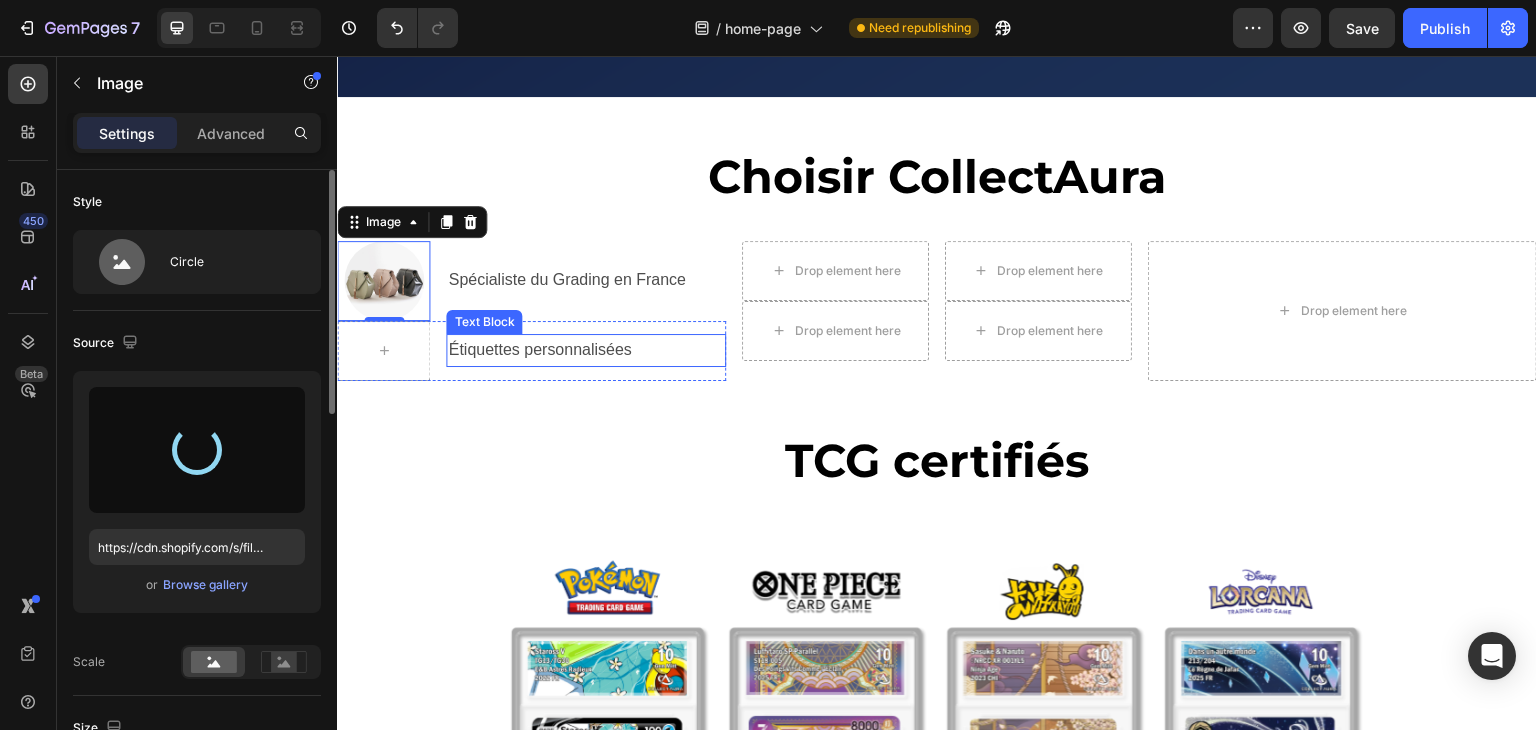type on "https://cdn.shopify.com/s/files/1/0731/1415/7383/files/gempages_577542015504351971-143beeea-6630-4579-abb8-8ce5de0bf84a.png" 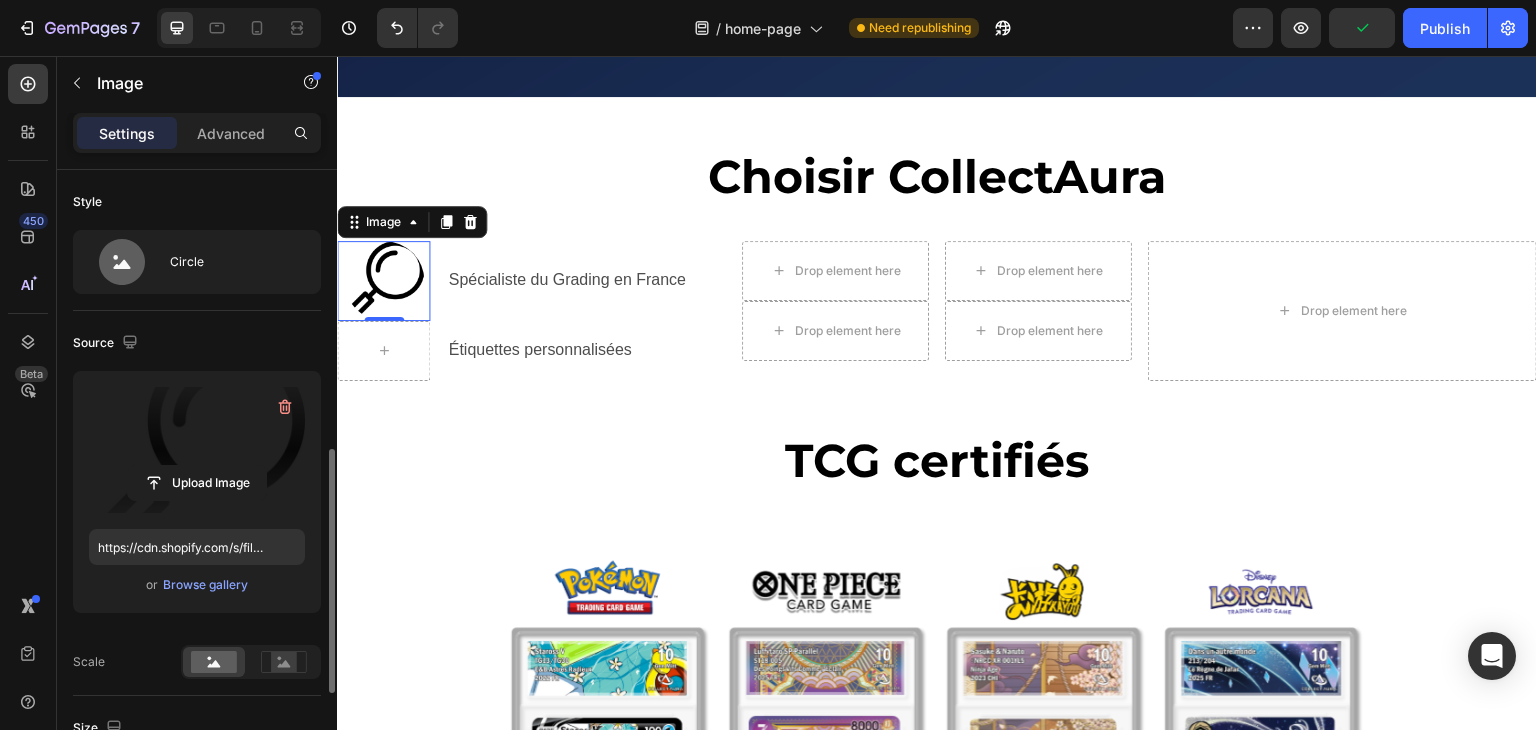 scroll, scrollTop: 400, scrollLeft: 0, axis: vertical 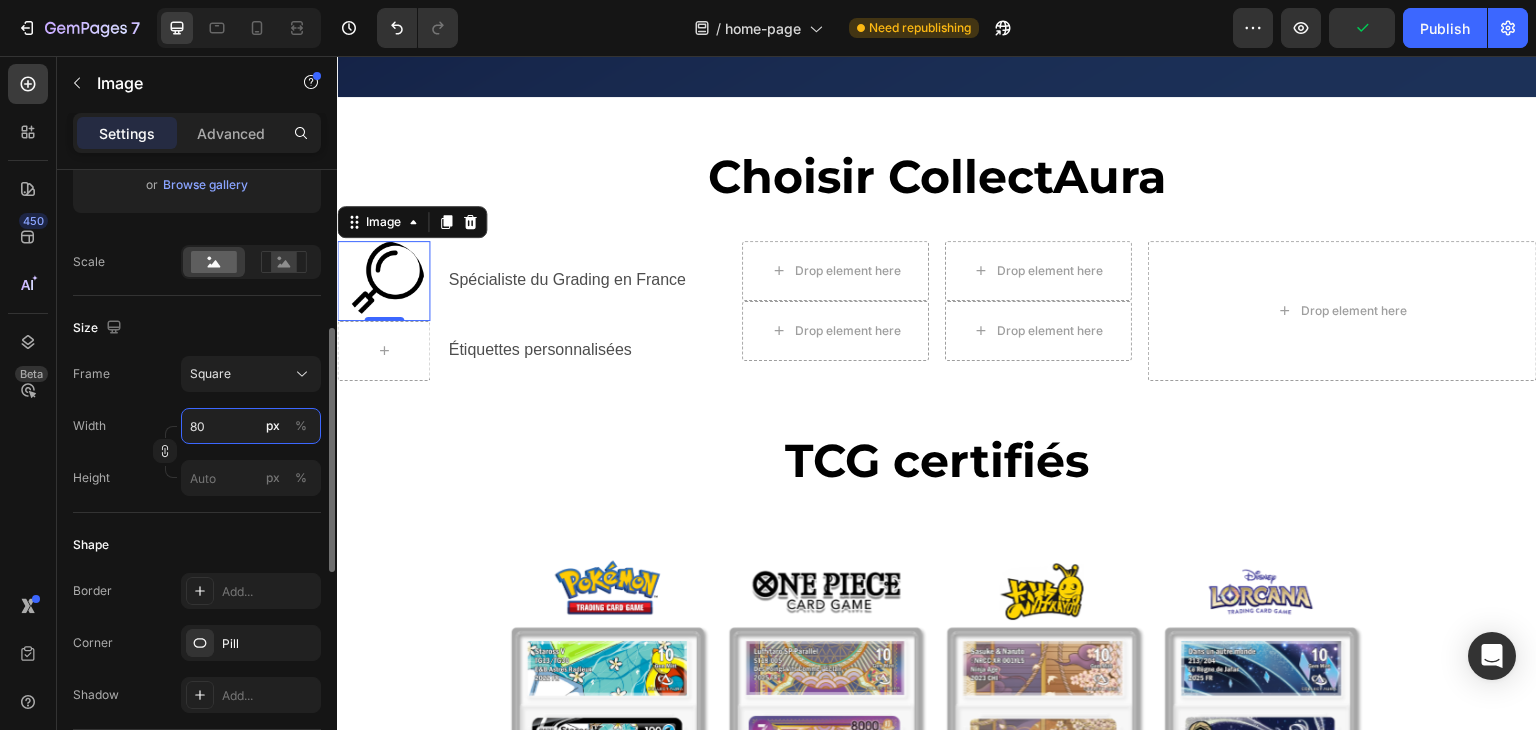 click on "80" at bounding box center [251, 426] 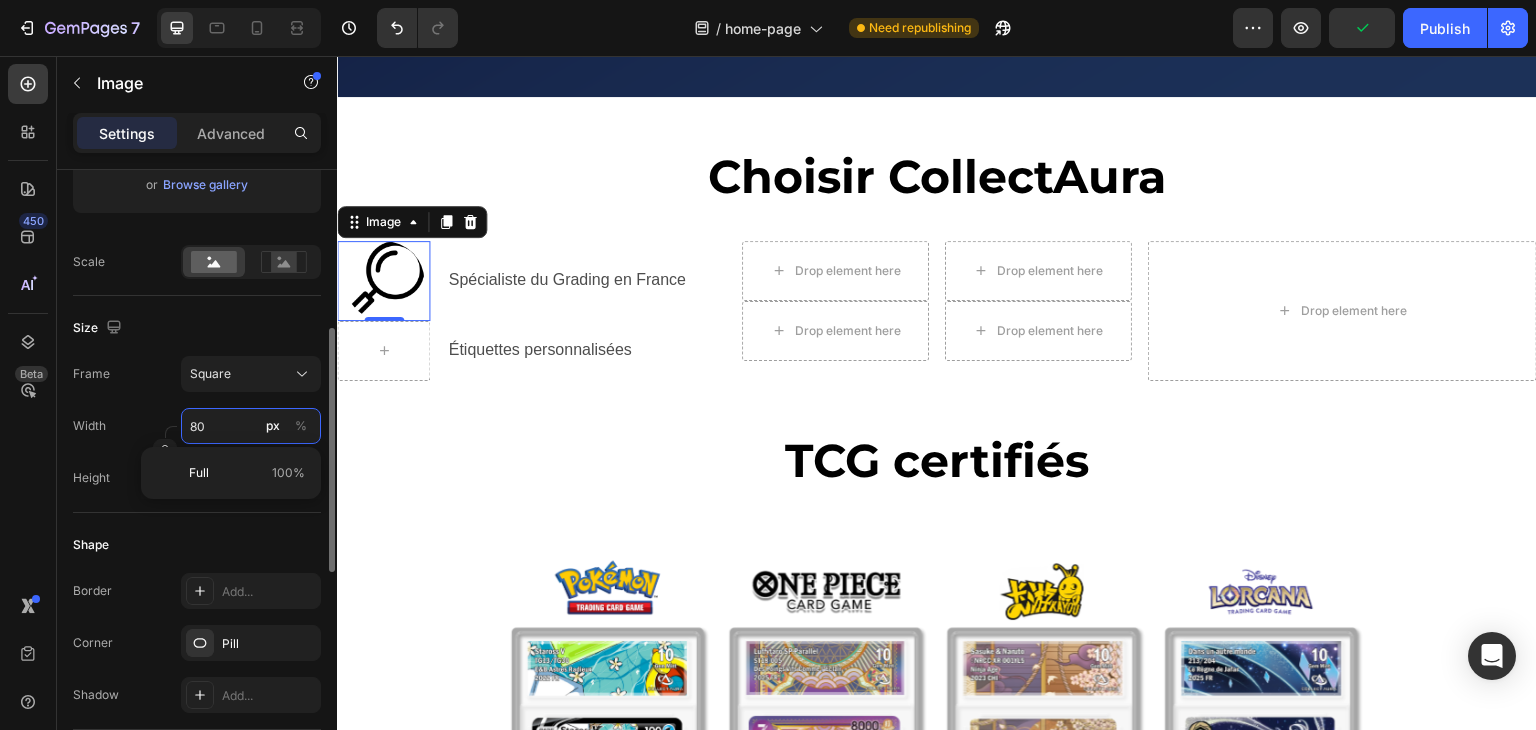 type on "4" 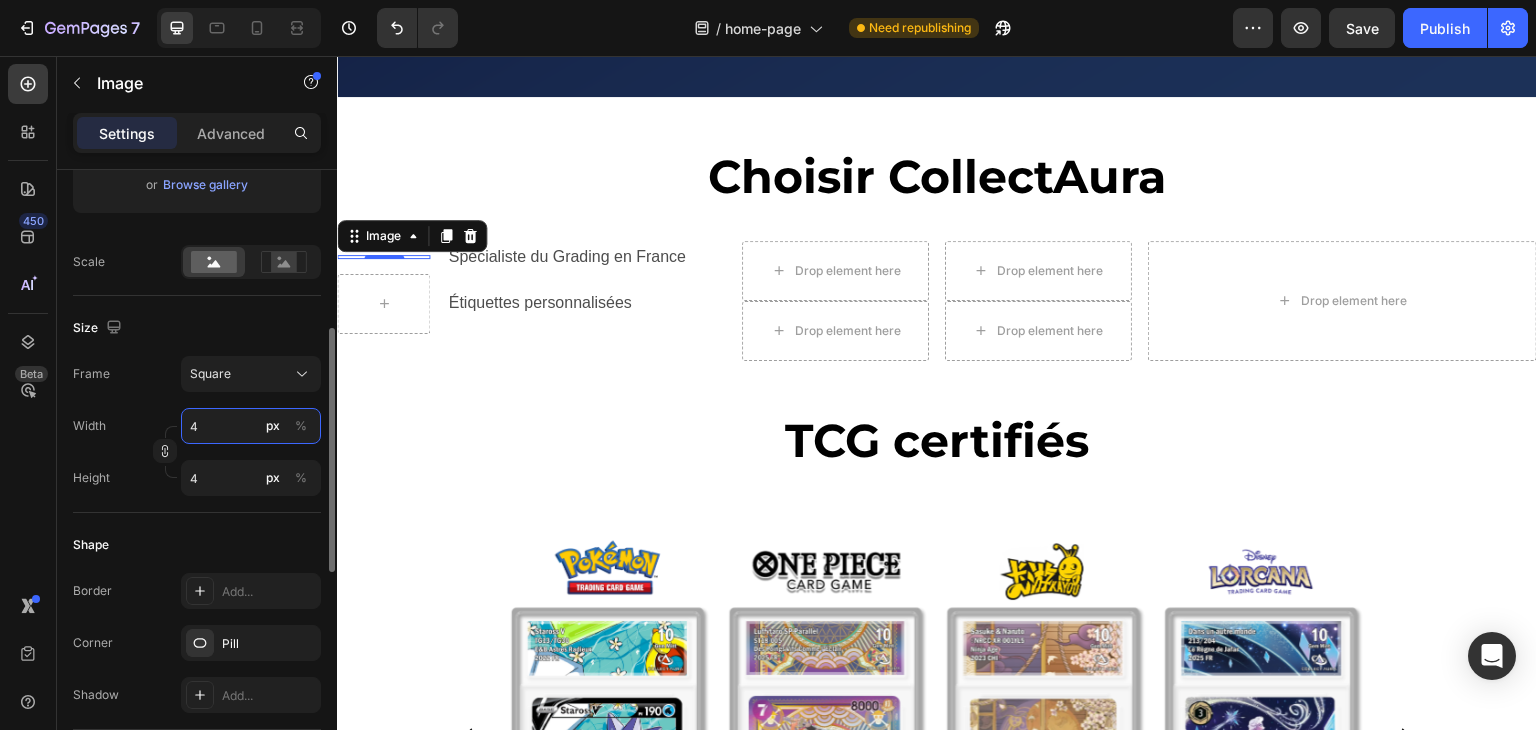 type on "40" 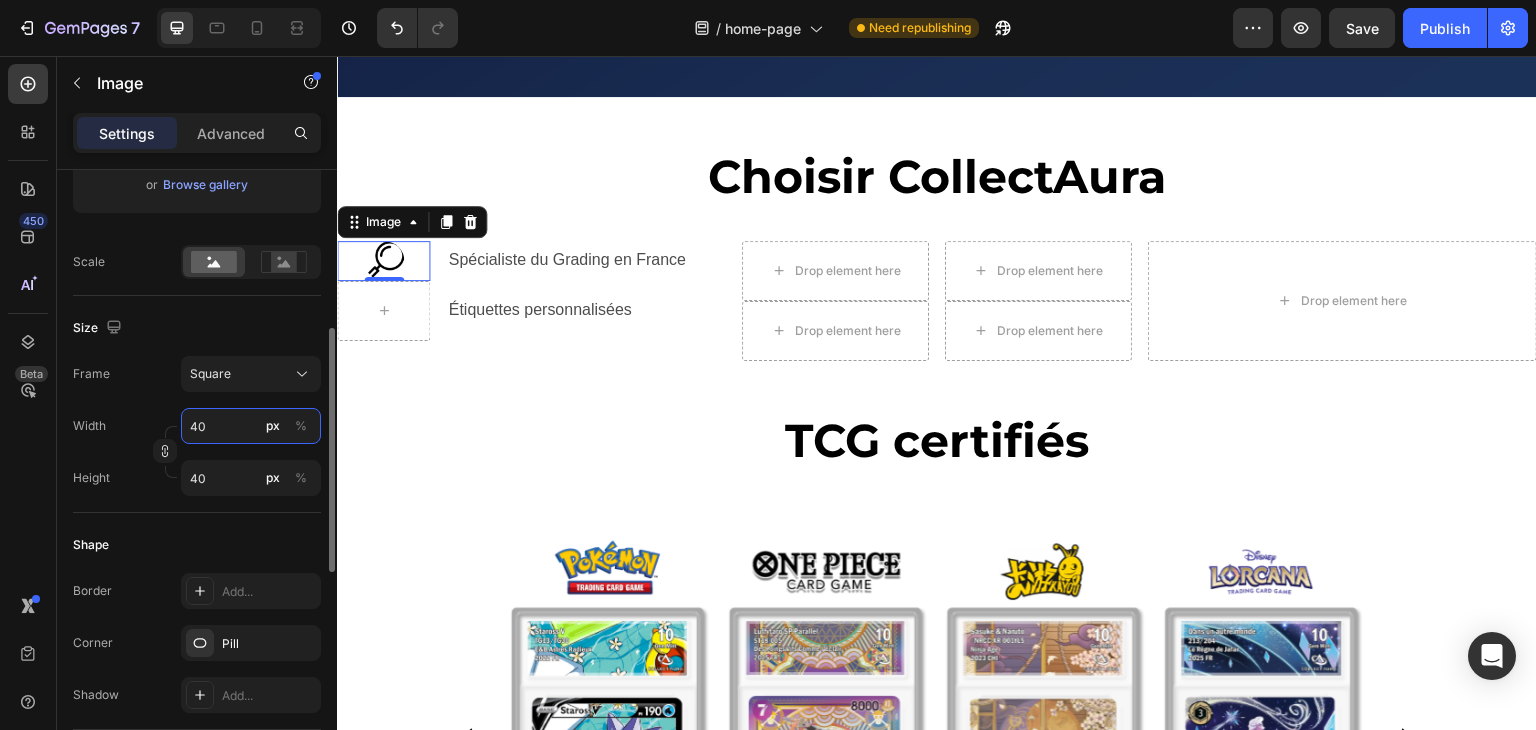 drag, startPoint x: 214, startPoint y: 420, endPoint x: 96, endPoint y: 437, distance: 119.218285 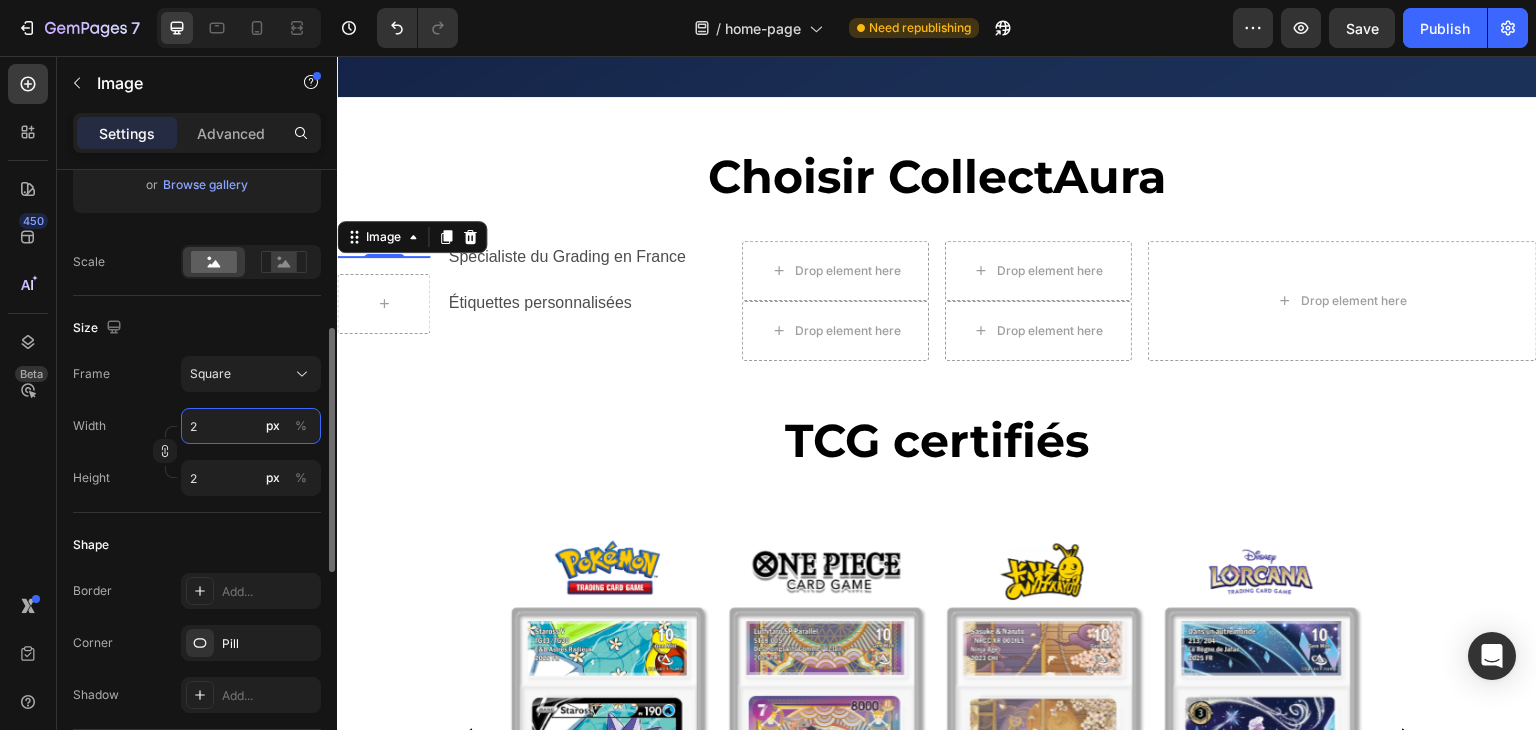 type on "20" 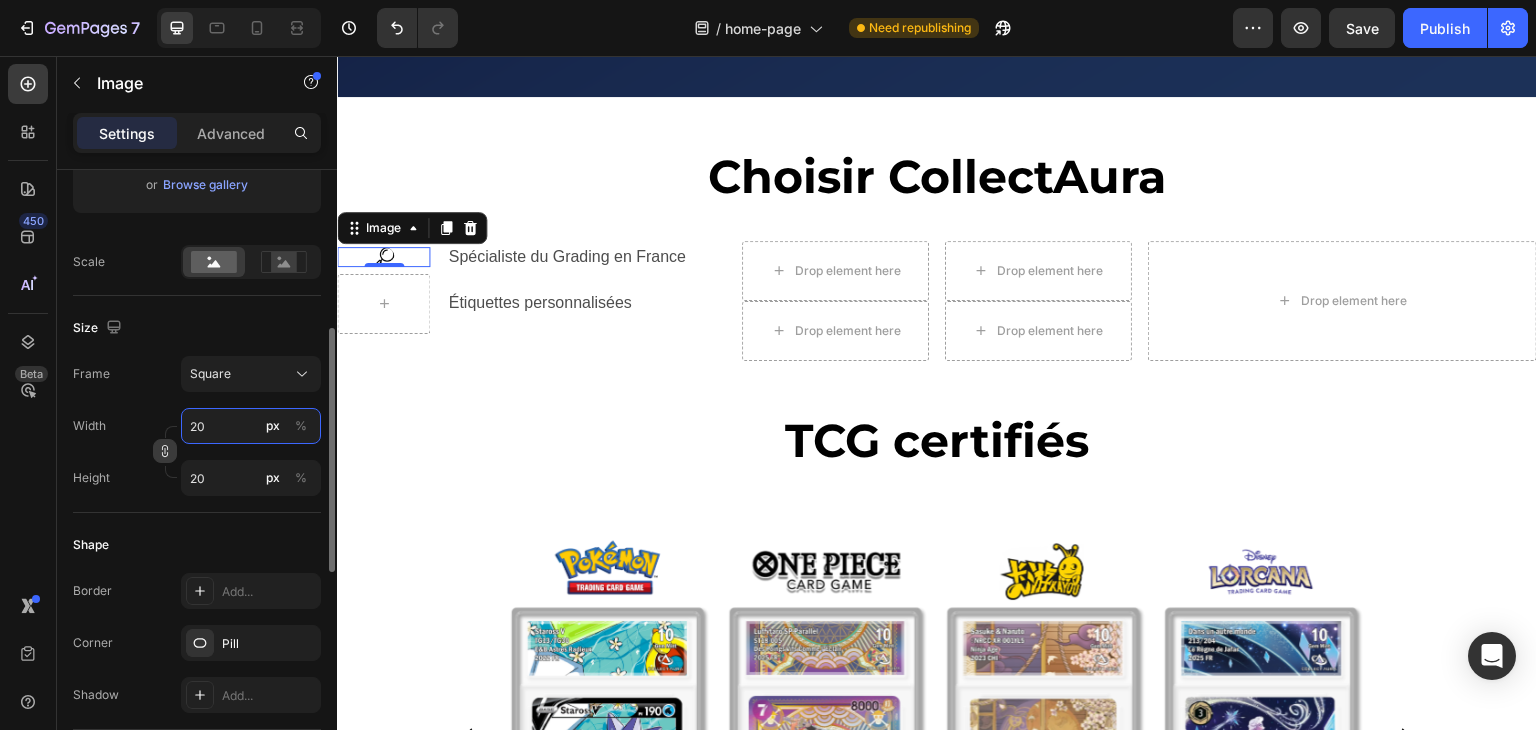 type on "20" 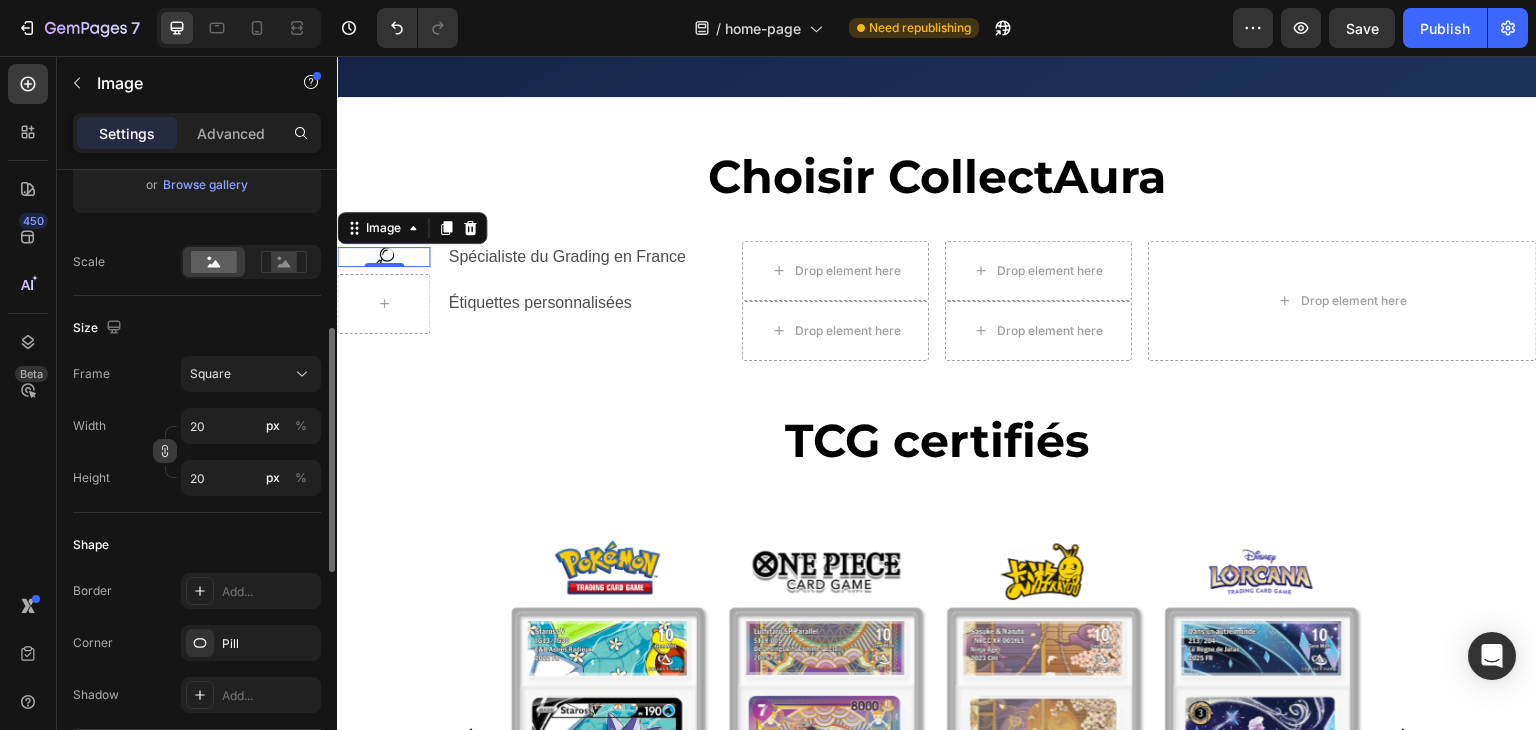 click 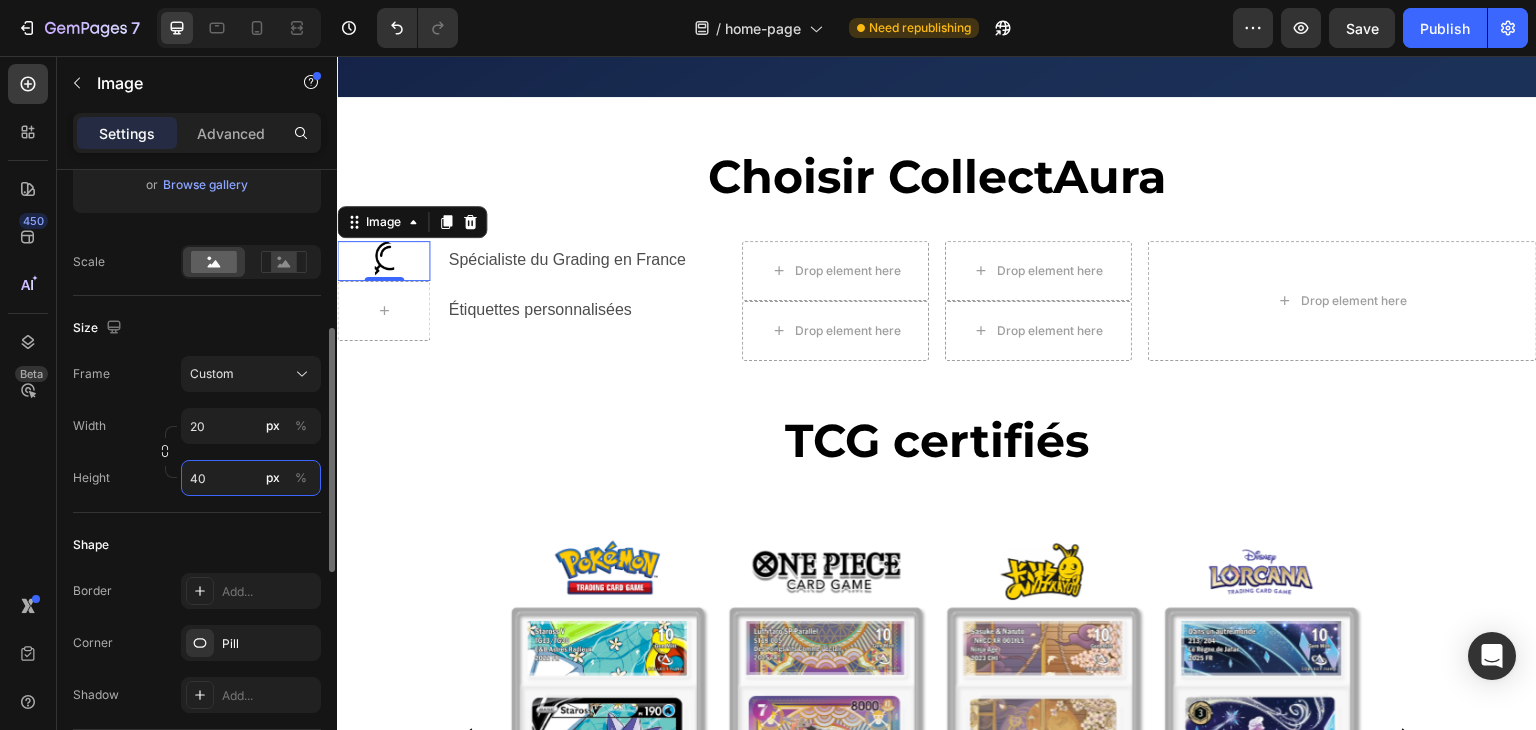 type on "40" 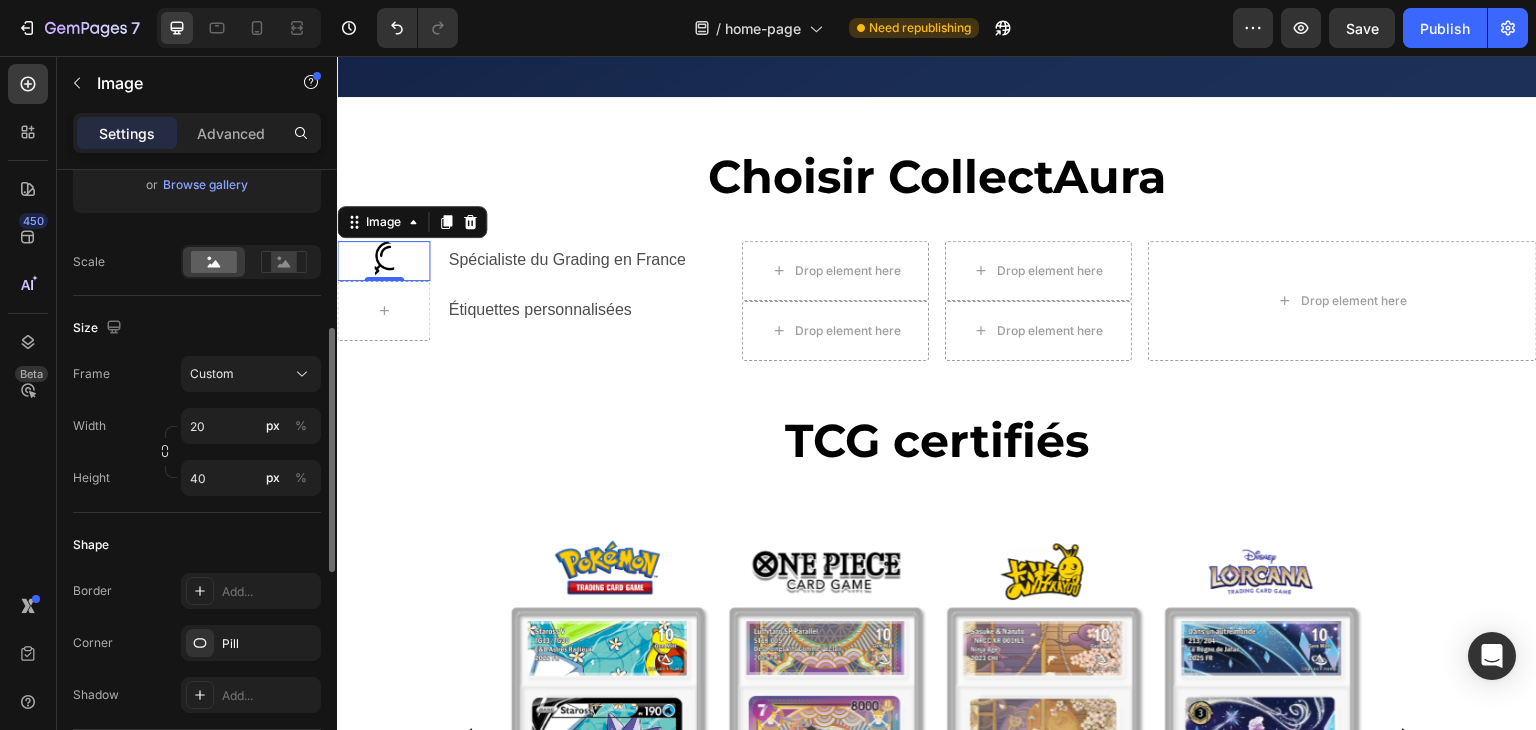 click on "Frame Custom" at bounding box center [197, 374] 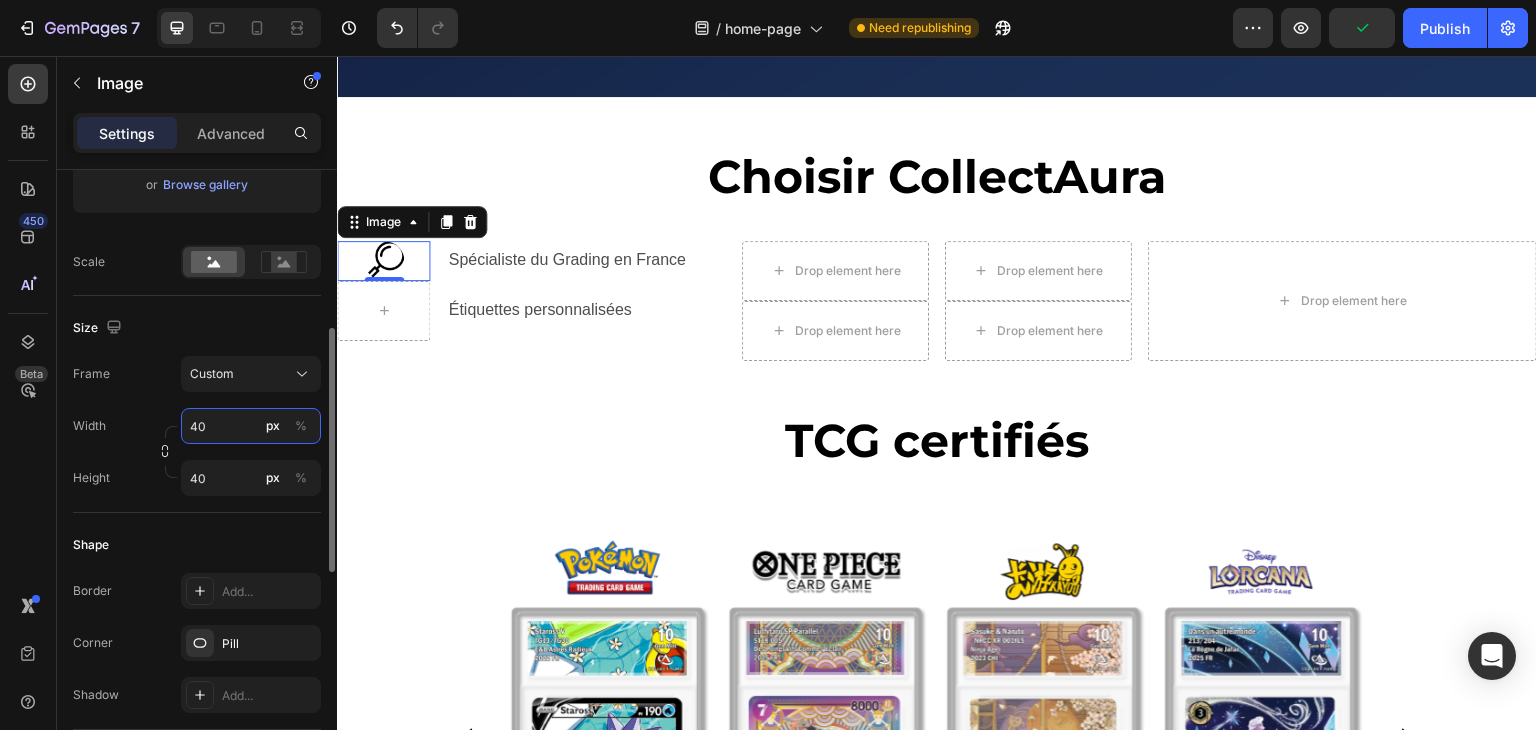 type on "40" 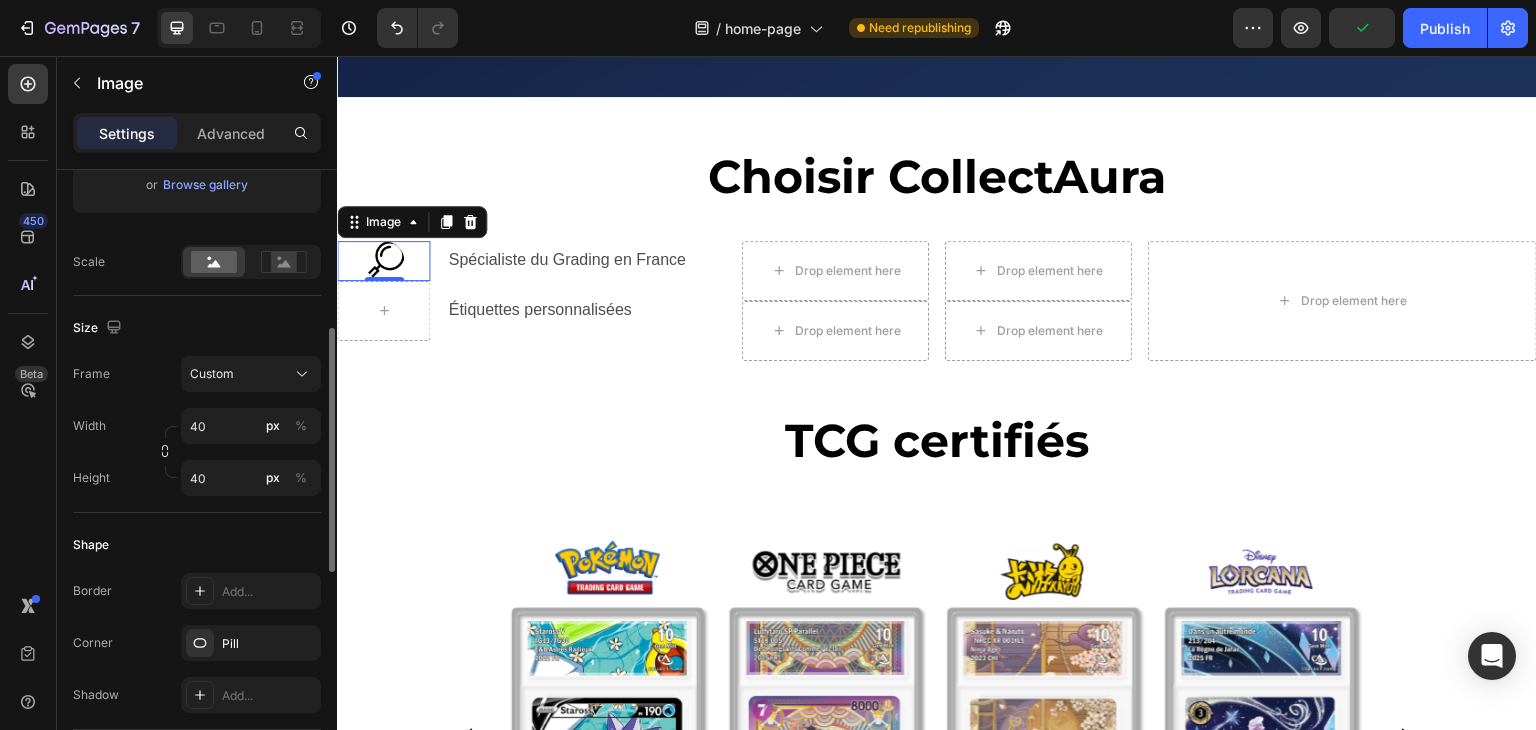 click on "Width 40 px %" at bounding box center [197, 426] 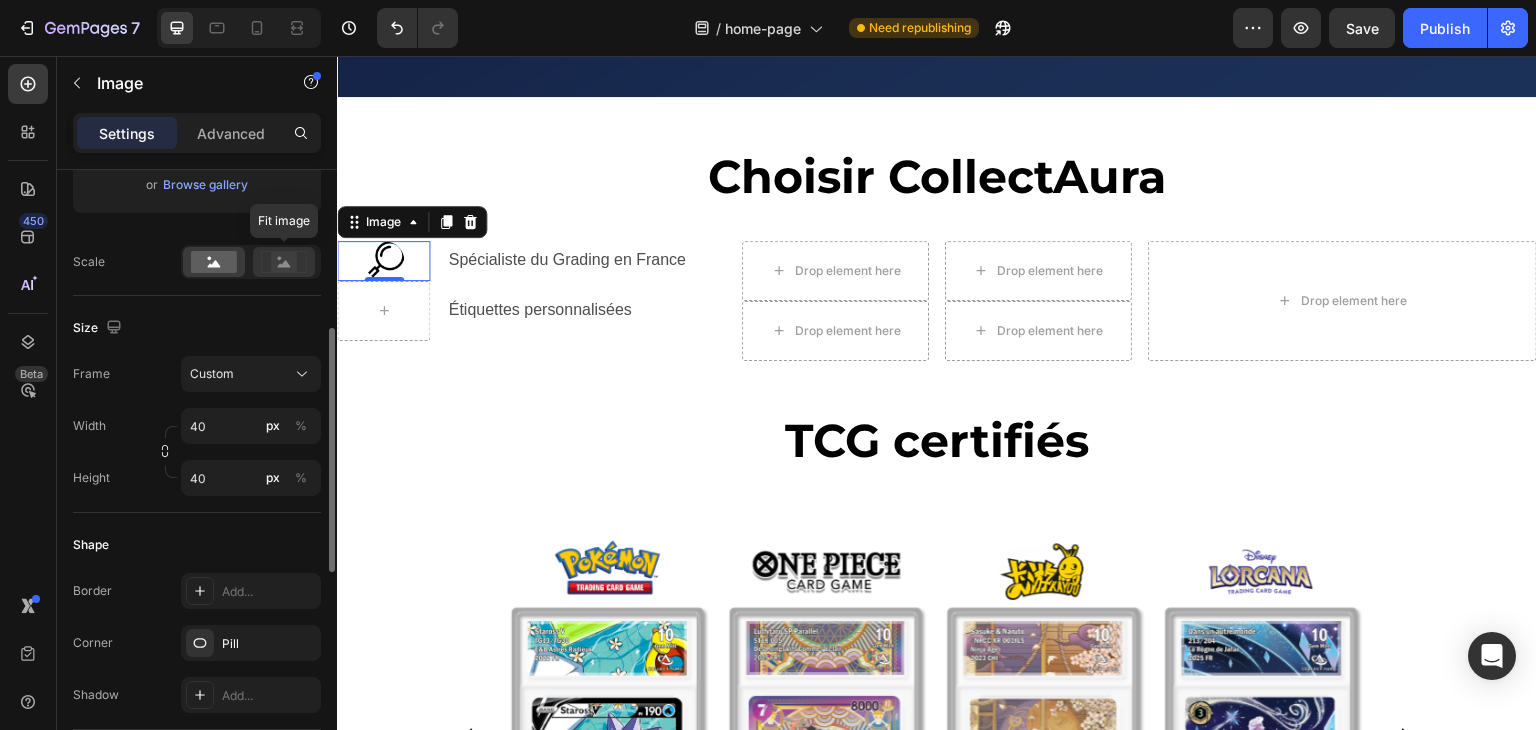 click 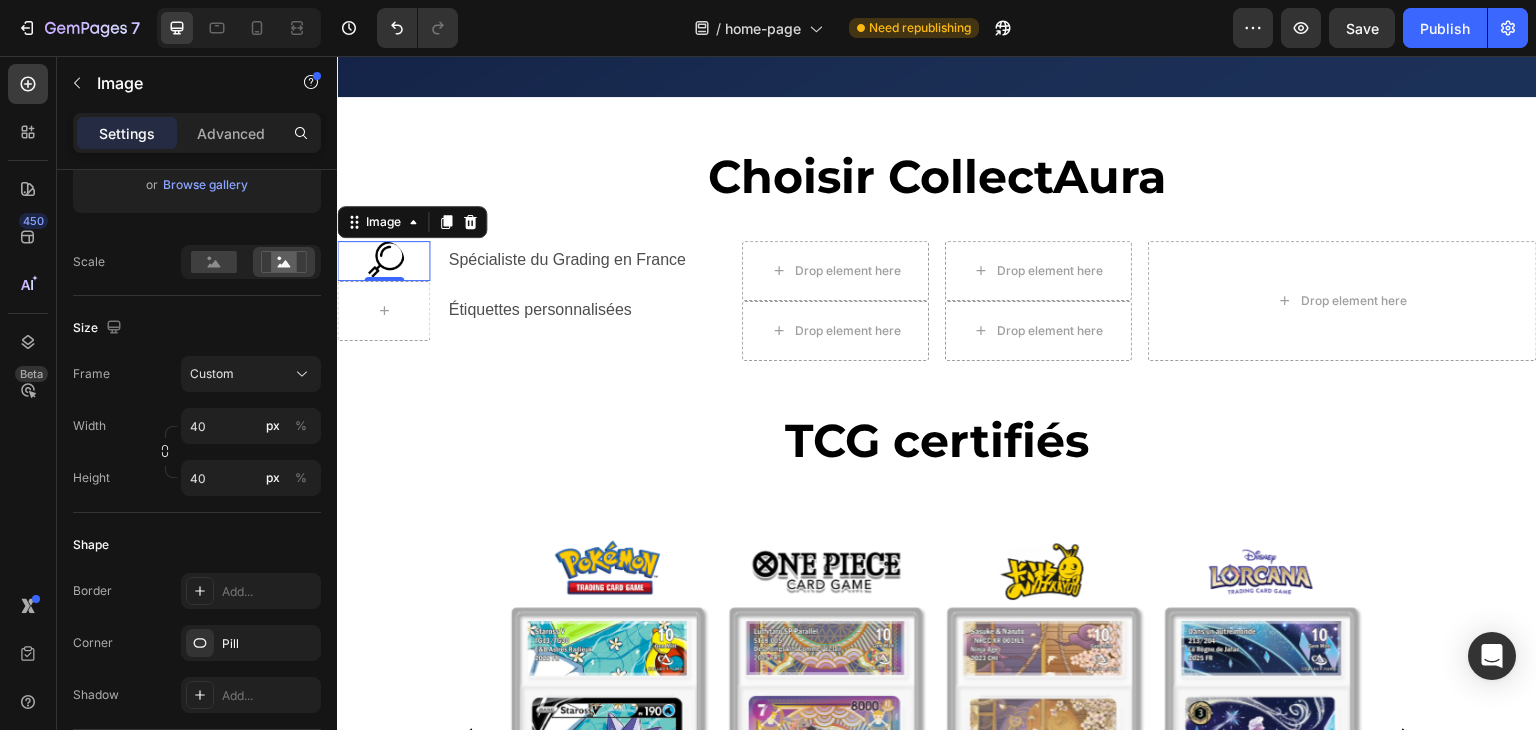 click at bounding box center (384, 261) 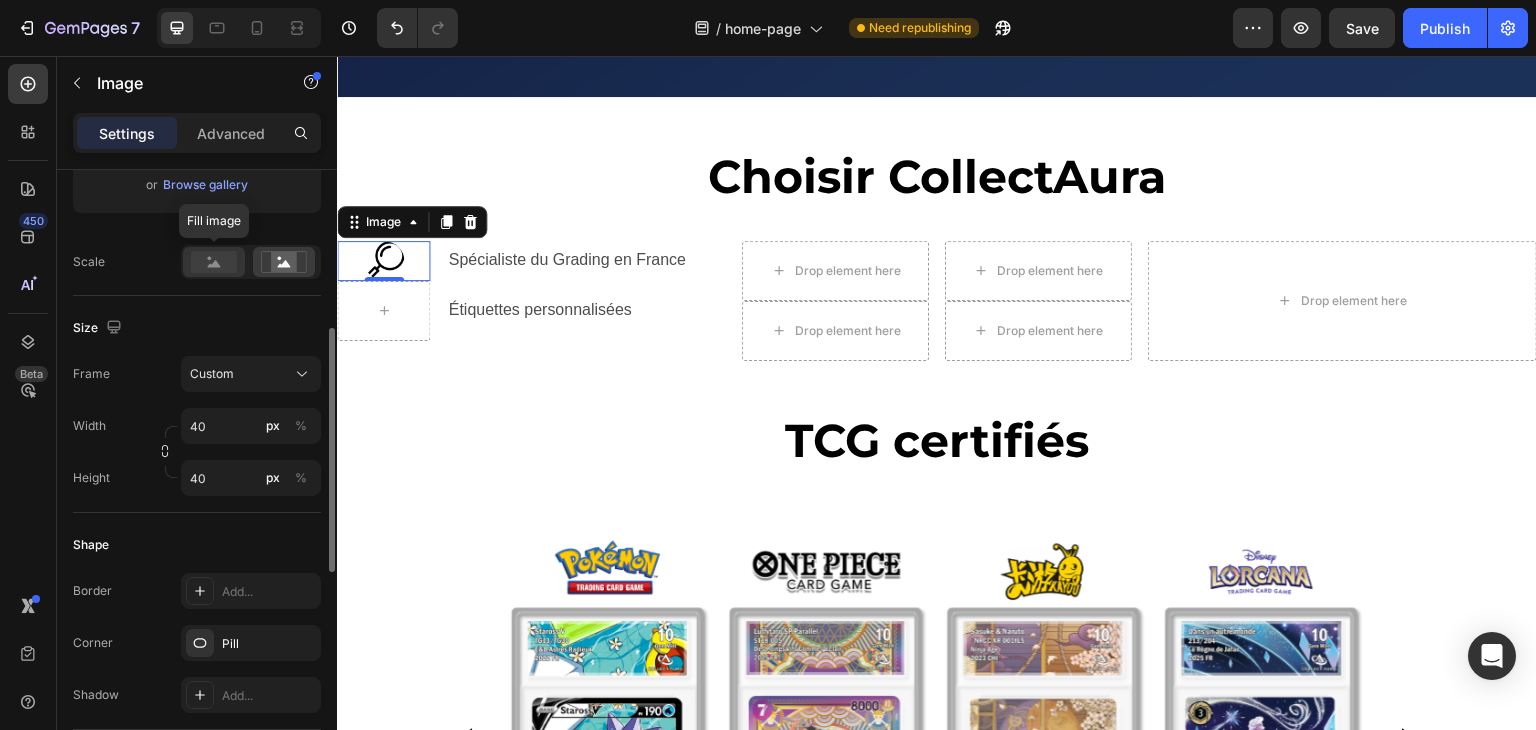 click 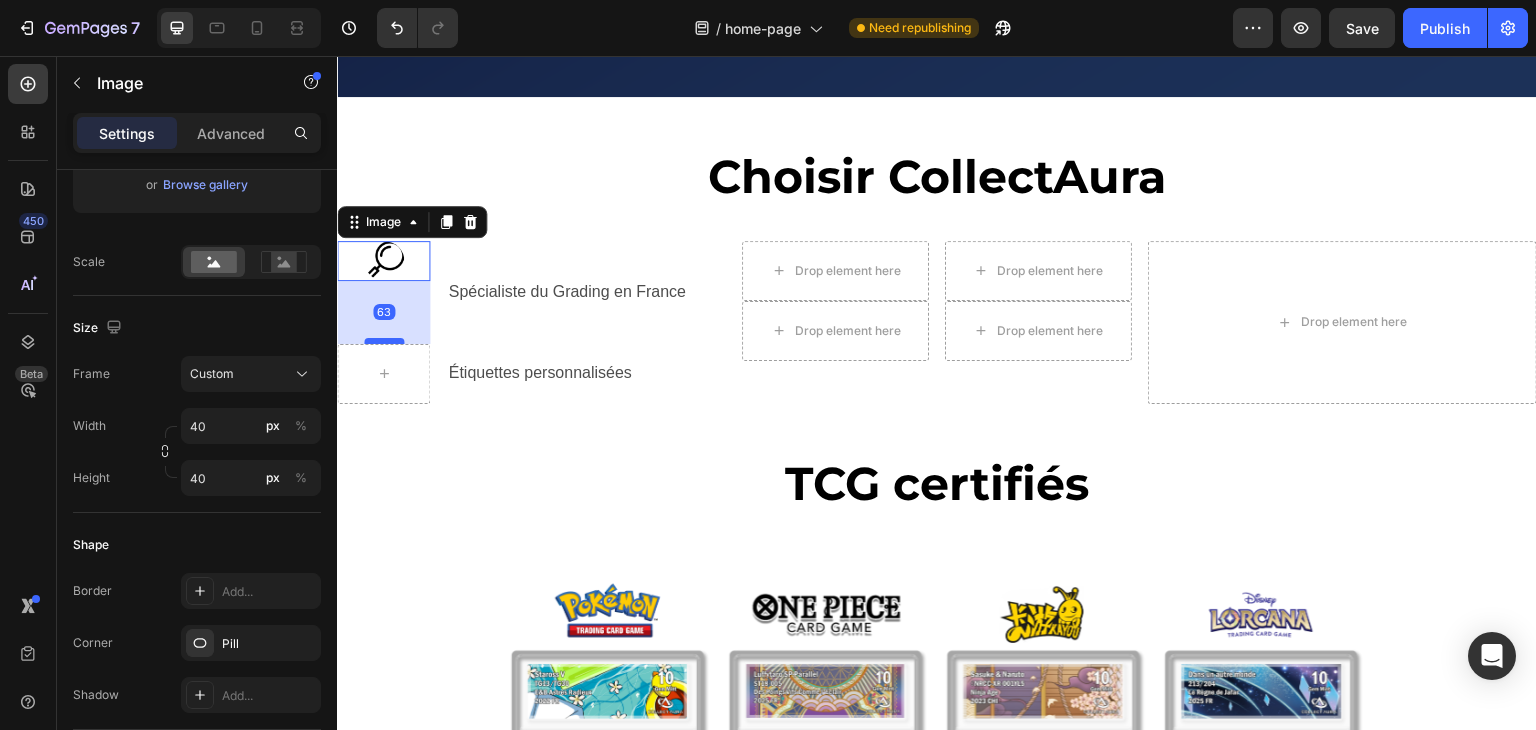 drag, startPoint x: 392, startPoint y: 277, endPoint x: 398, endPoint y: 340, distance: 63.28507 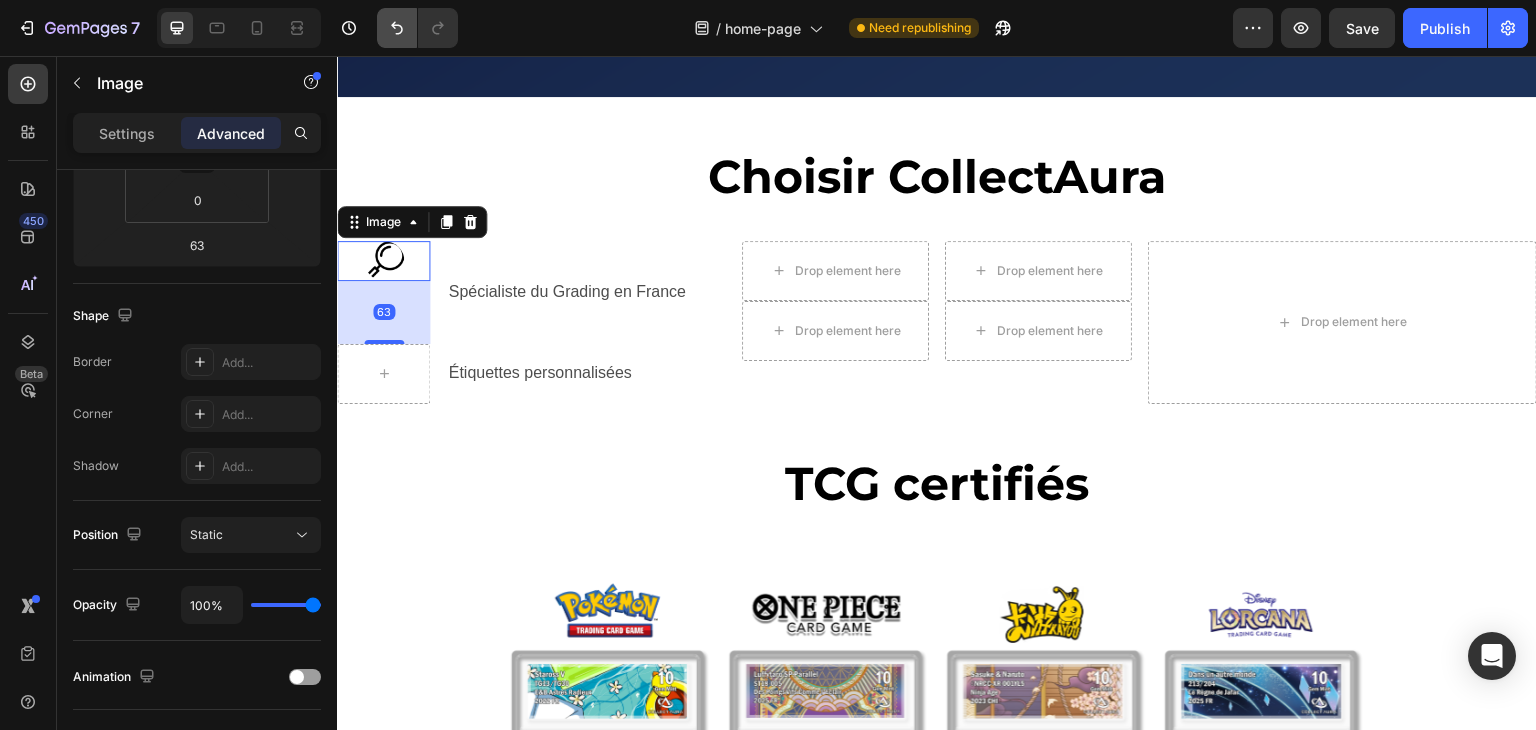 click 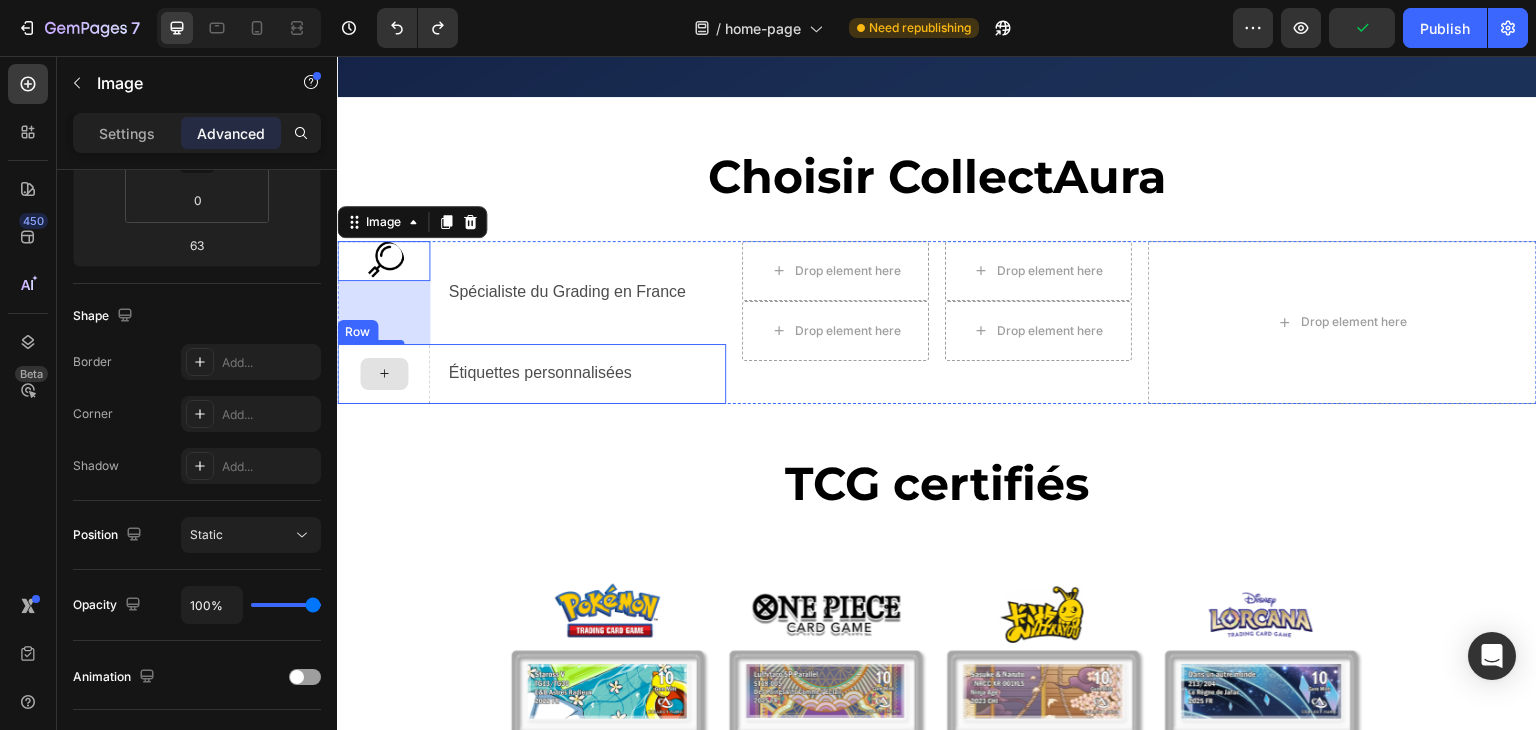 click at bounding box center (383, 374) 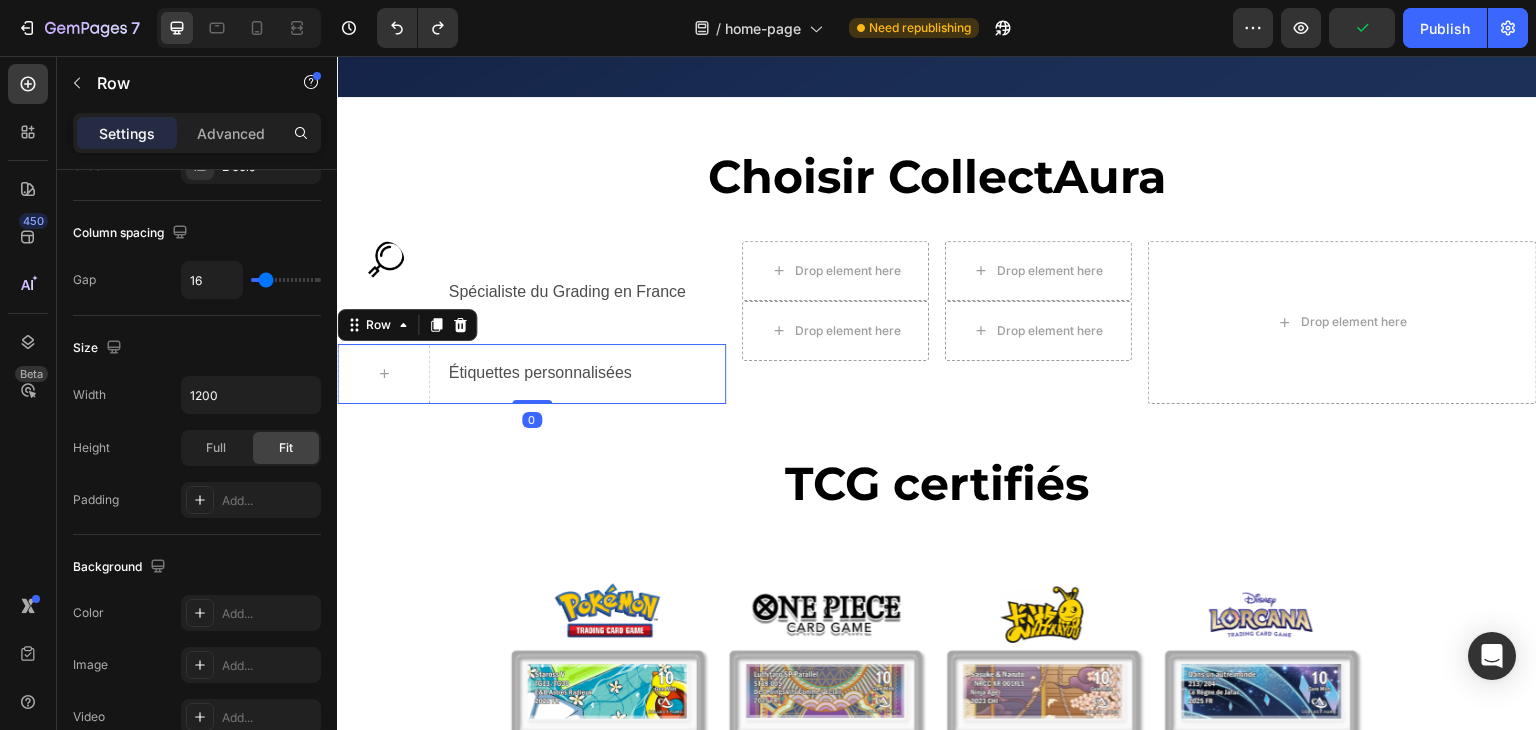 scroll, scrollTop: 0, scrollLeft: 0, axis: both 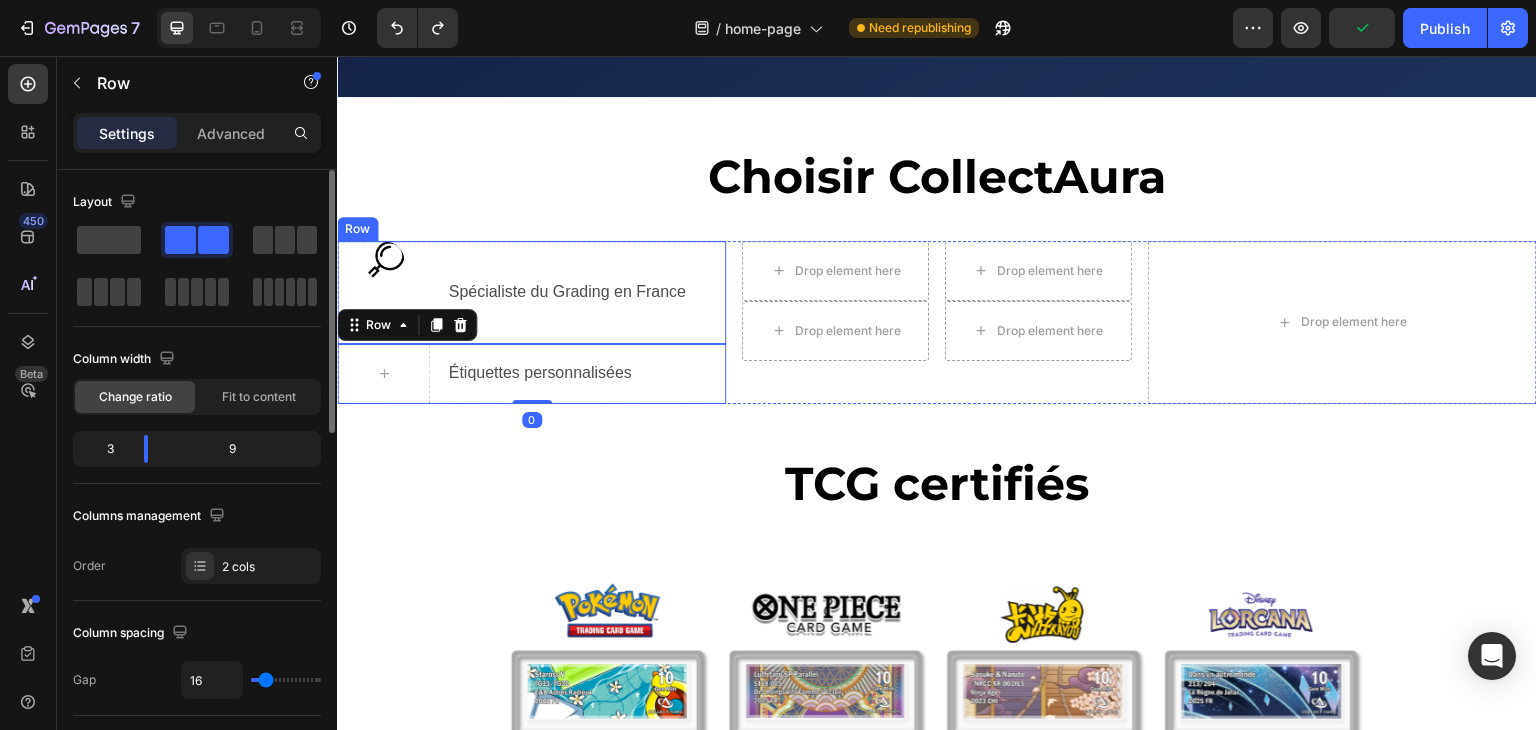 click on "Image" at bounding box center [383, 292] 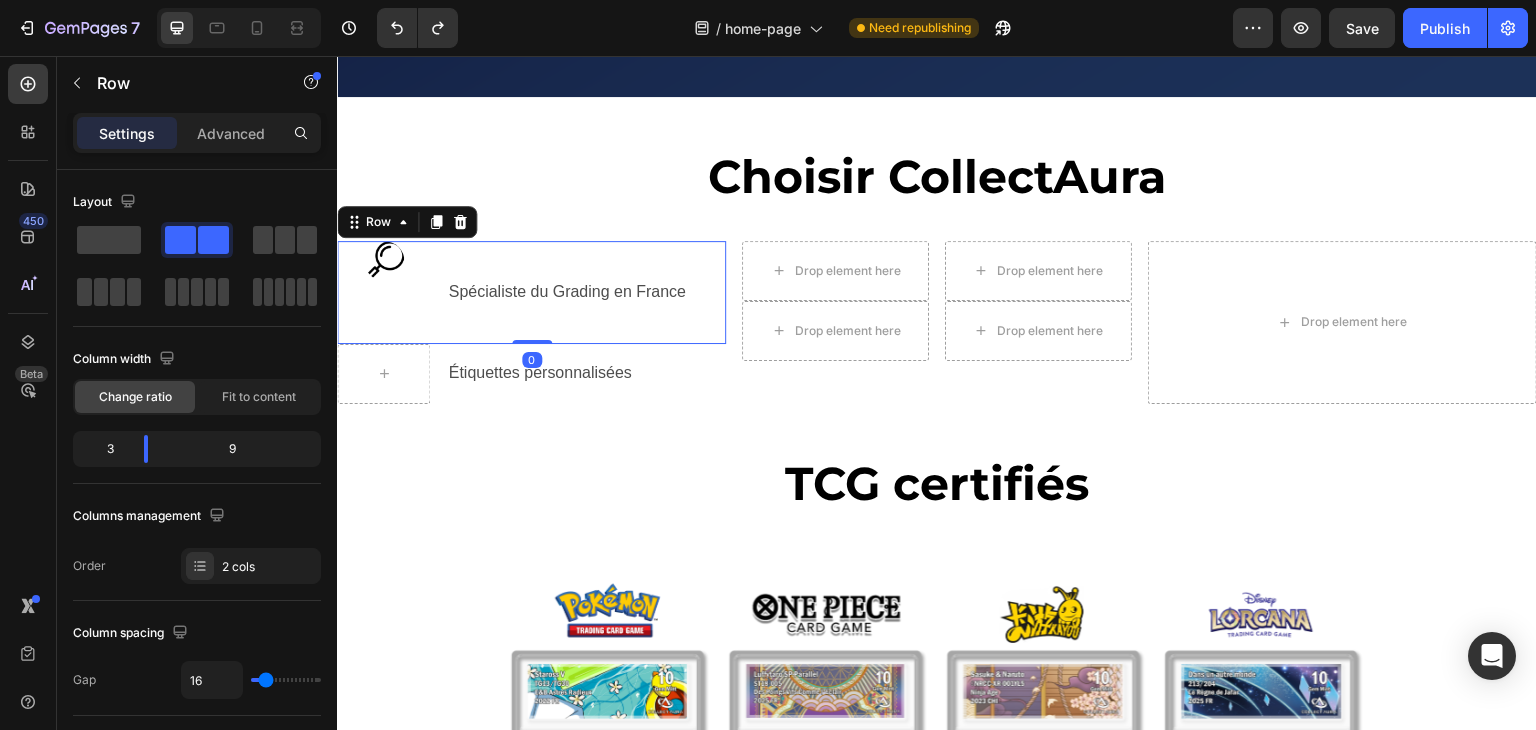 click on "Image" at bounding box center [383, 292] 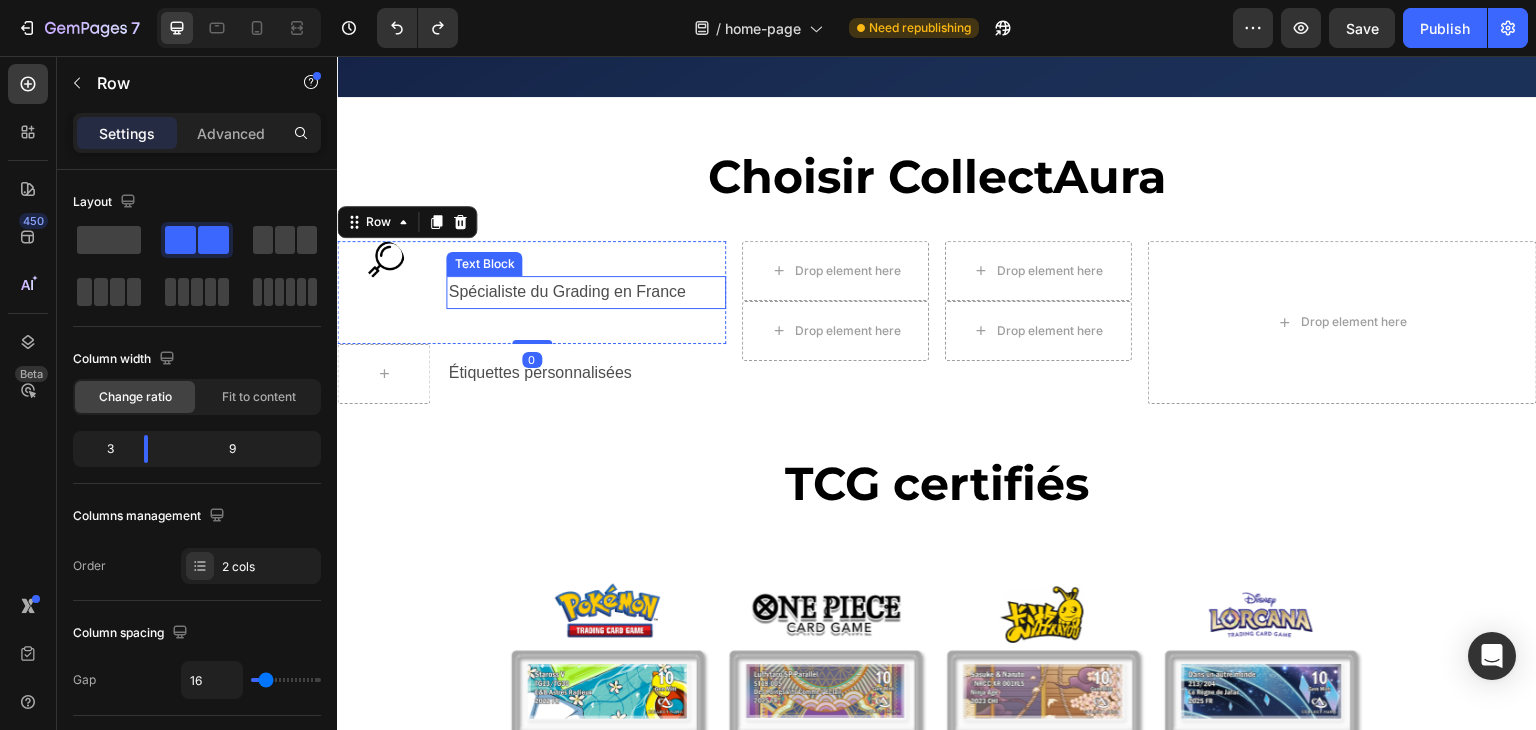 click on "Spécialiste du Grading en France" at bounding box center [586, 292] 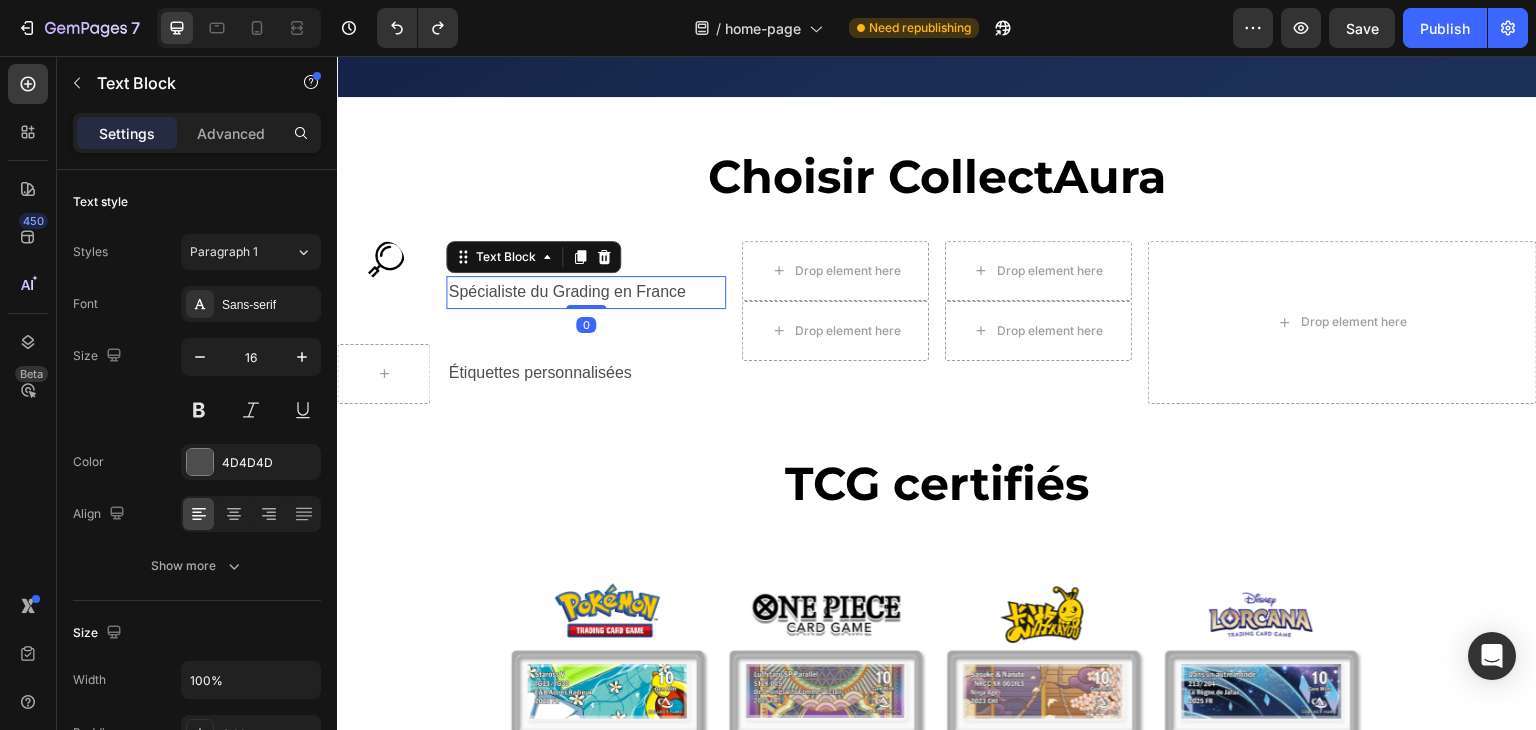 click on "Image" at bounding box center (383, 292) 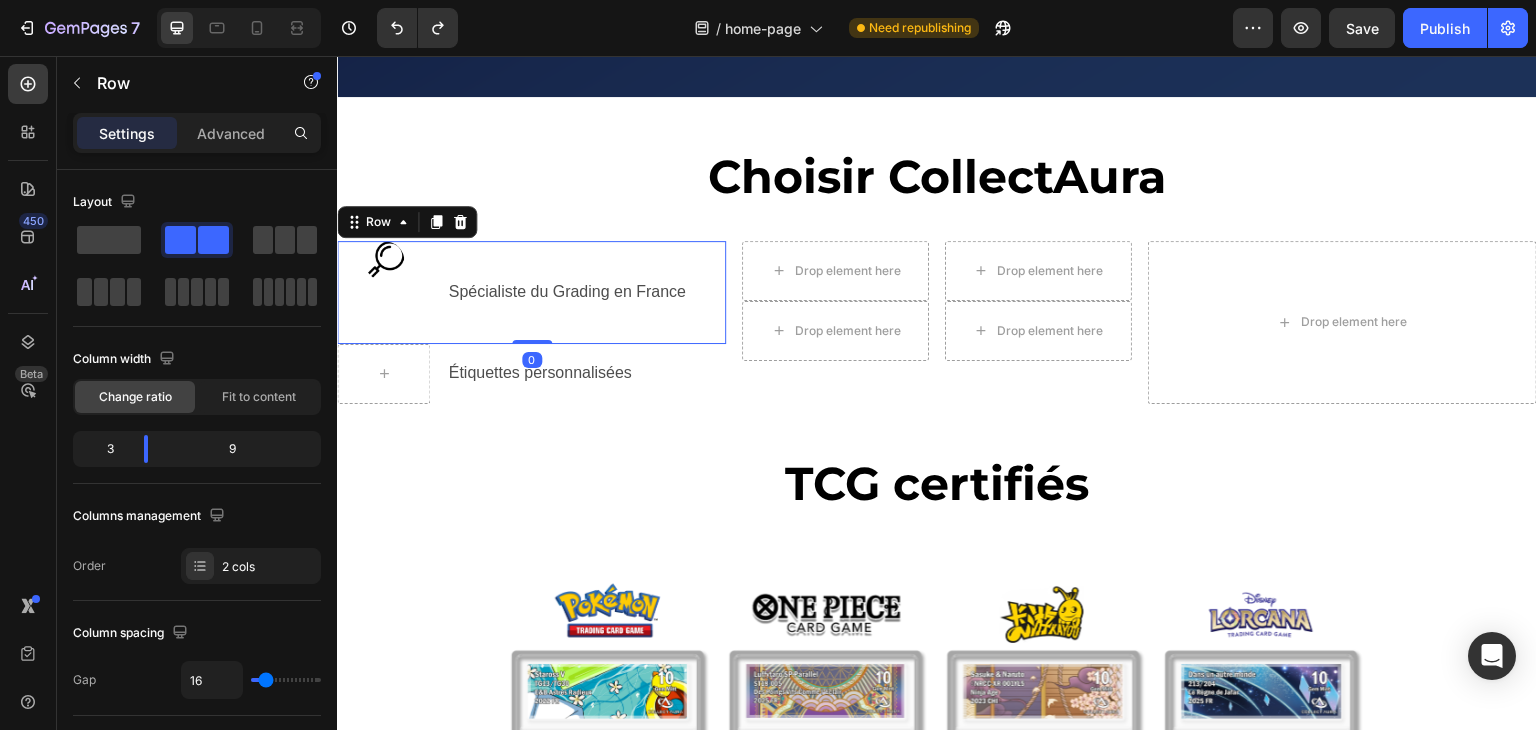 click at bounding box center [383, 261] 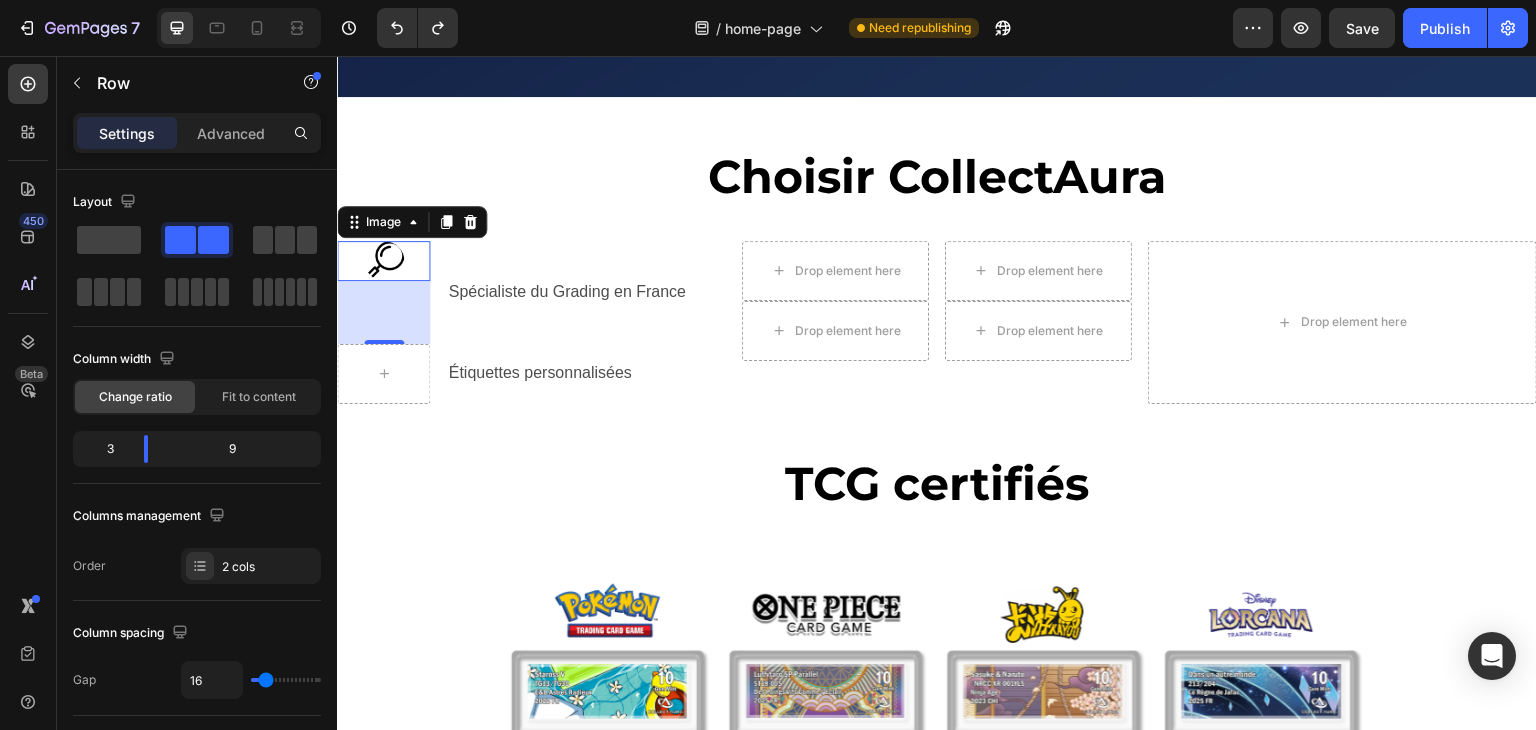 click at bounding box center (383, 261) 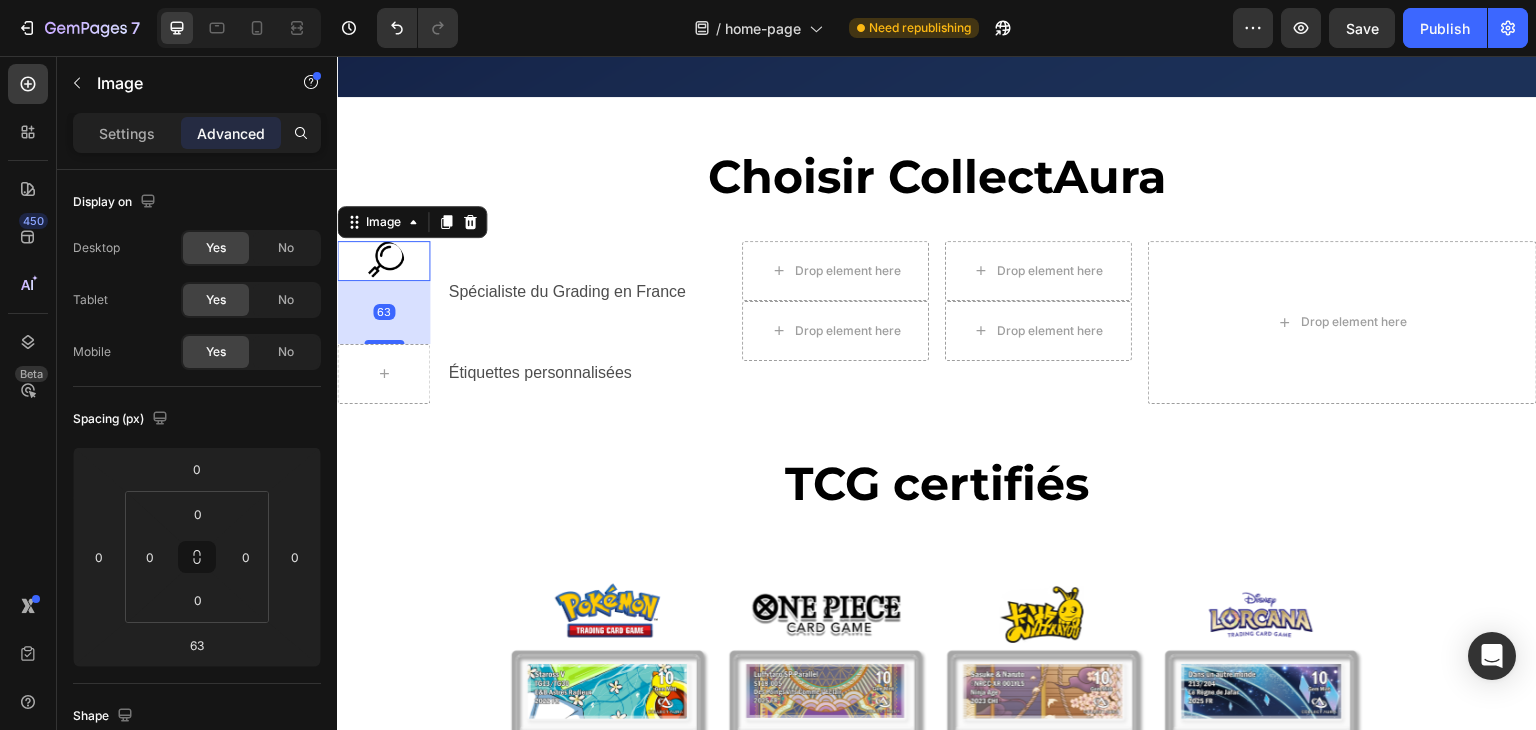 drag, startPoint x: 385, startPoint y: 341, endPoint x: 371, endPoint y: 301, distance: 42.379242 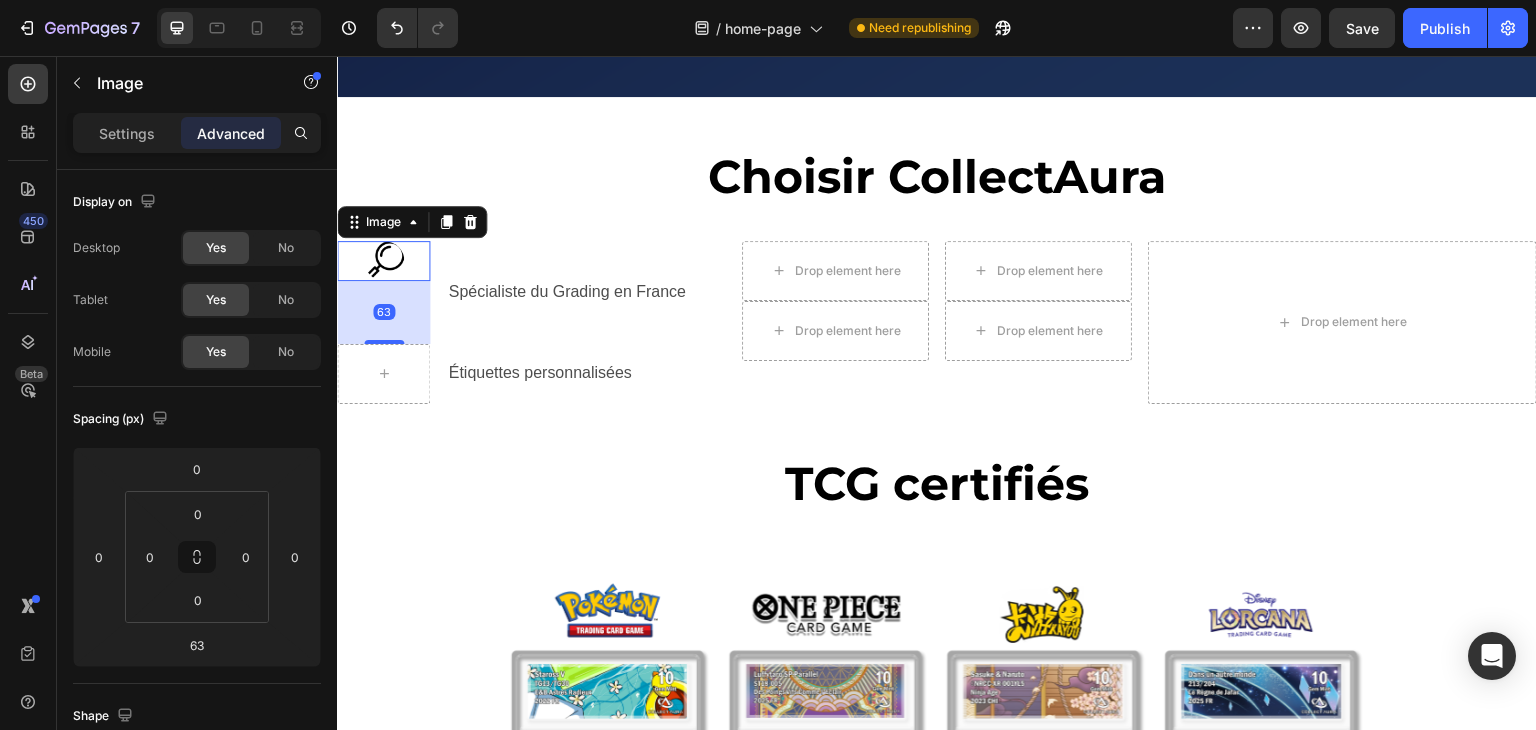 click on "Image   63" at bounding box center (383, 261) 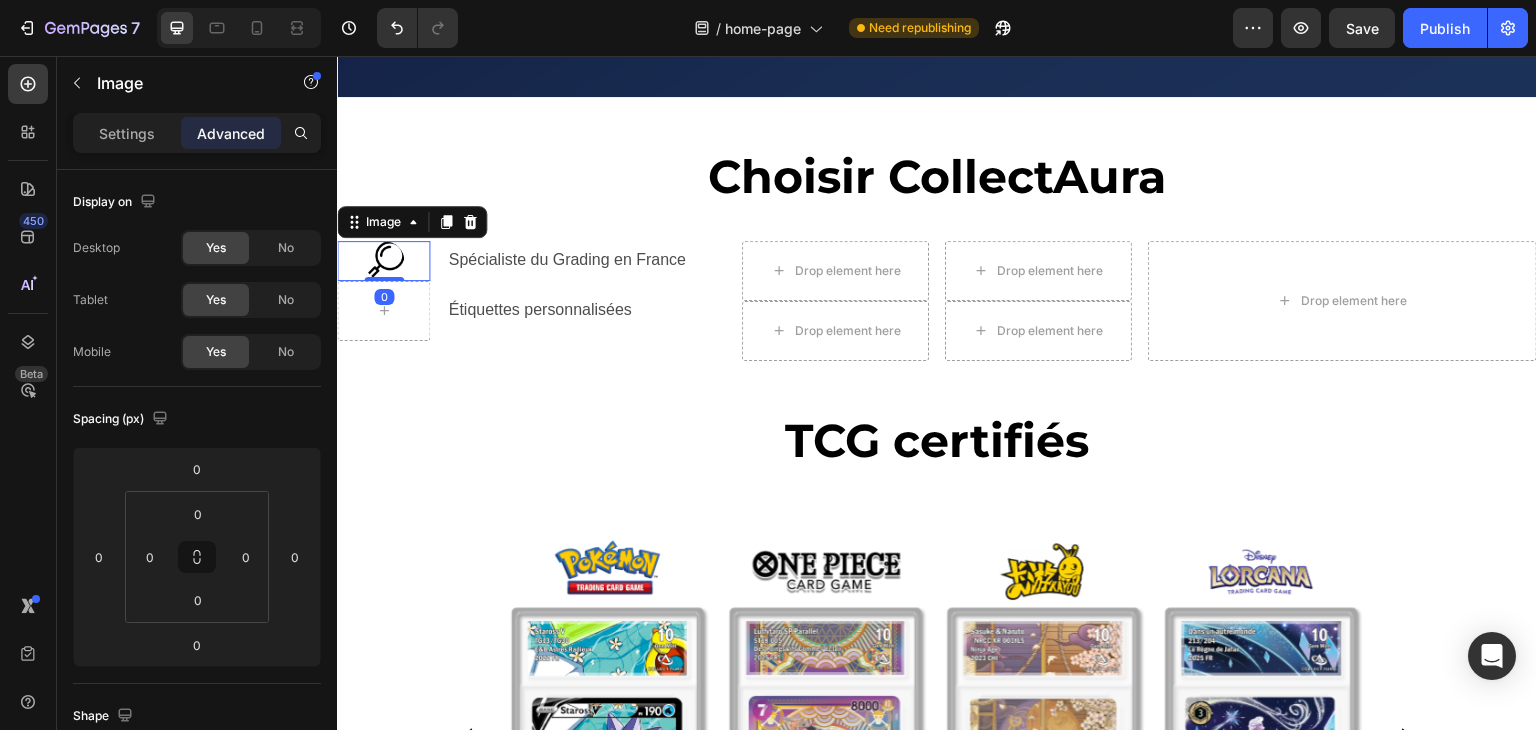 click at bounding box center [384, 261] 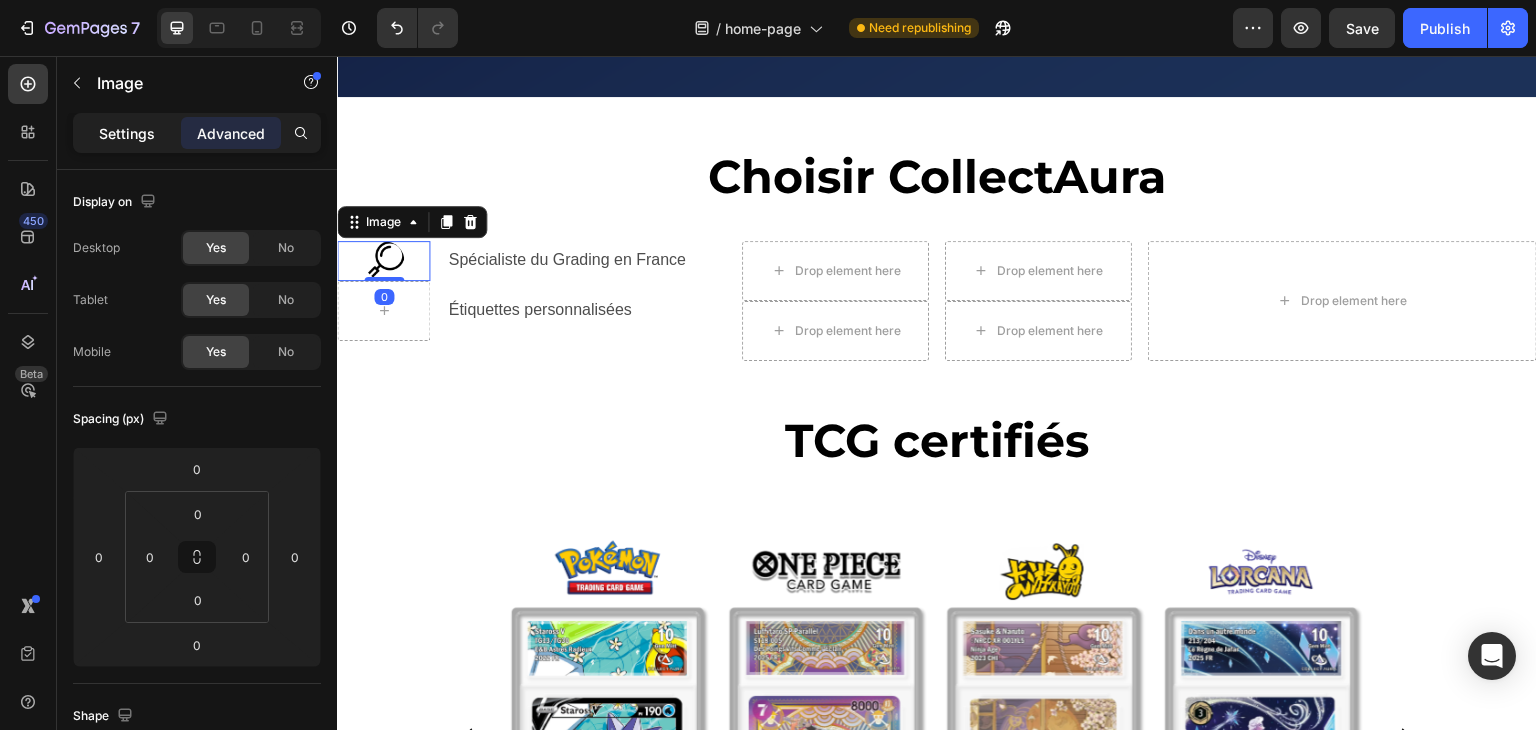 click on "Settings" 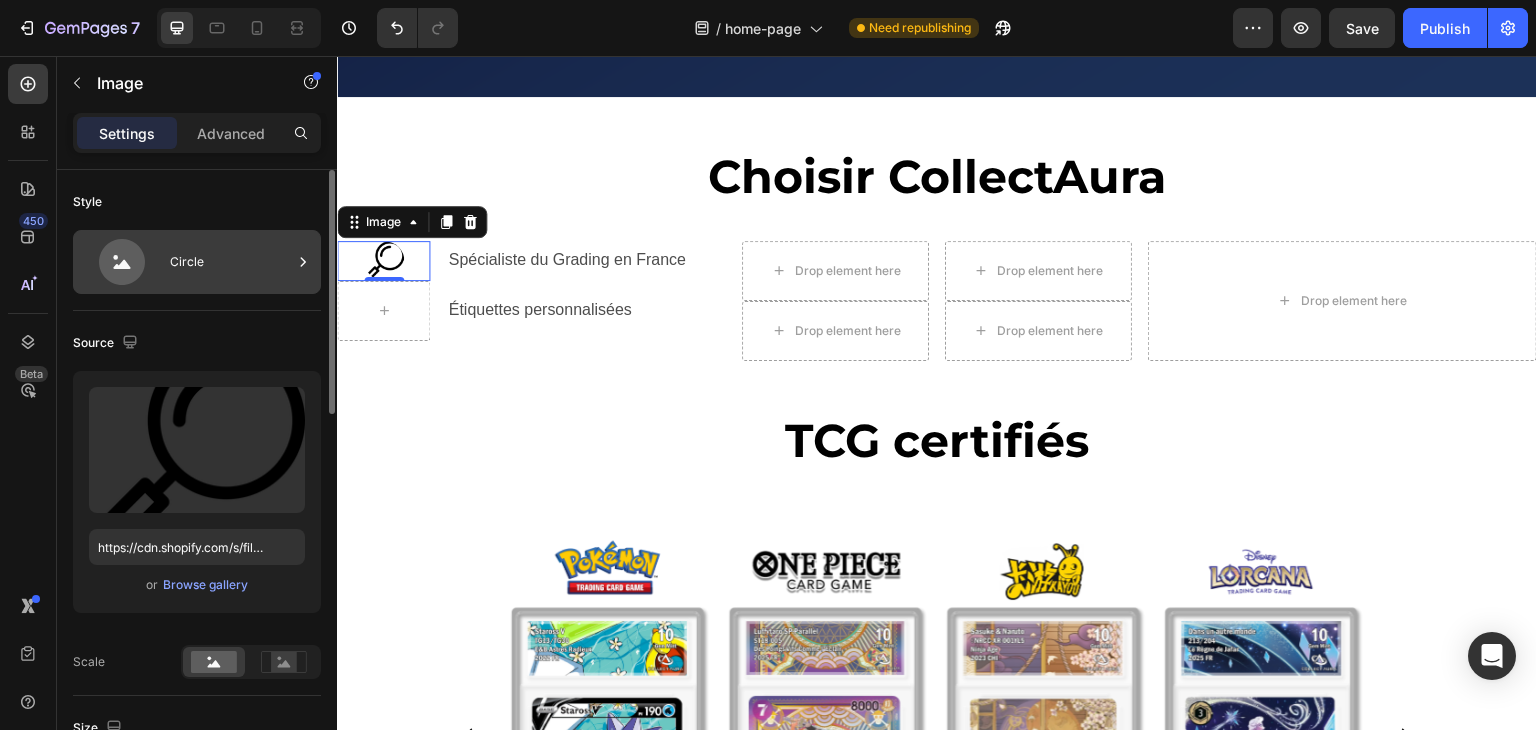 click on "Circle" at bounding box center [231, 262] 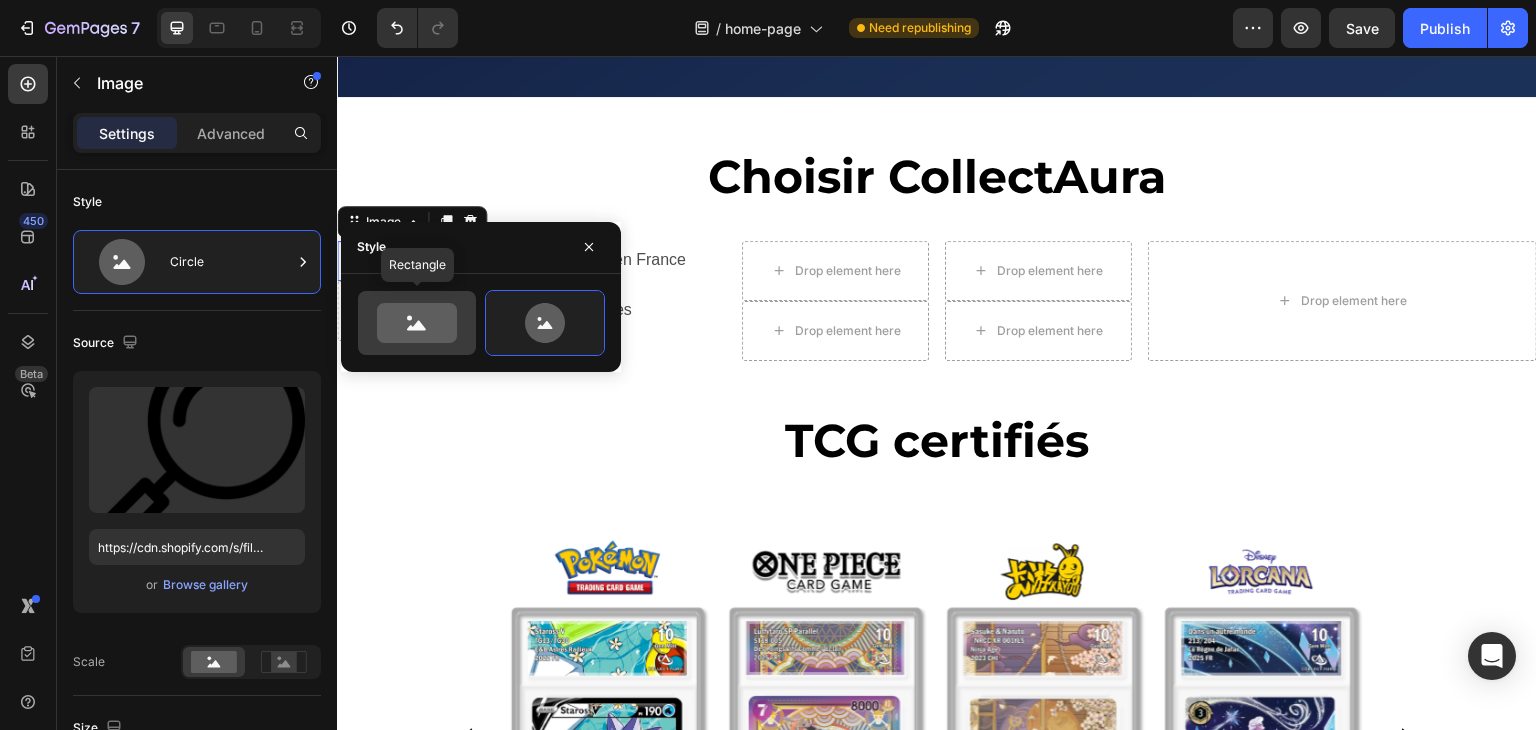 click 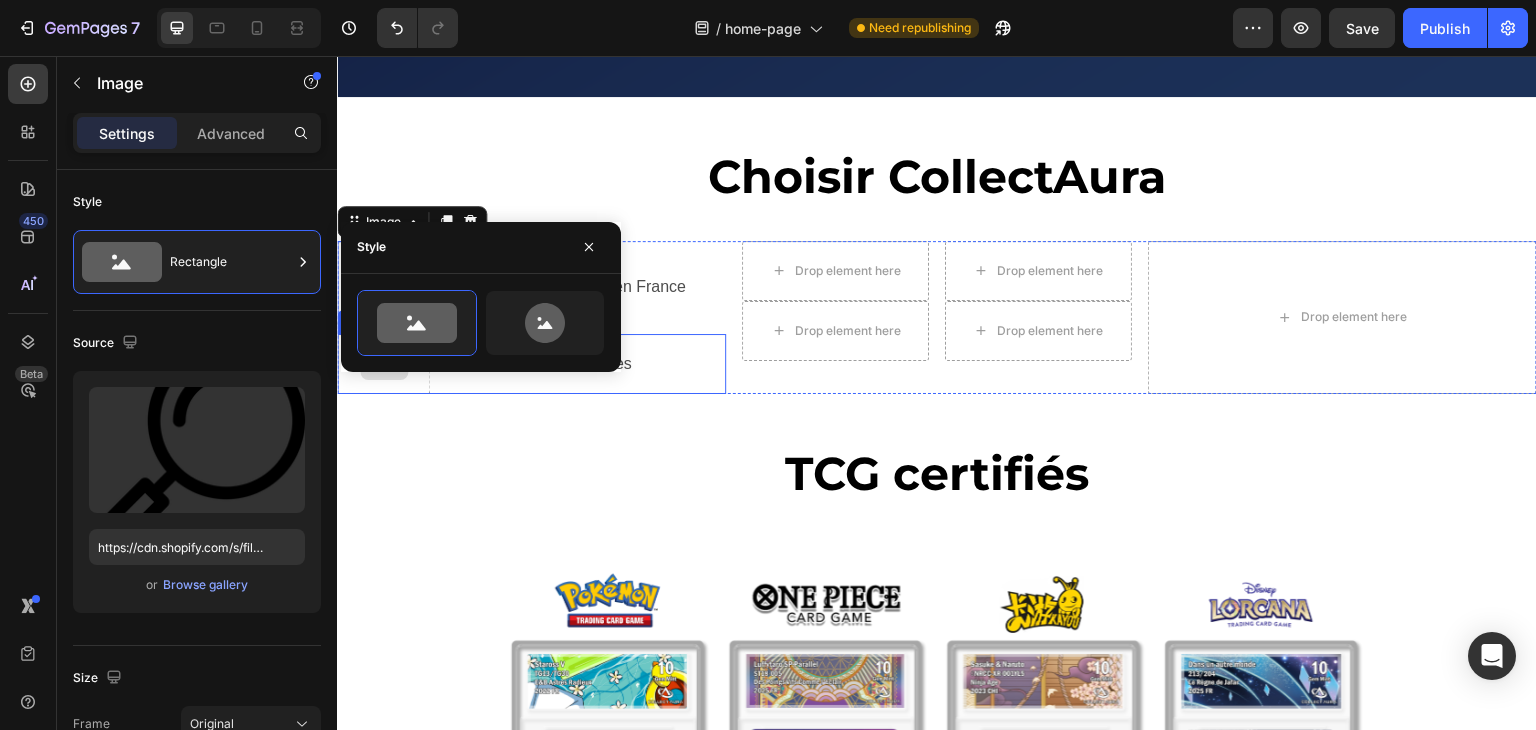 click on "TCG certifiés" at bounding box center (937, 474) 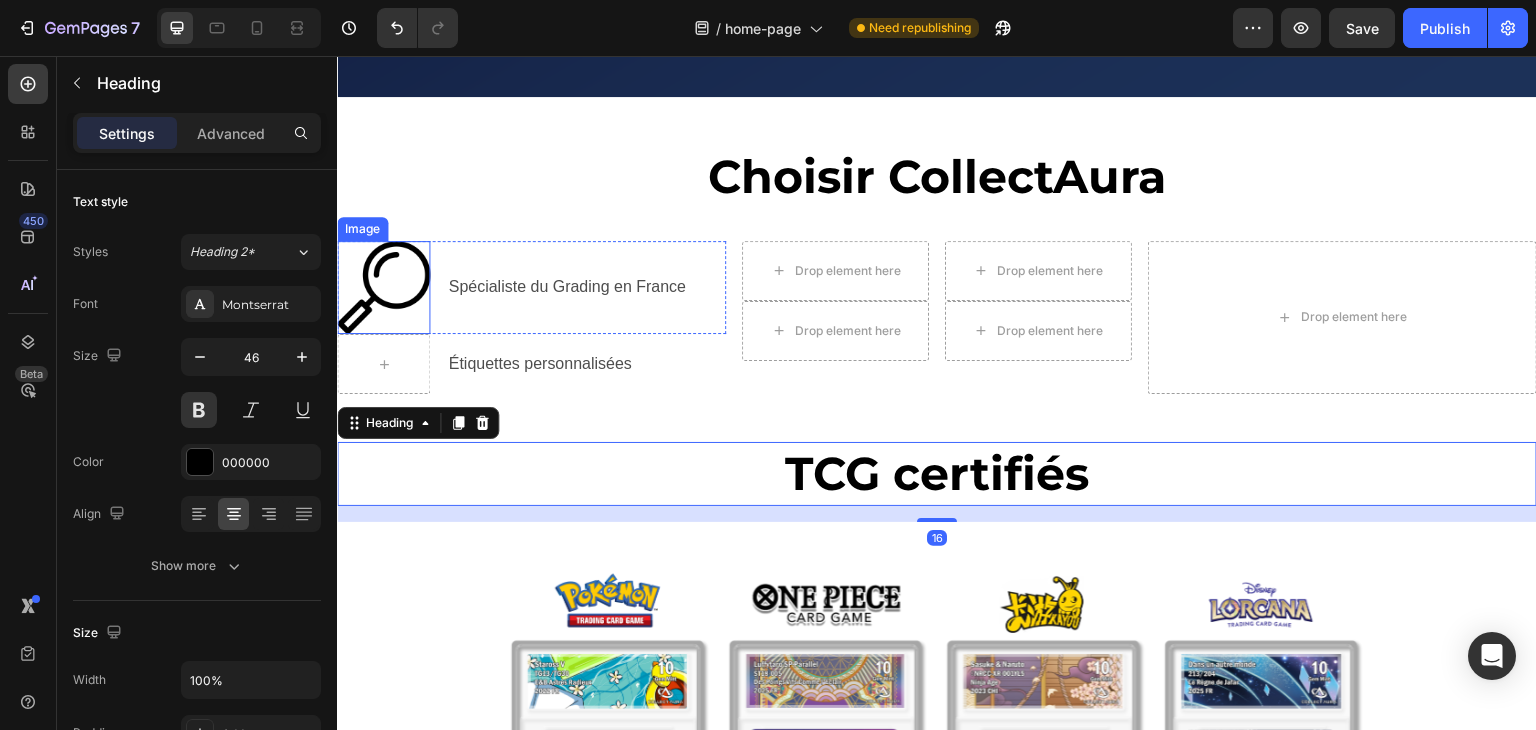 click at bounding box center (383, 287) 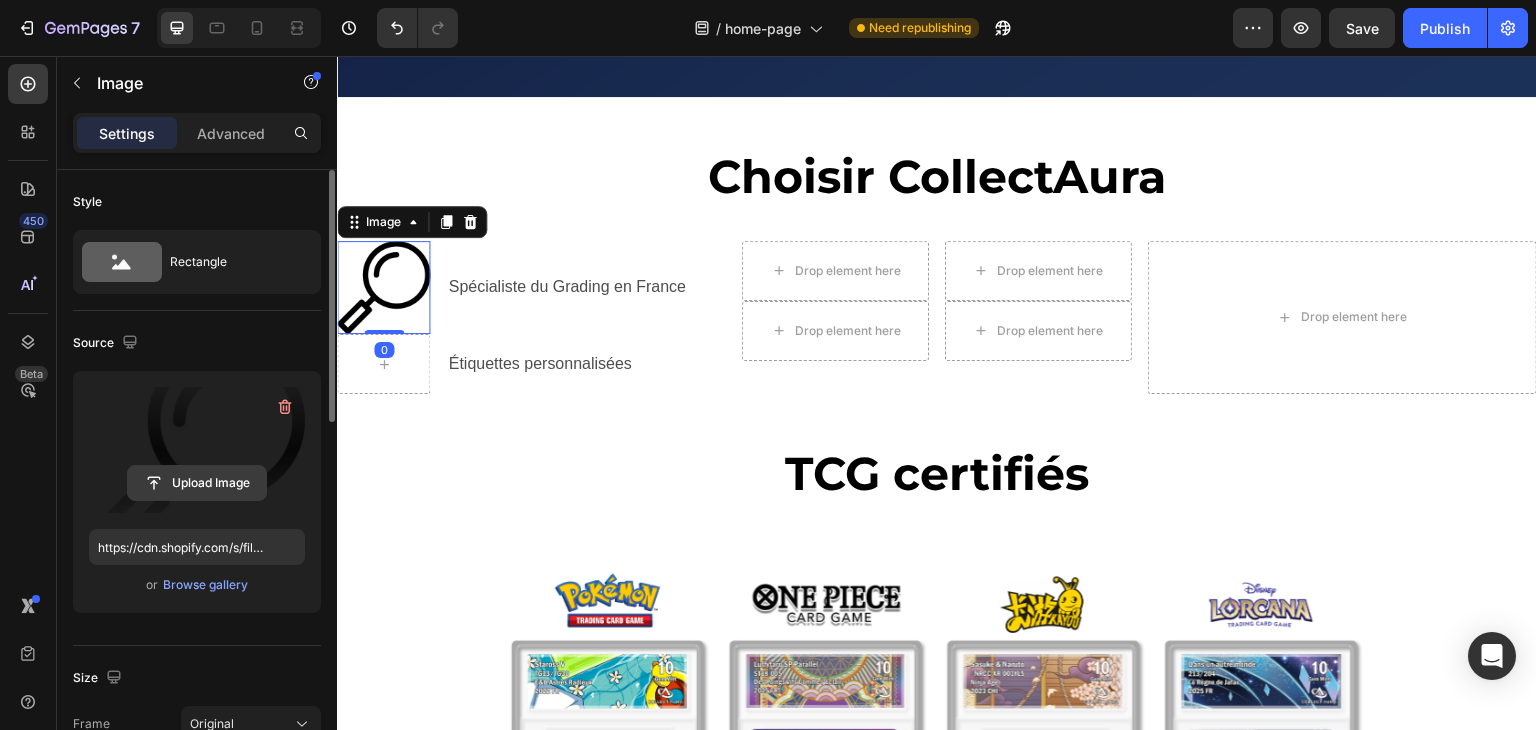 scroll, scrollTop: 400, scrollLeft: 0, axis: vertical 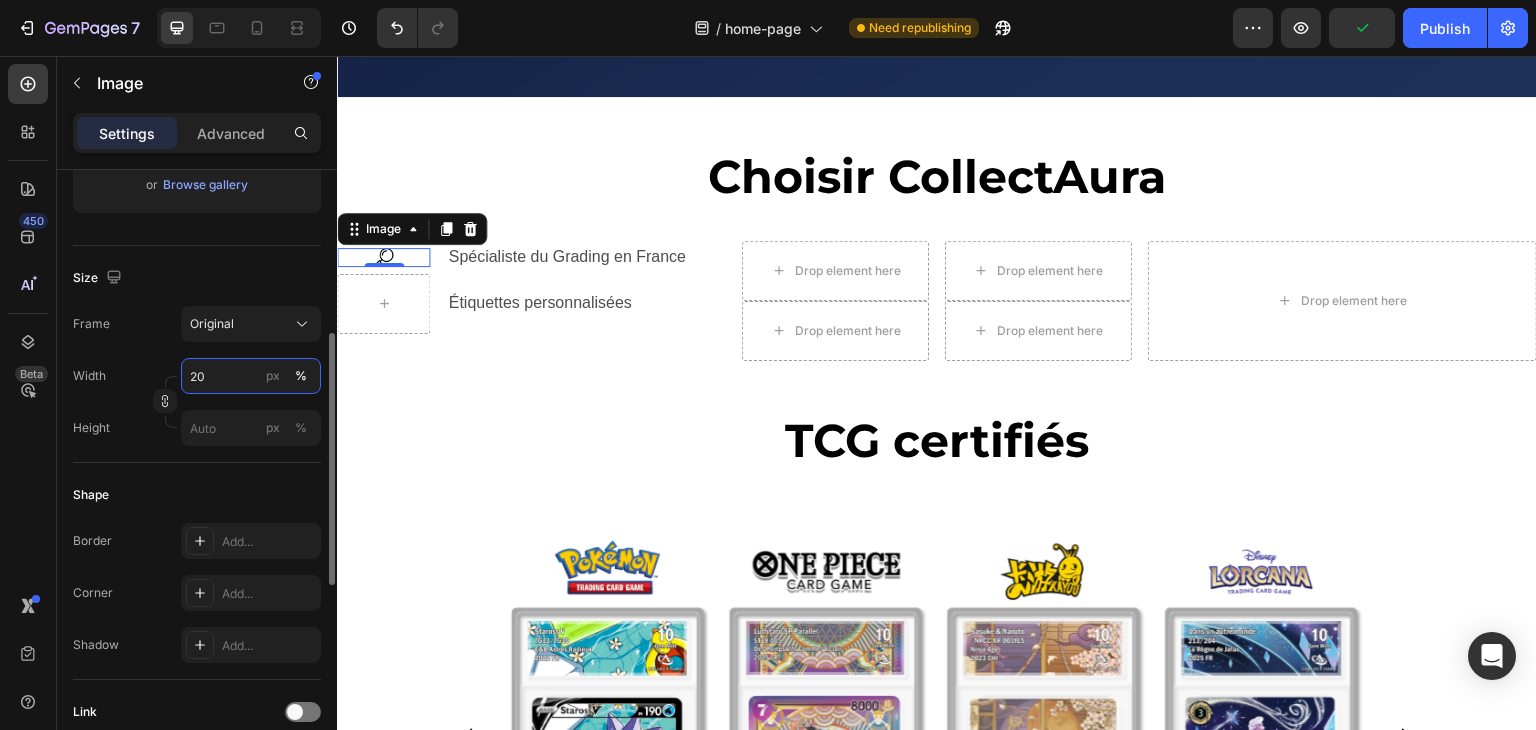 drag, startPoint x: 216, startPoint y: 377, endPoint x: 145, endPoint y: 371, distance: 71.25307 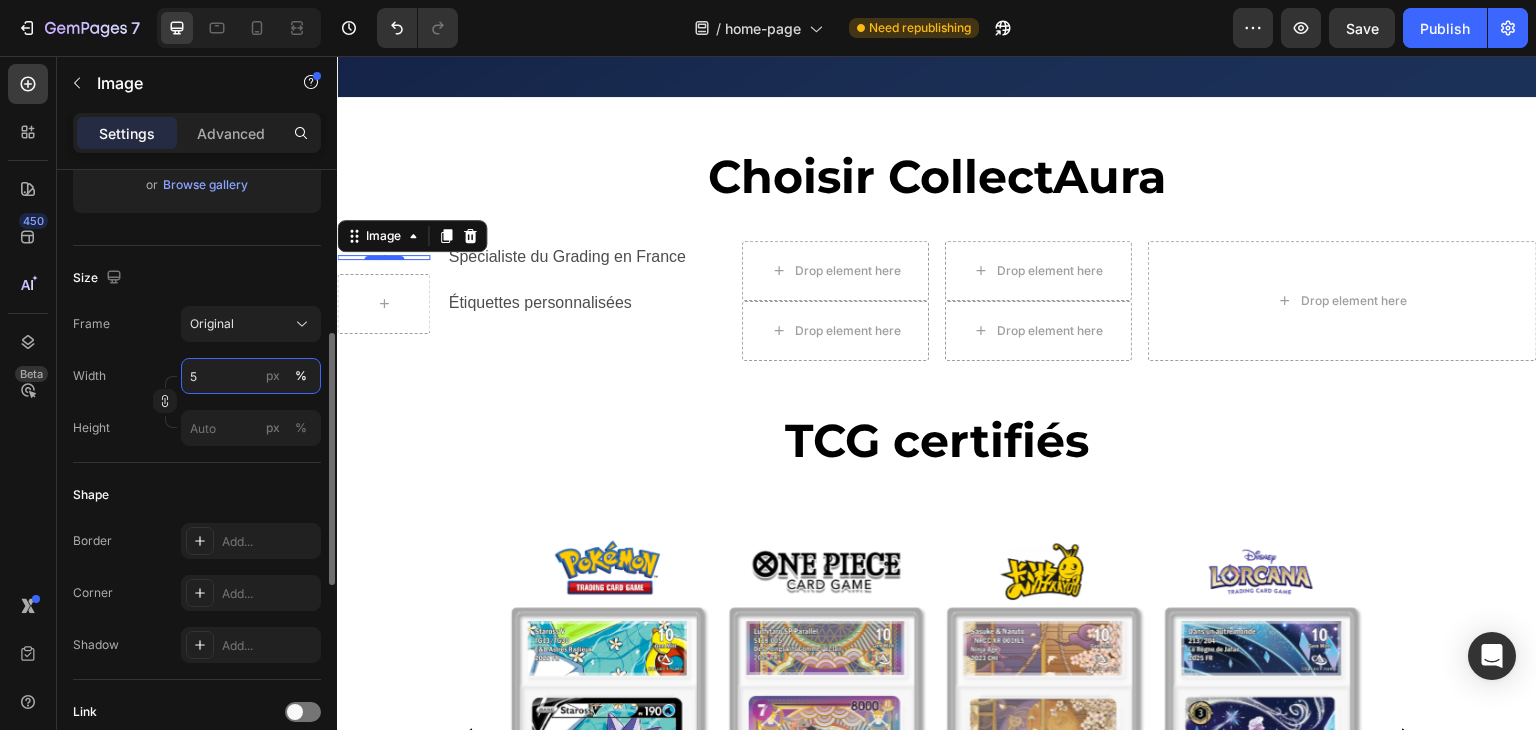 type on "52" 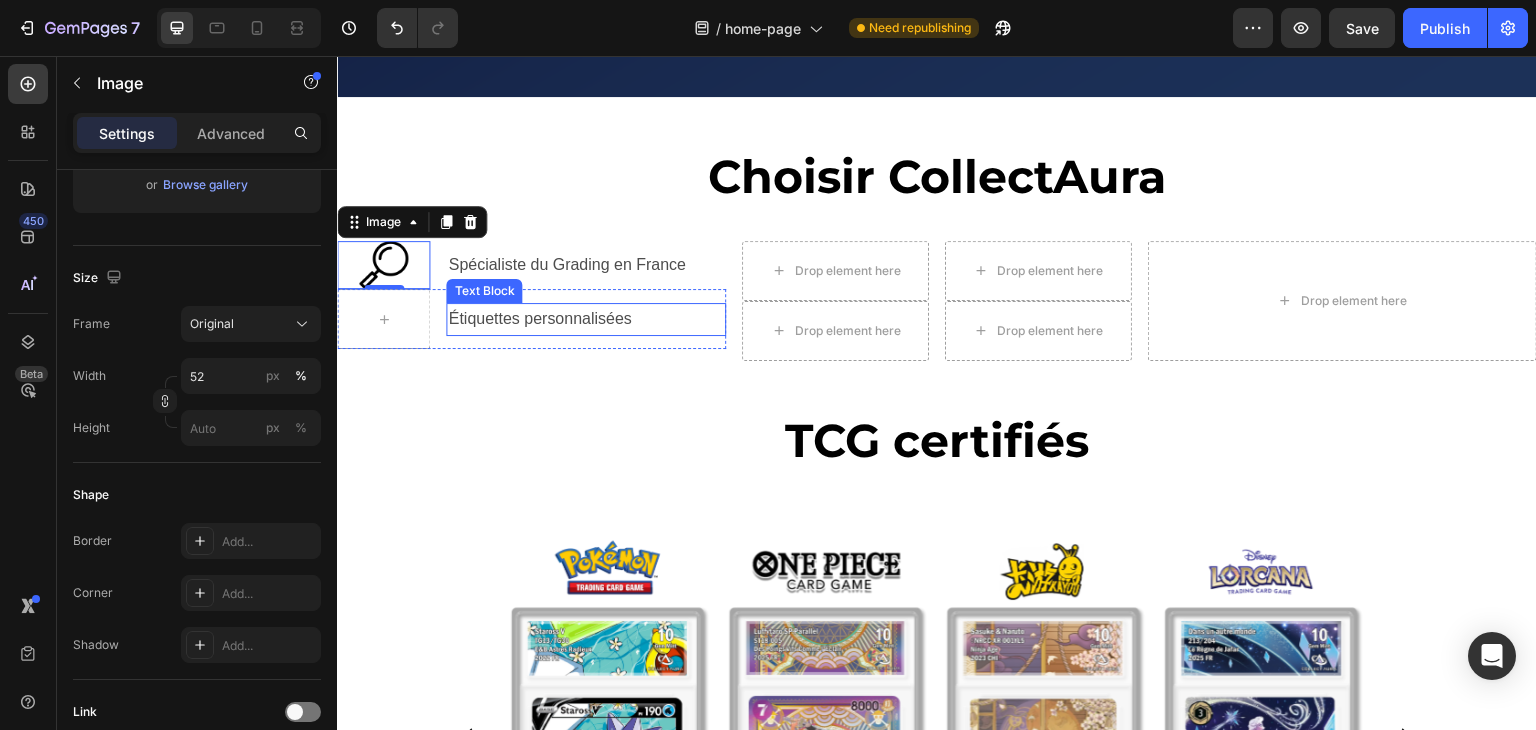 click on "Étiquettes personnalisées" at bounding box center [586, 319] 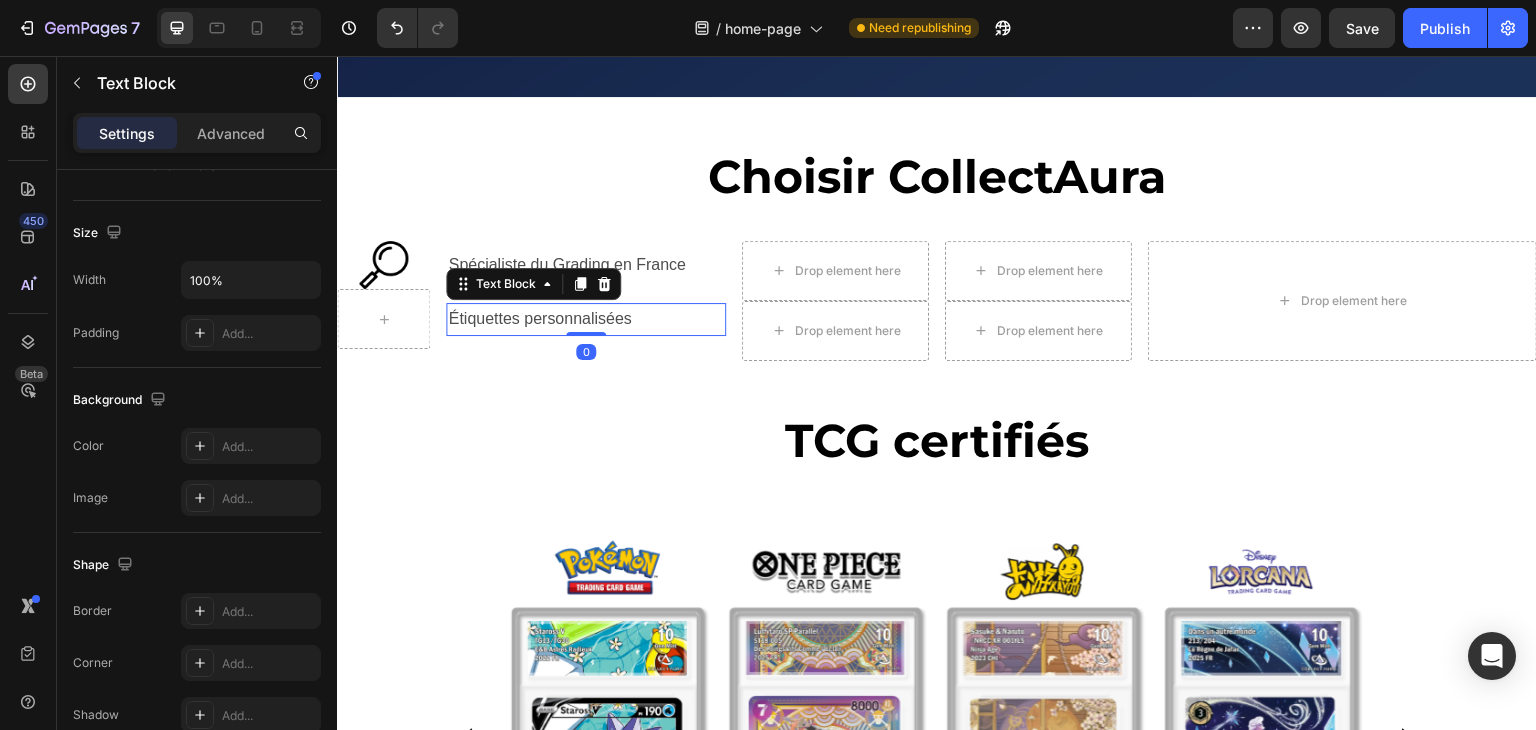 scroll, scrollTop: 0, scrollLeft: 0, axis: both 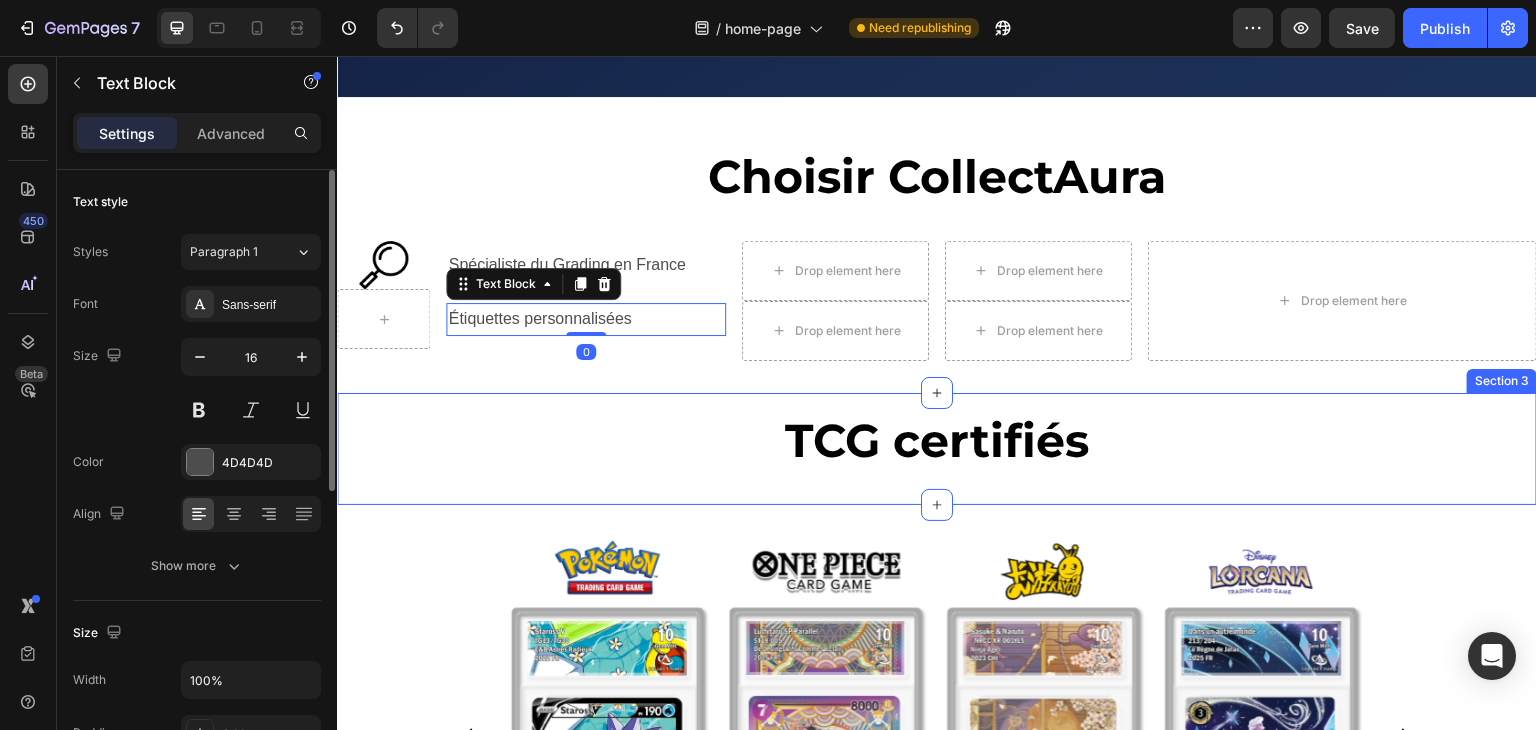 click on "TCG certifiés Heading Section 3" at bounding box center [937, 449] 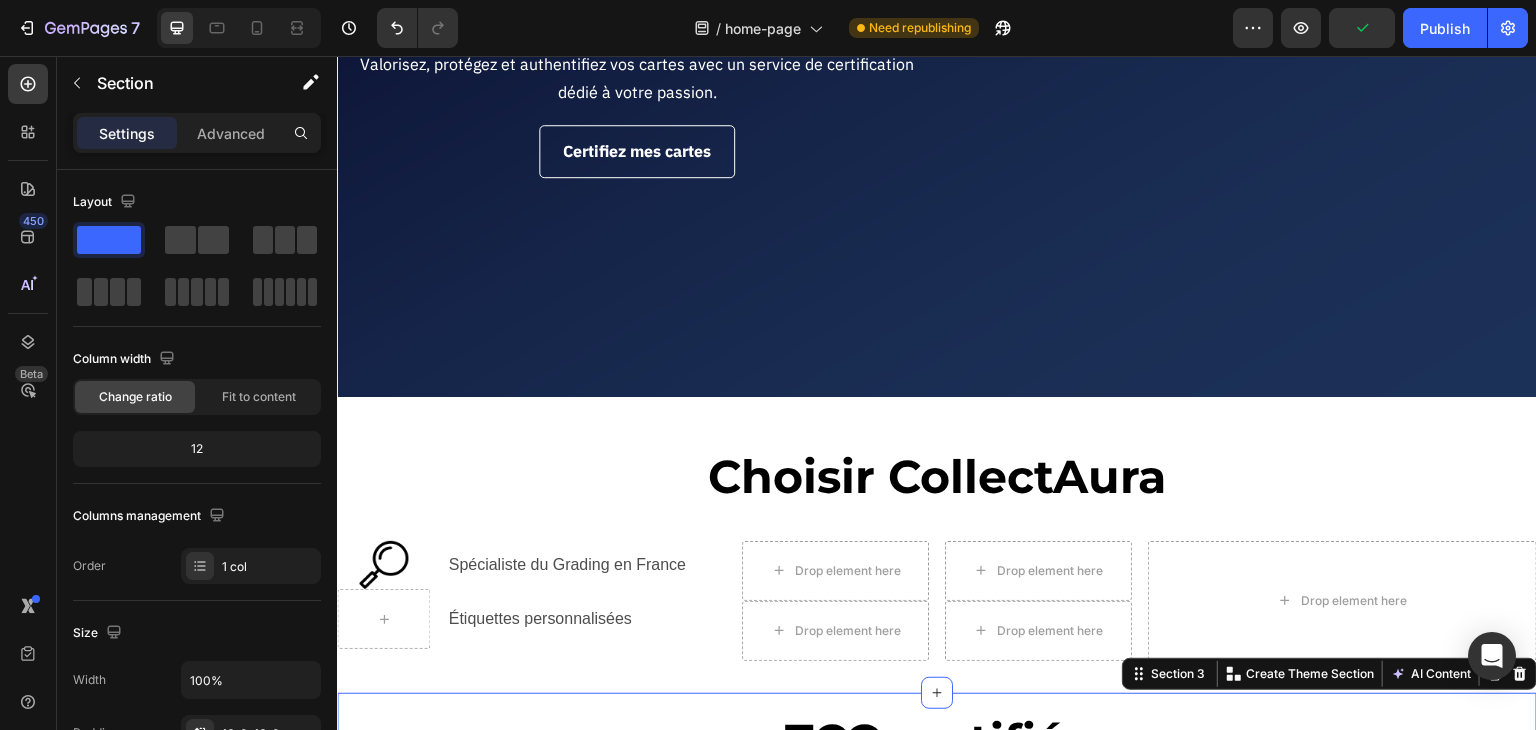 scroll, scrollTop: 700, scrollLeft: 0, axis: vertical 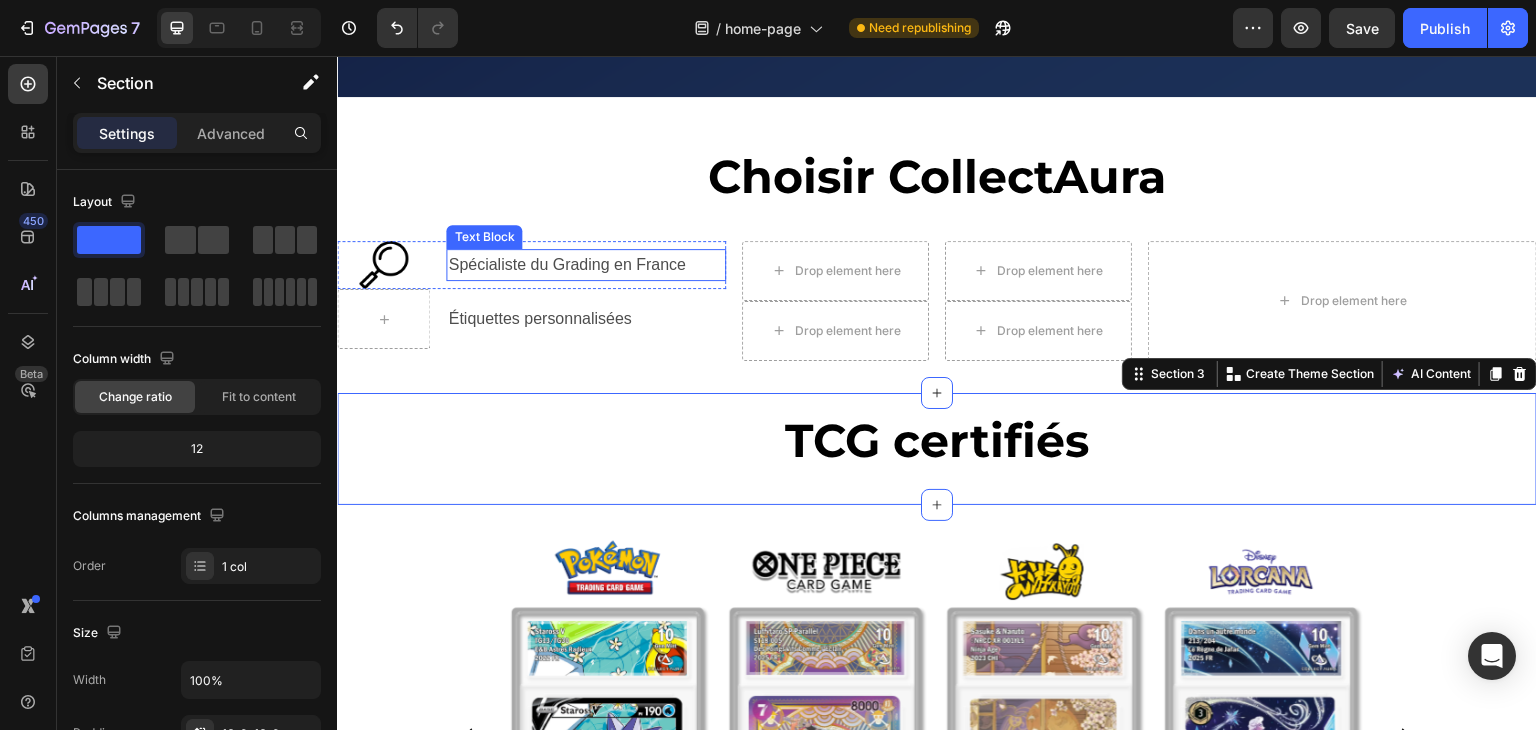 click on "Spécialiste du Grading en France" at bounding box center (586, 265) 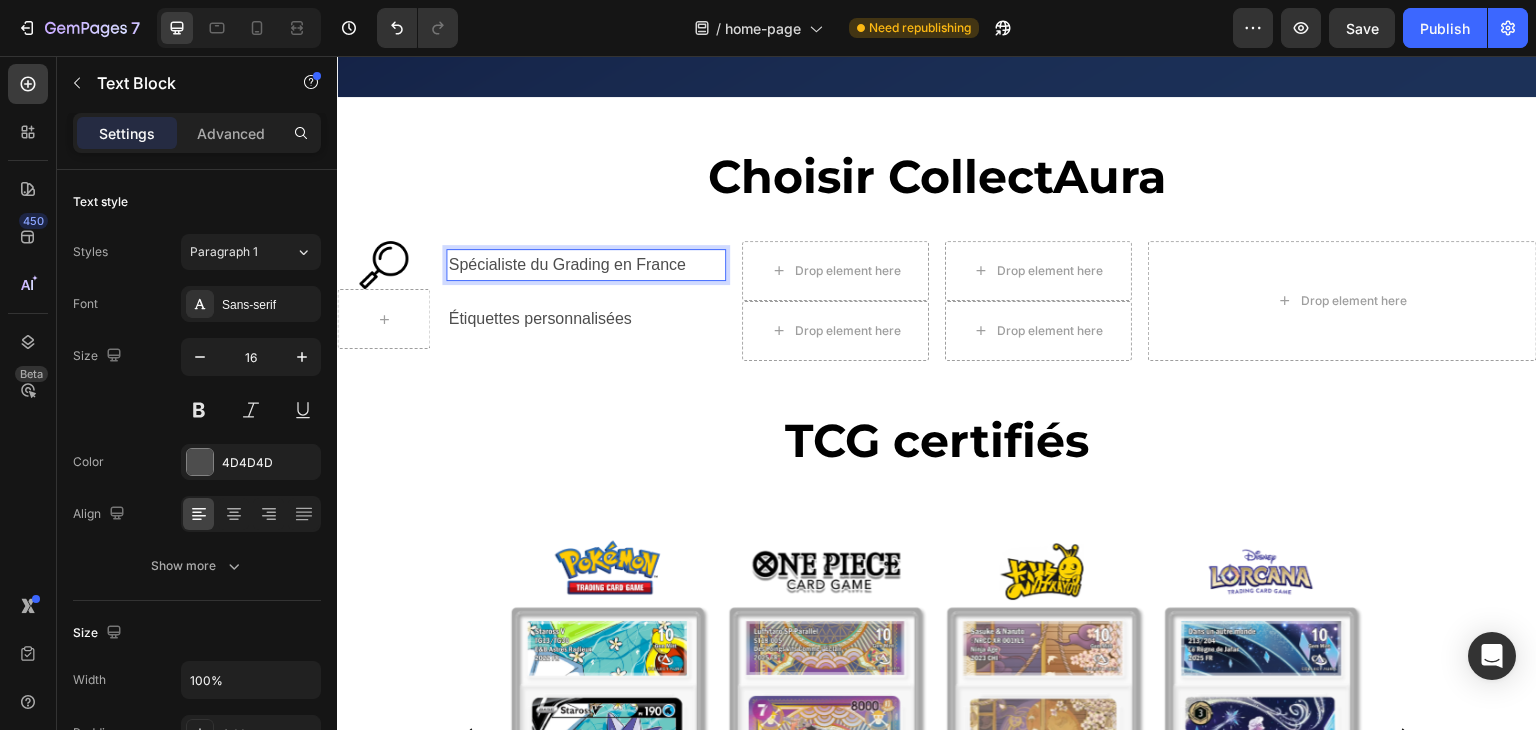 click on "Spécialiste du Grading en France" at bounding box center [586, 265] 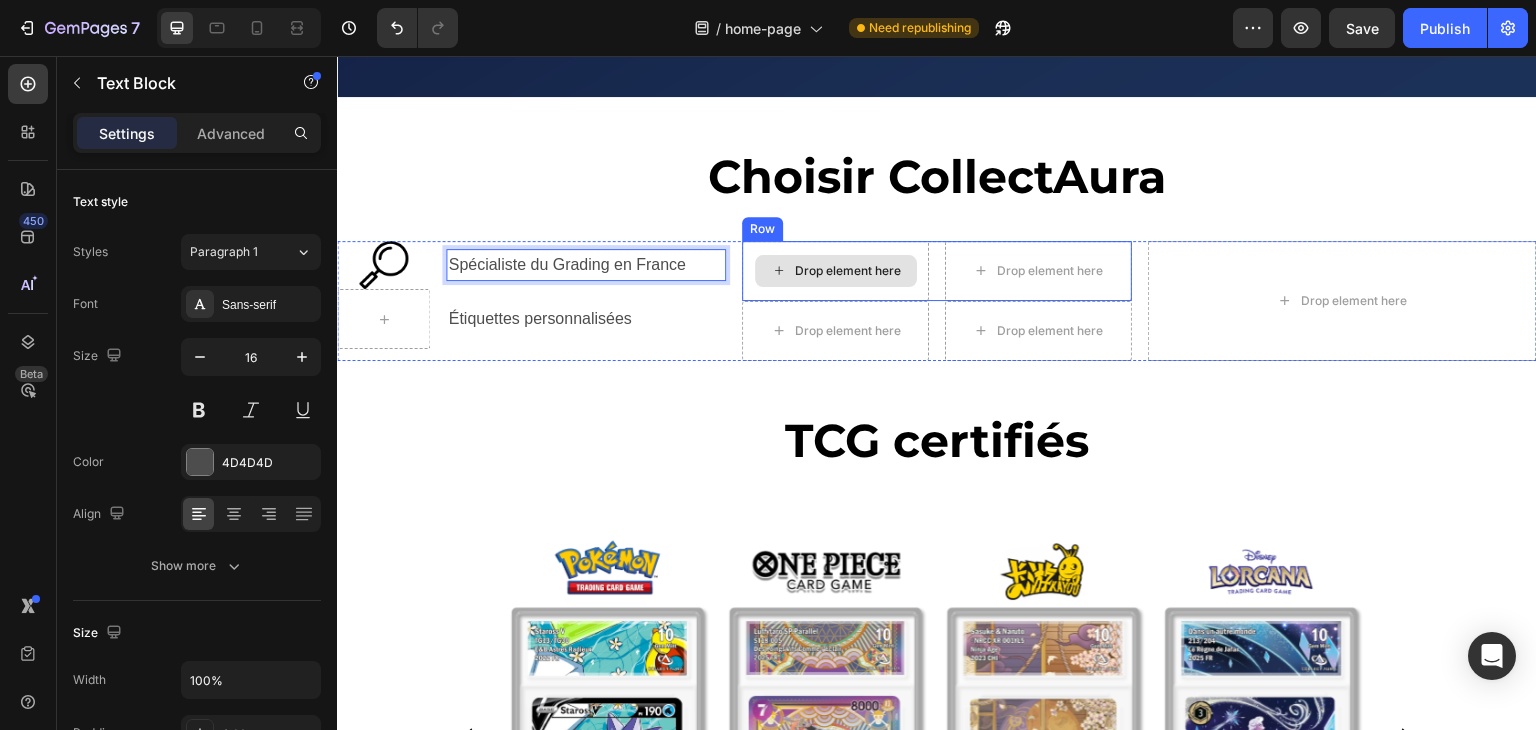 click on "Drop element here" at bounding box center [848, 271] 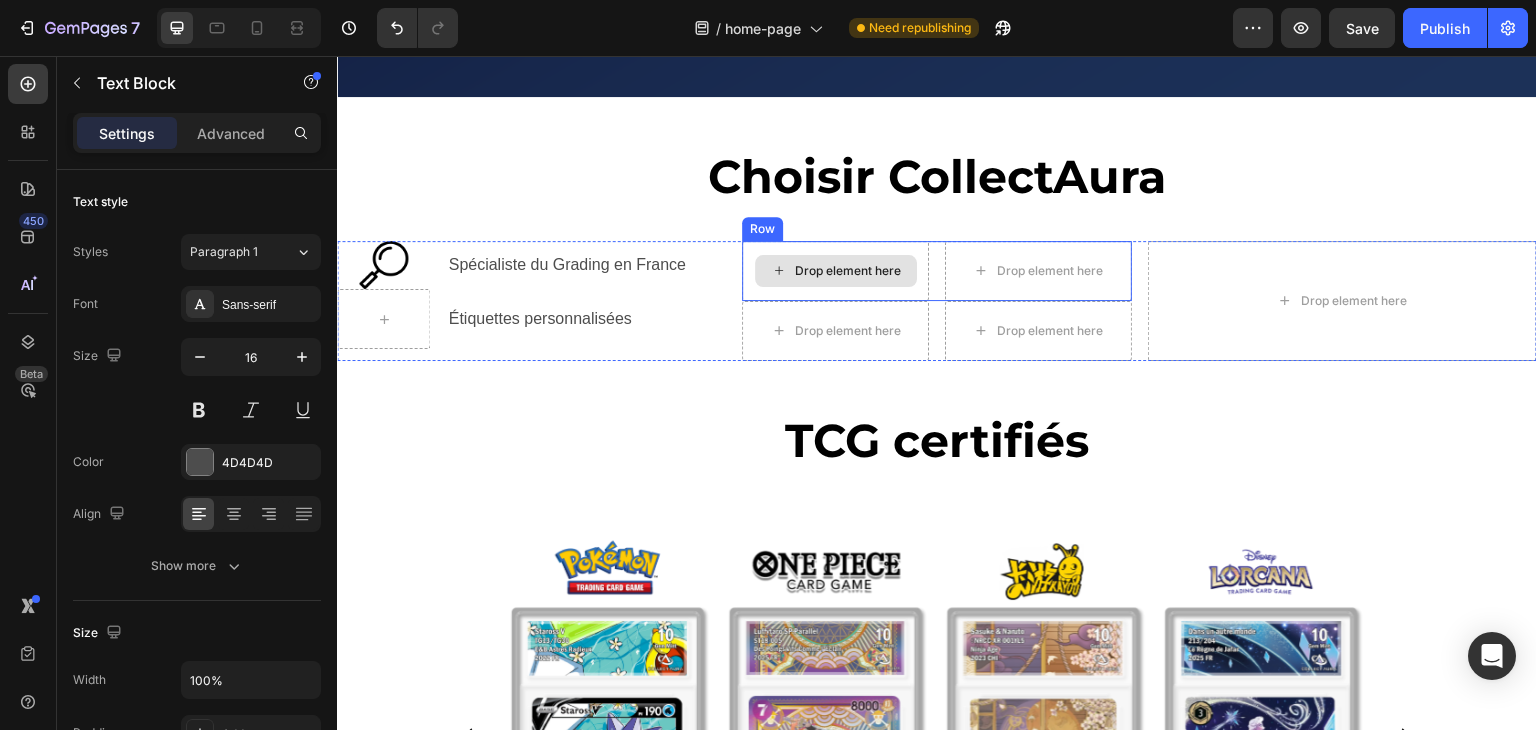 click on "Drop element here" at bounding box center (848, 271) 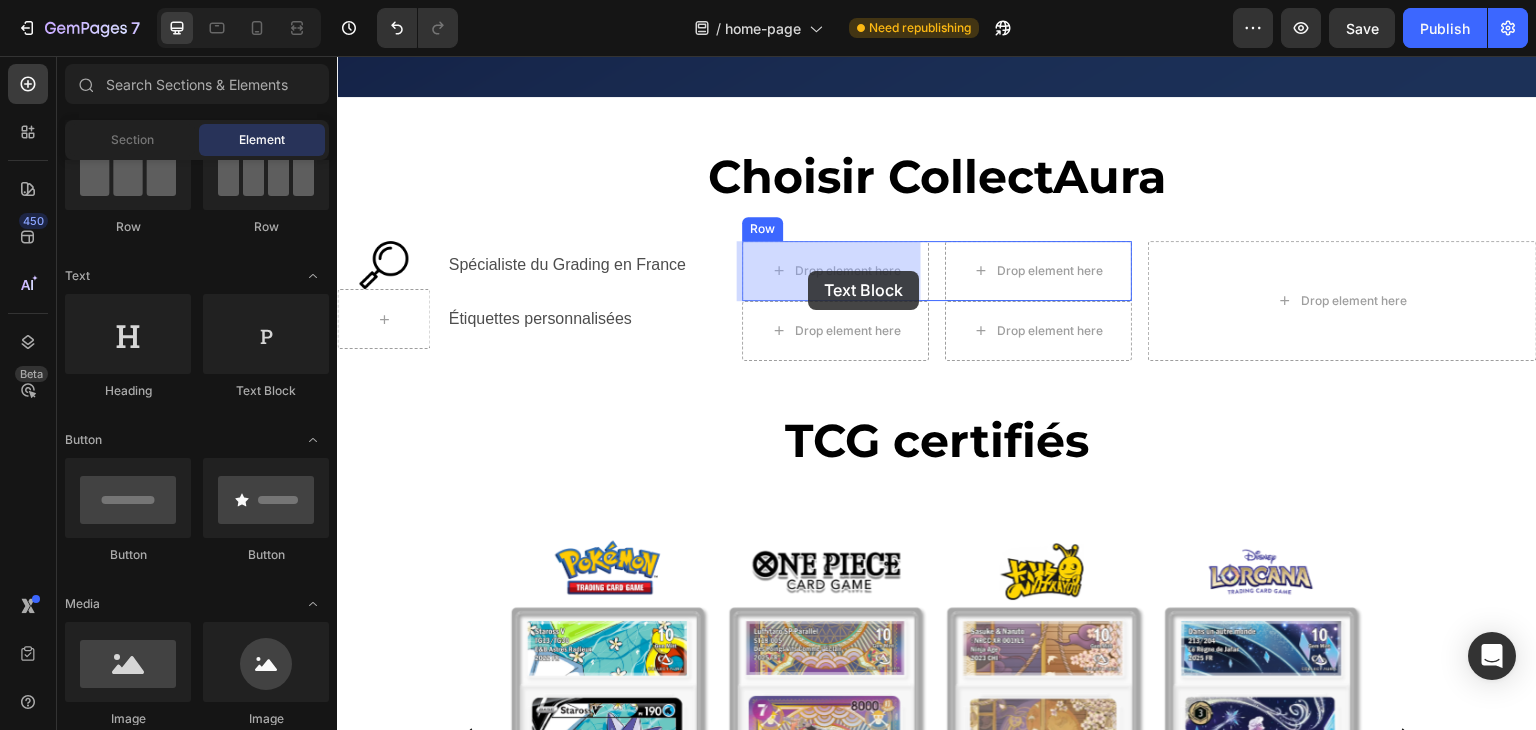 drag, startPoint x: 672, startPoint y: 389, endPoint x: 808, endPoint y: 271, distance: 180.05554 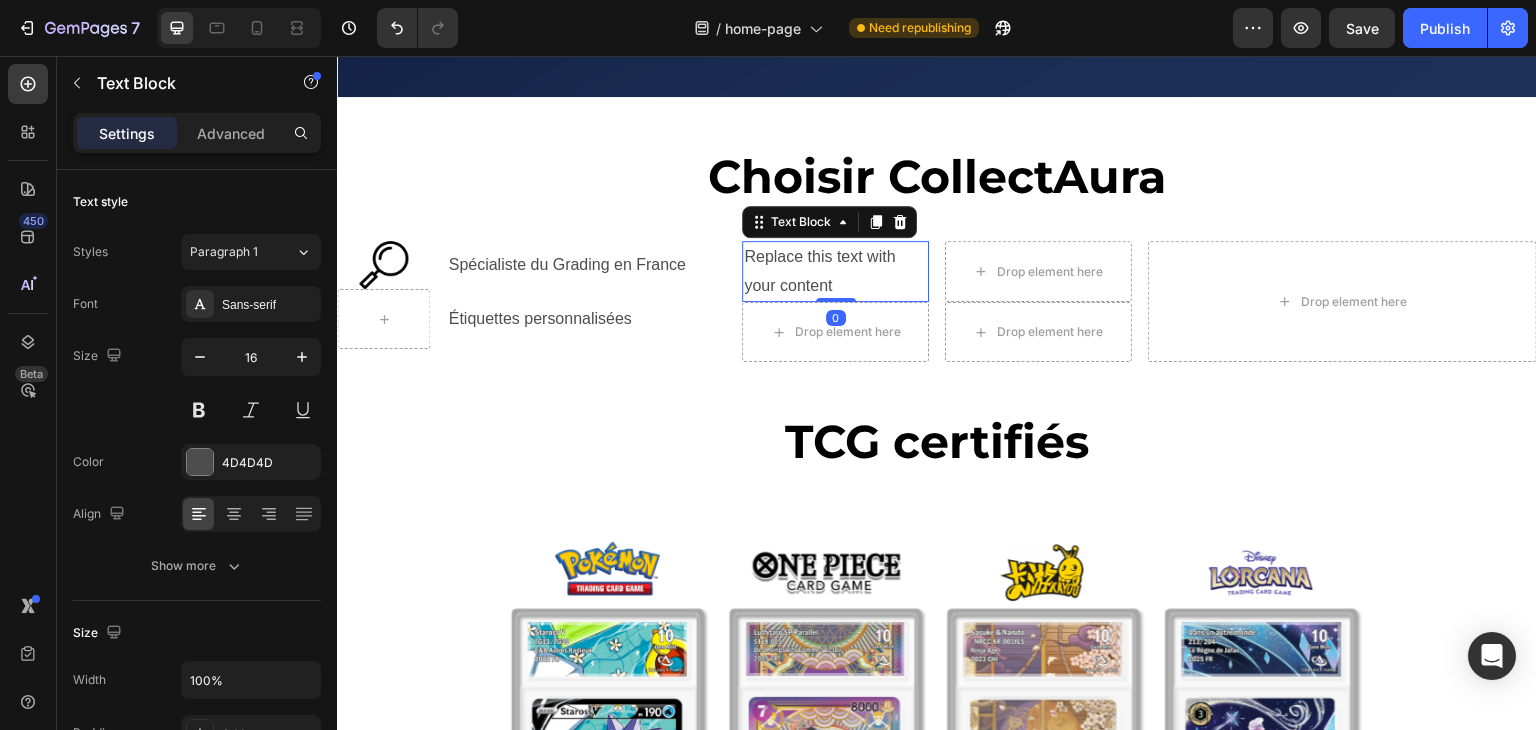 click on "Replace this text with your content" at bounding box center (835, 272) 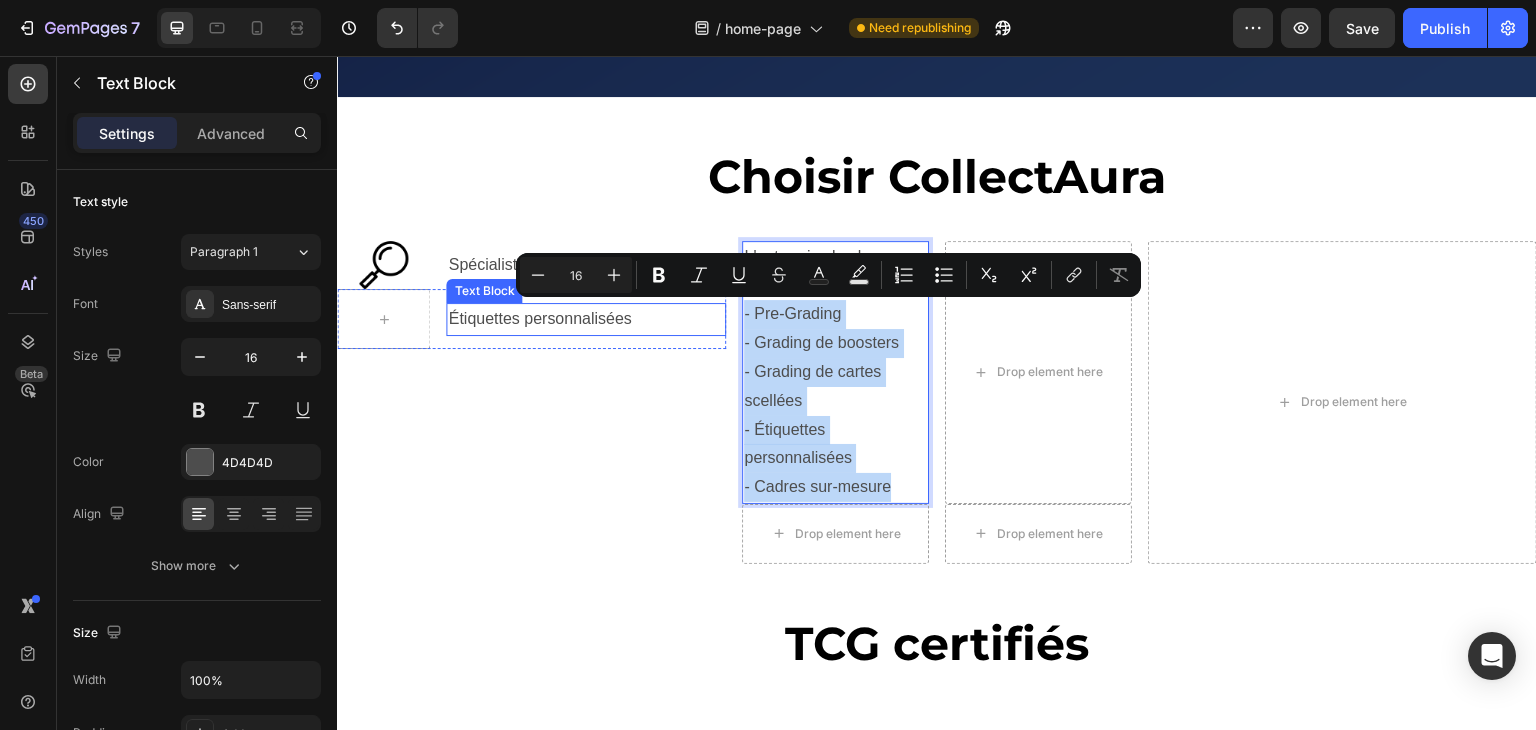 drag, startPoint x: 893, startPoint y: 486, endPoint x: 710, endPoint y: 312, distance: 252.51732 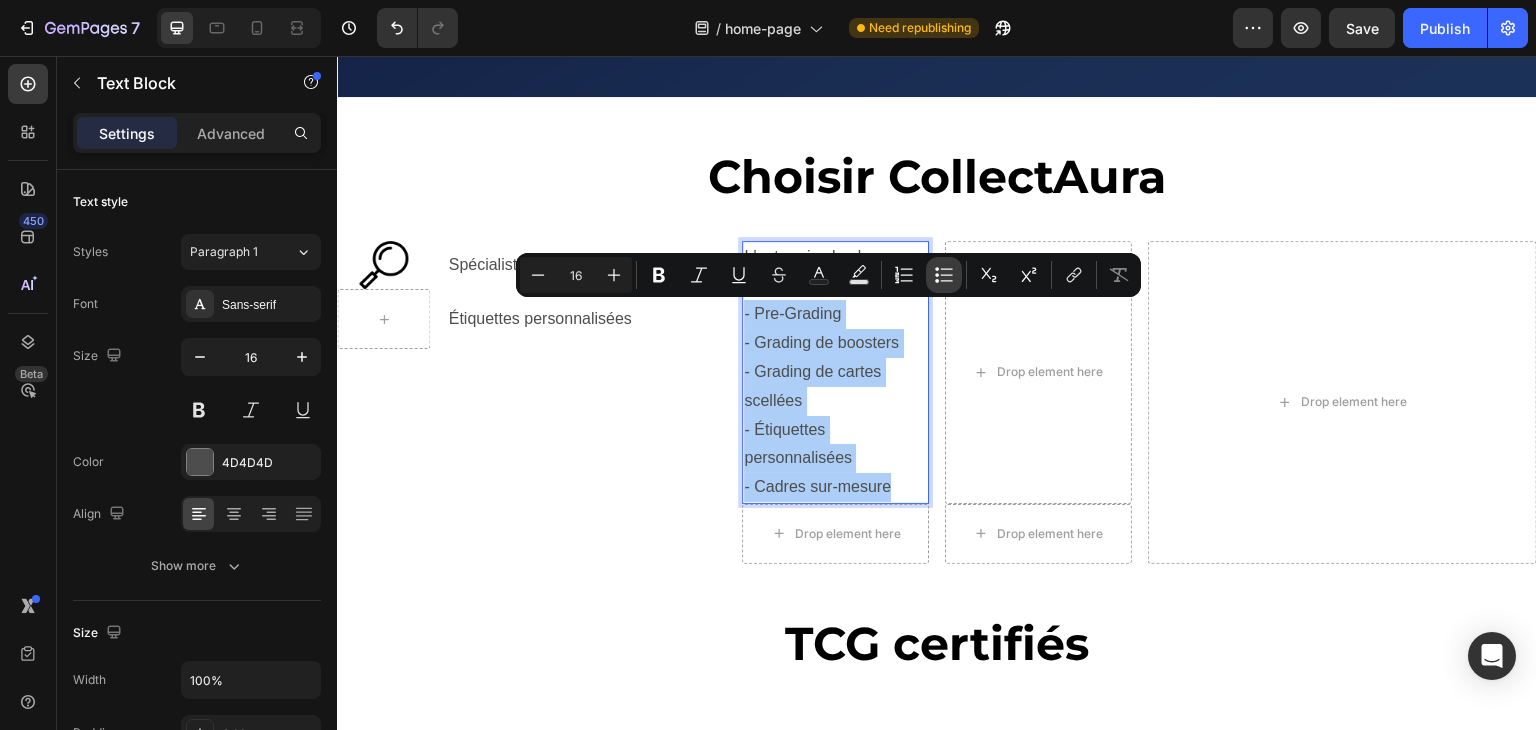 click 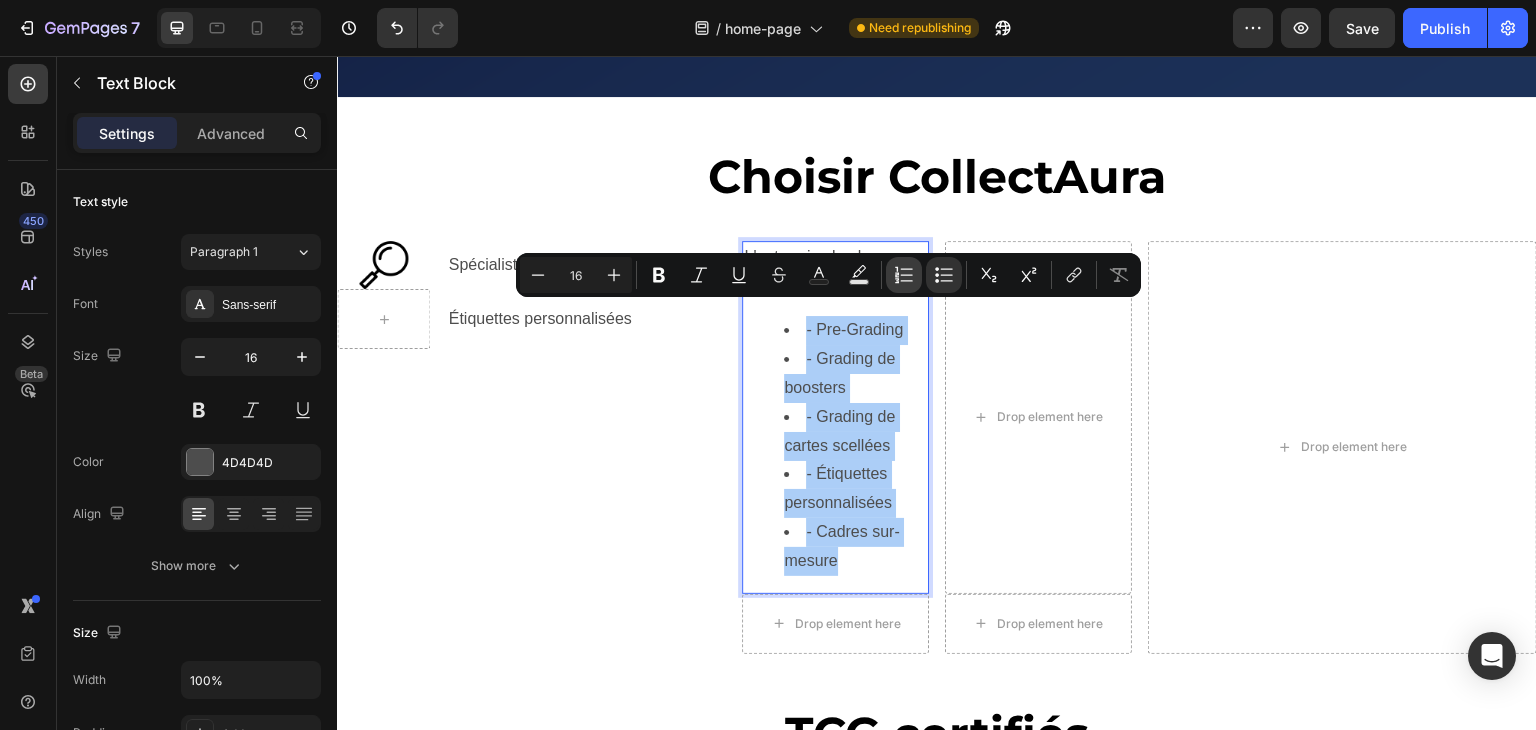 click 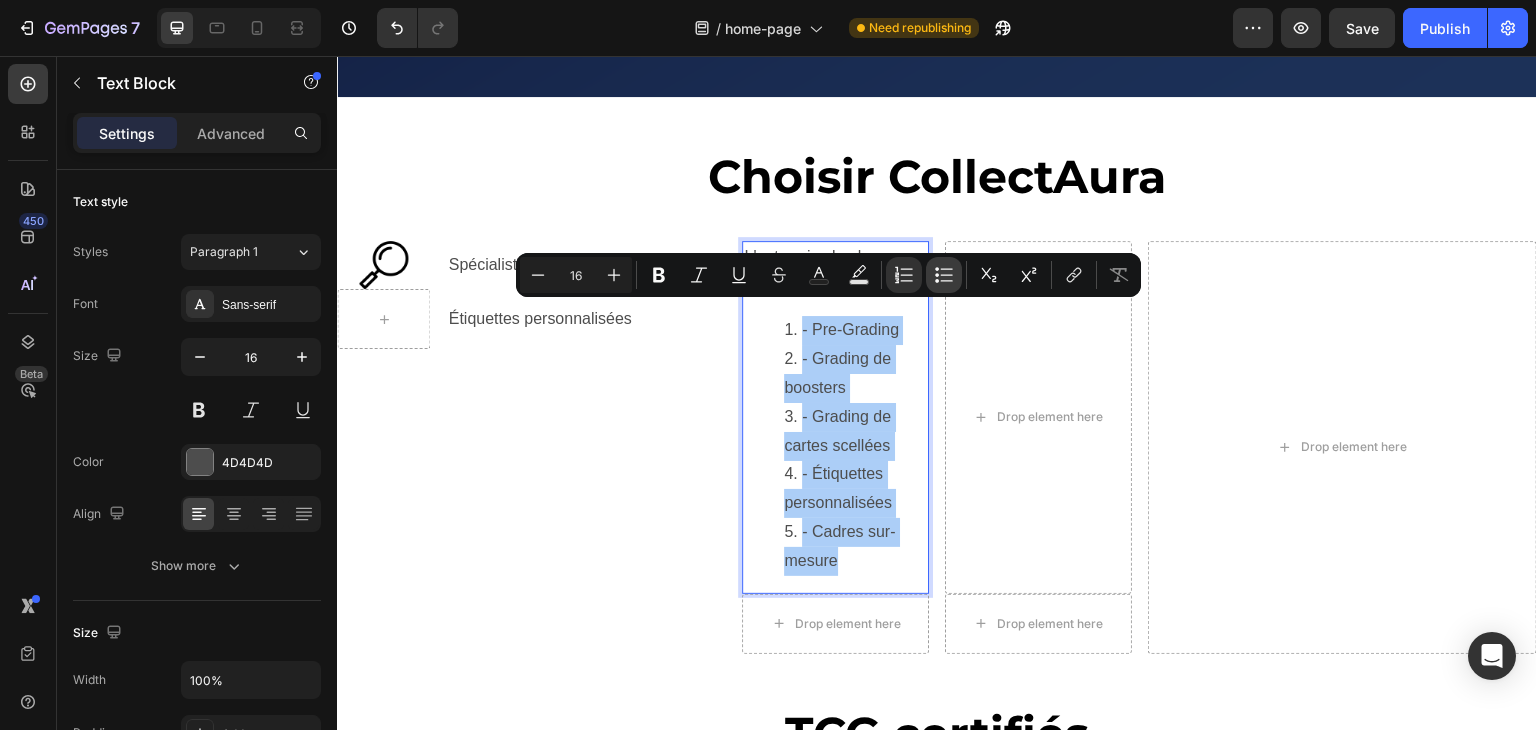 click 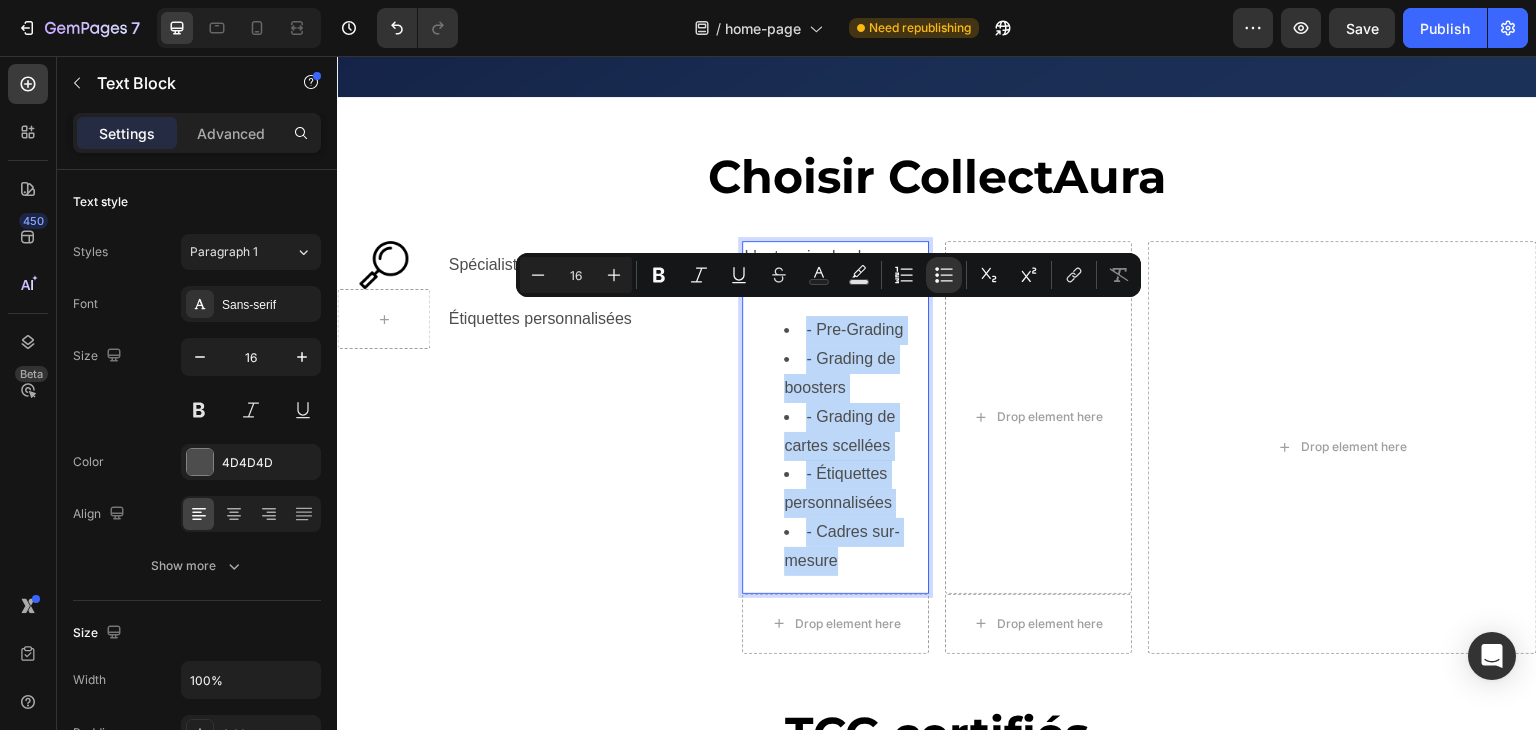 click on "- Pre-Grading" at bounding box center [855, 330] 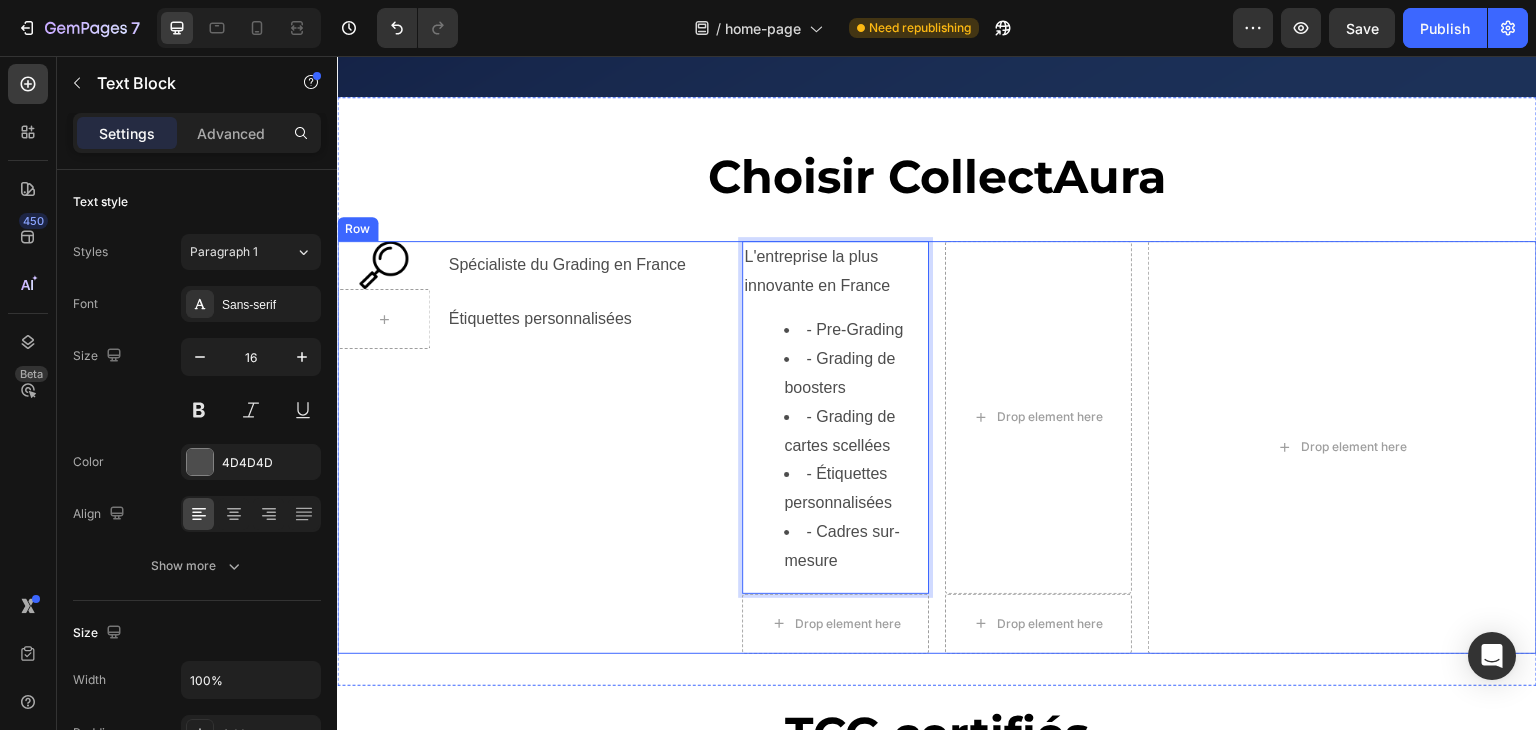click on "Image Spécialiste du Grading en France Text Block Row
Étiquettes personnalisées Text Block Row" at bounding box center [531, 447] 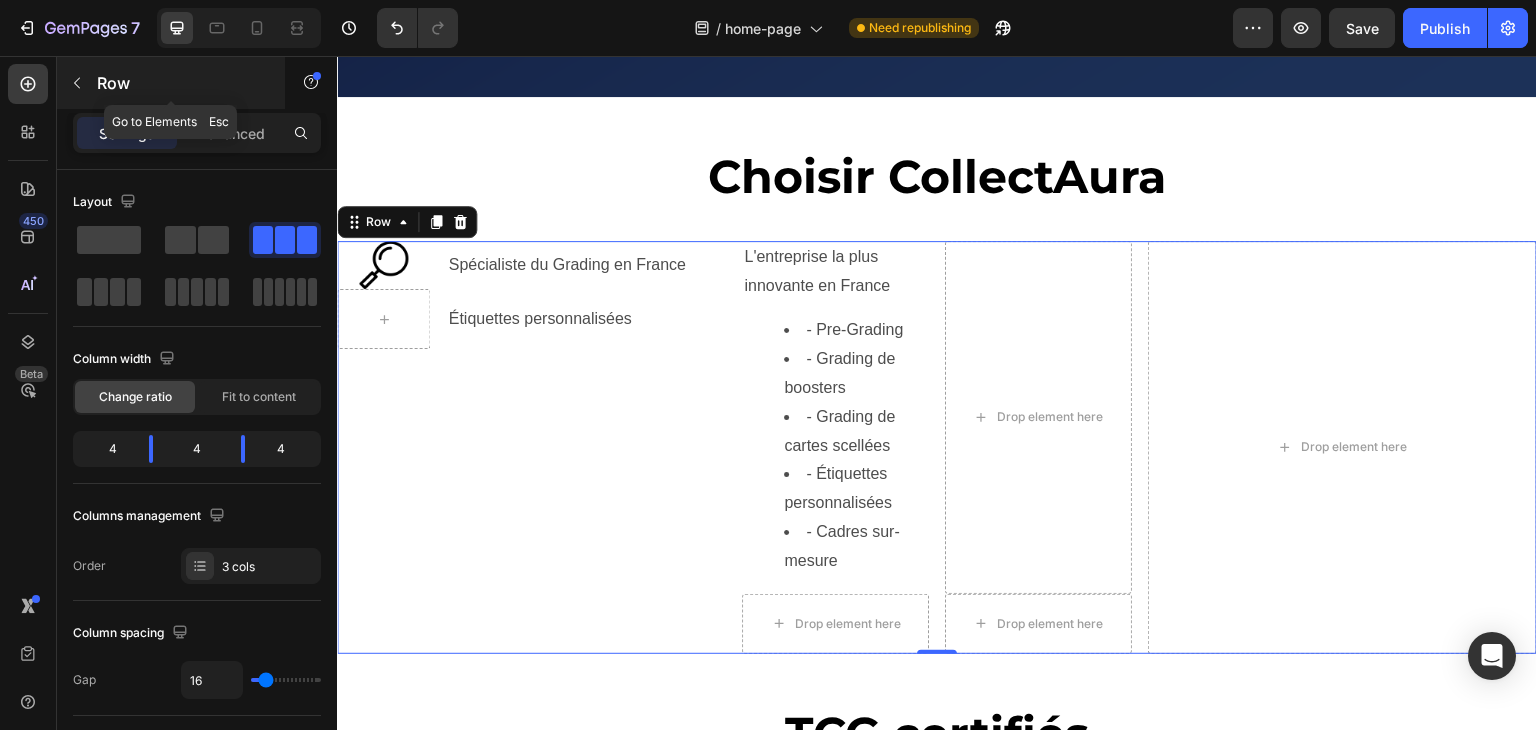 click 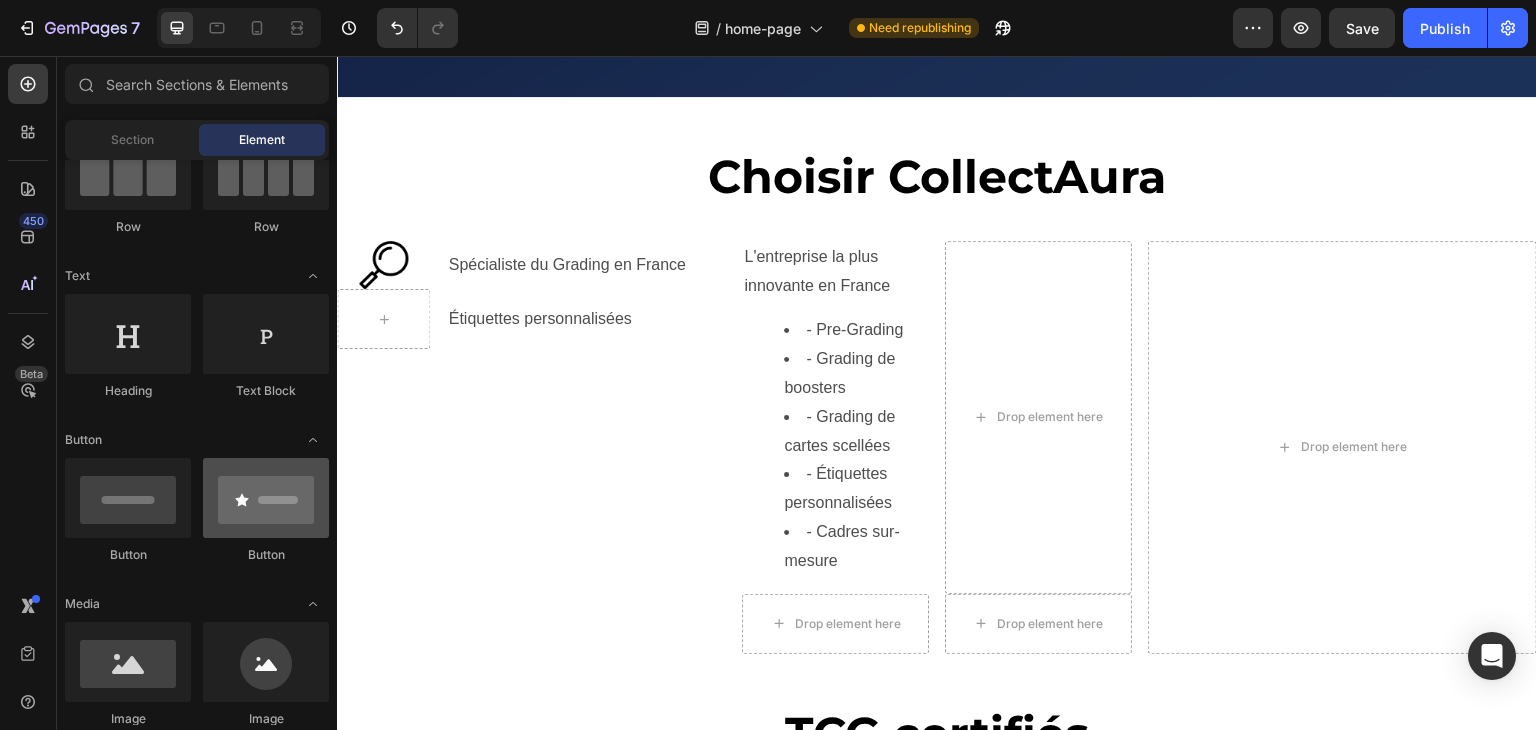 scroll, scrollTop: 300, scrollLeft: 0, axis: vertical 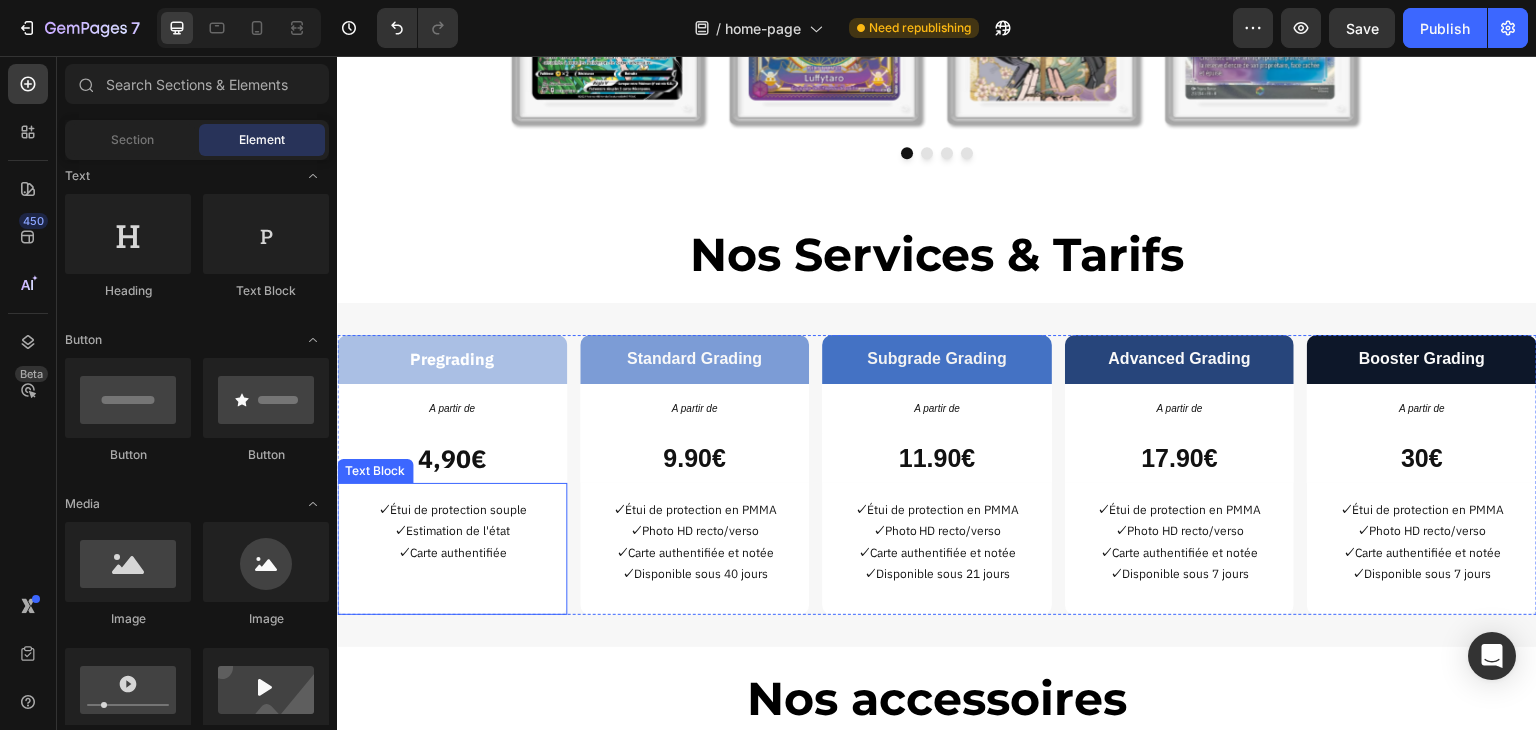click on "✓  Estimation de l'état" at bounding box center (452, 531) 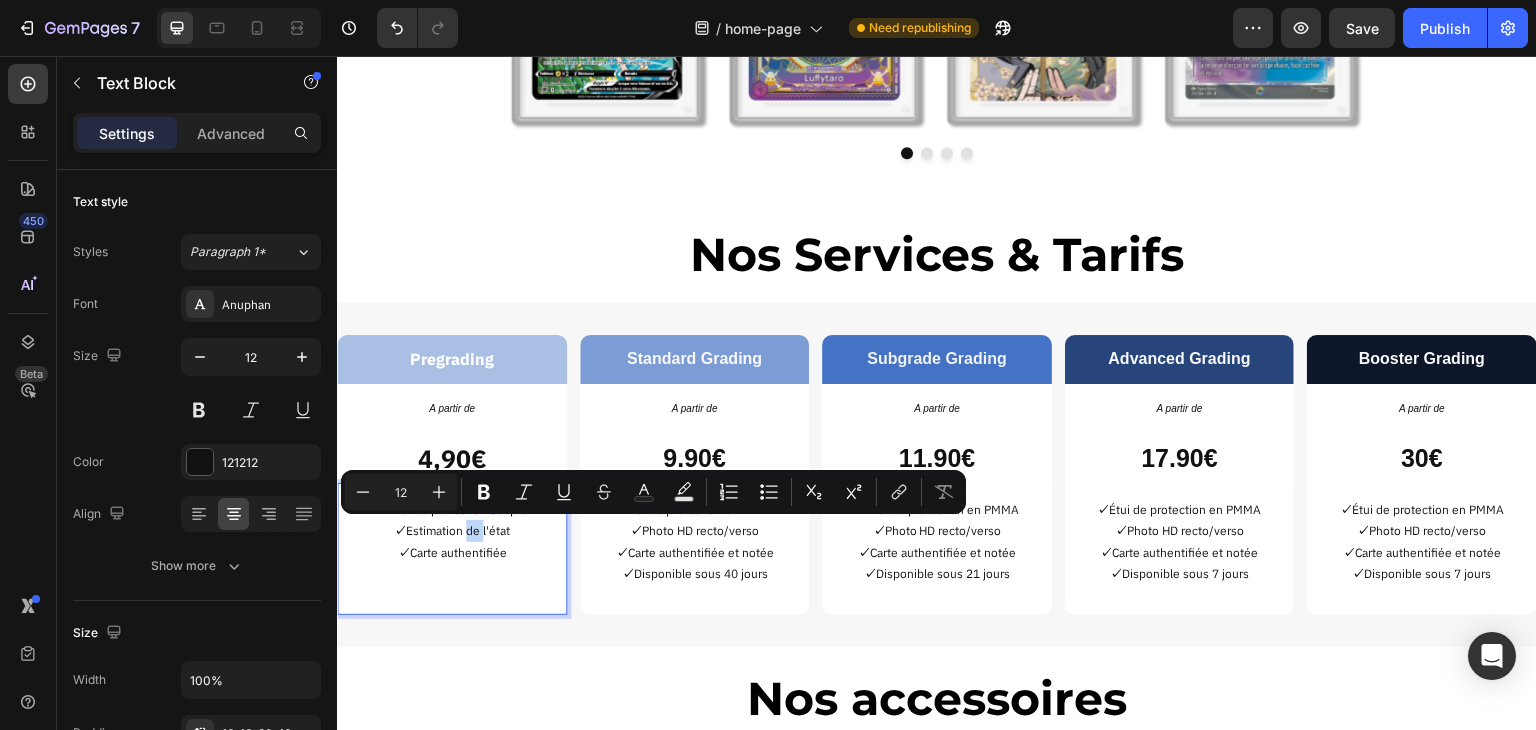 click on "✓  Estimation de l'état" at bounding box center (452, 531) 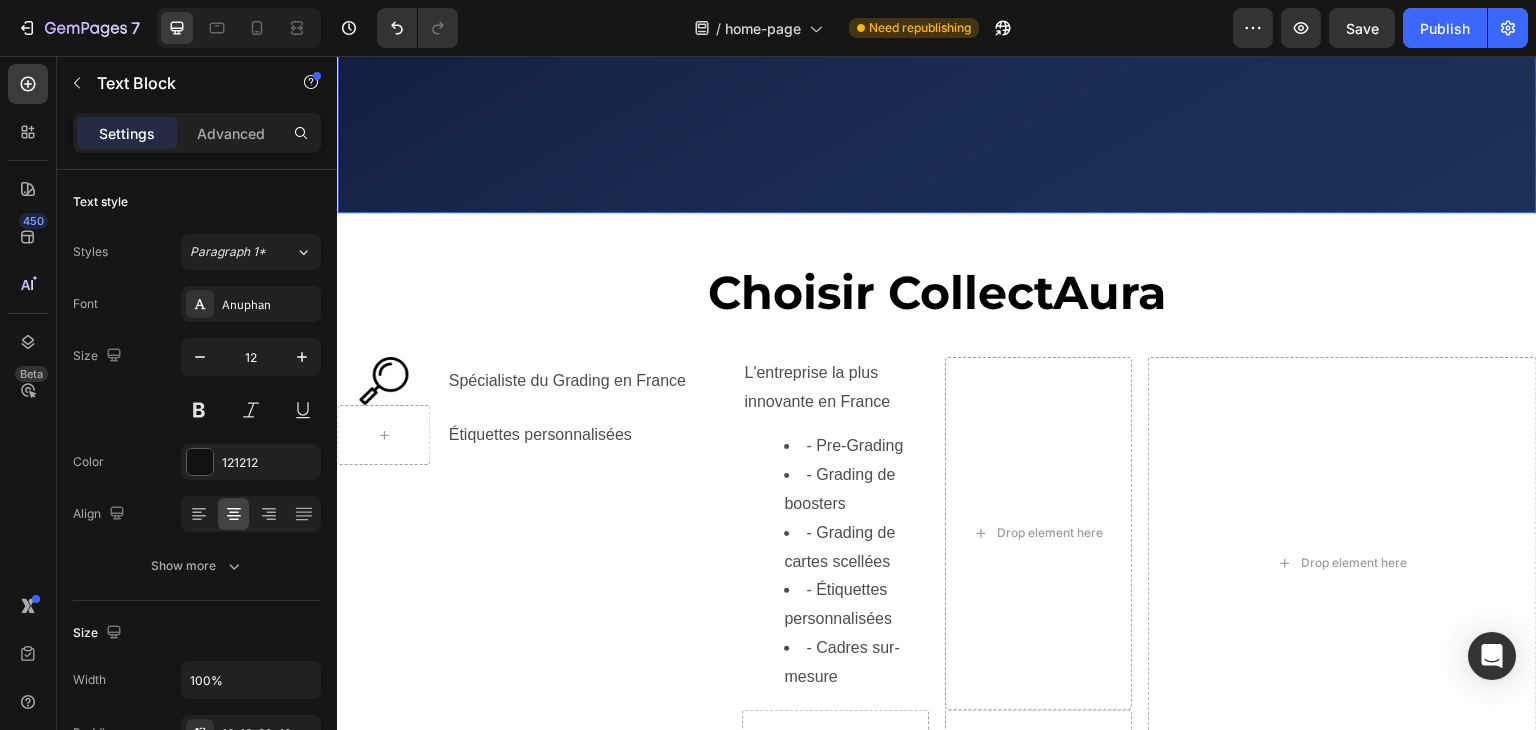 scroll, scrollTop: 742, scrollLeft: 0, axis: vertical 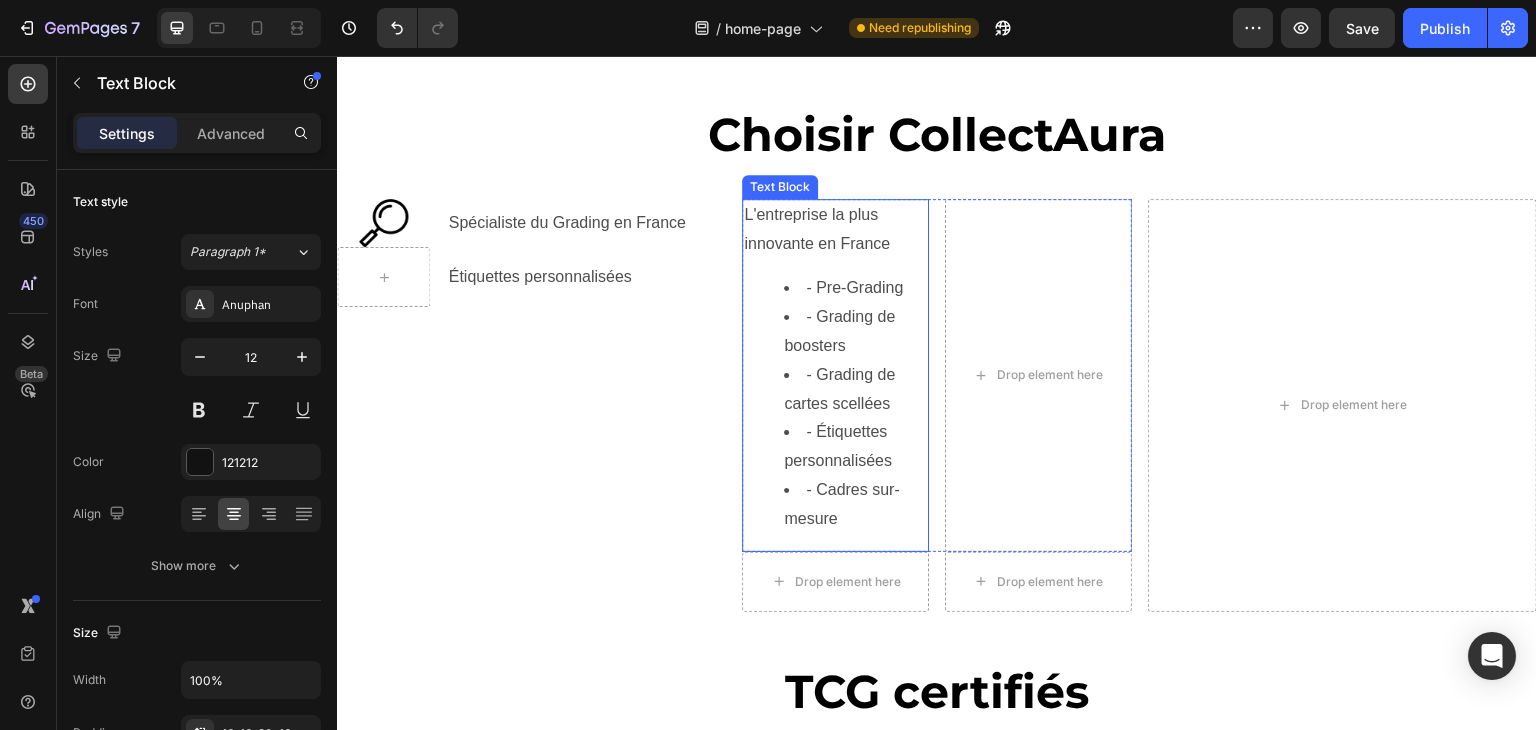 click on "L'entreprise la plus innovante en France" at bounding box center [835, 230] 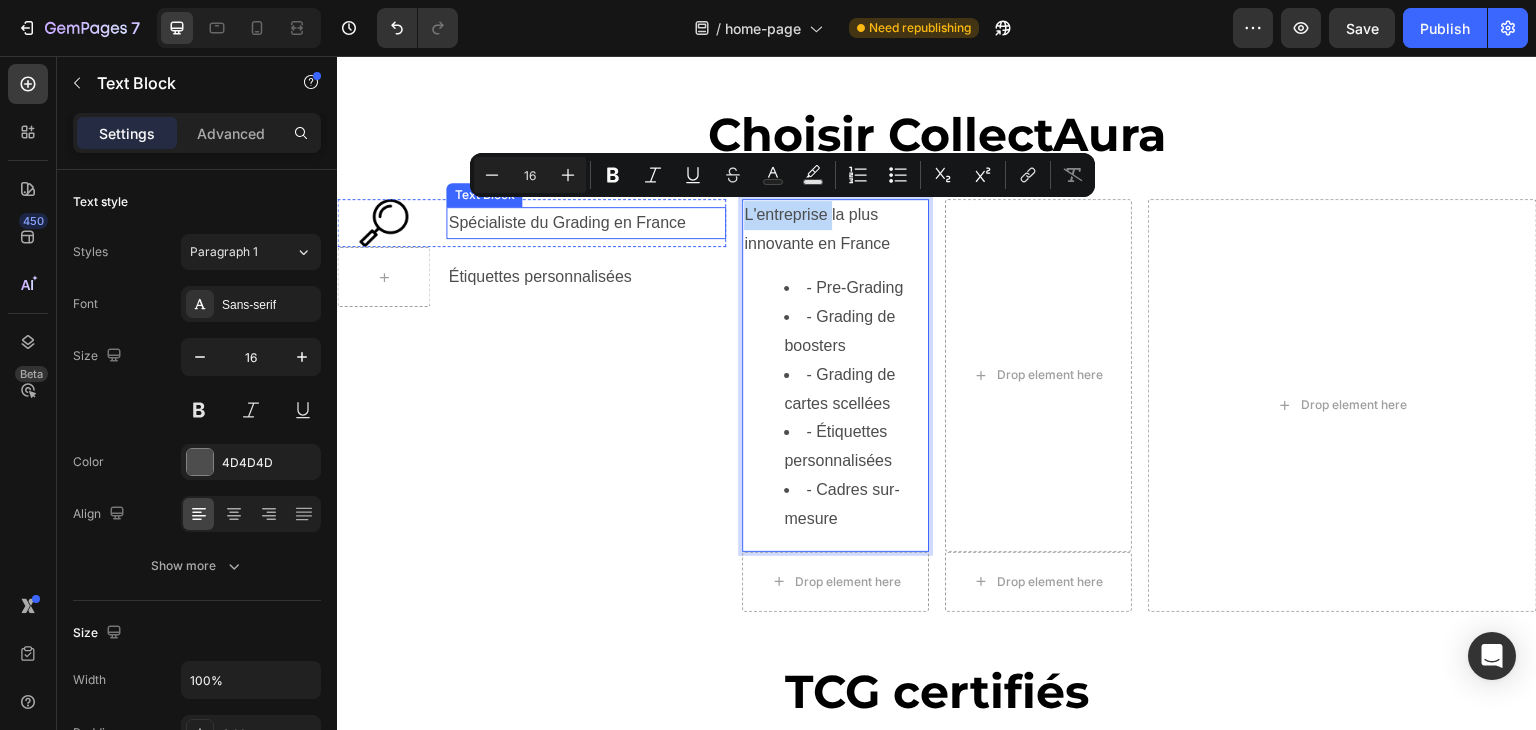 click on "Spécialiste du Grading en France" at bounding box center (586, 223) 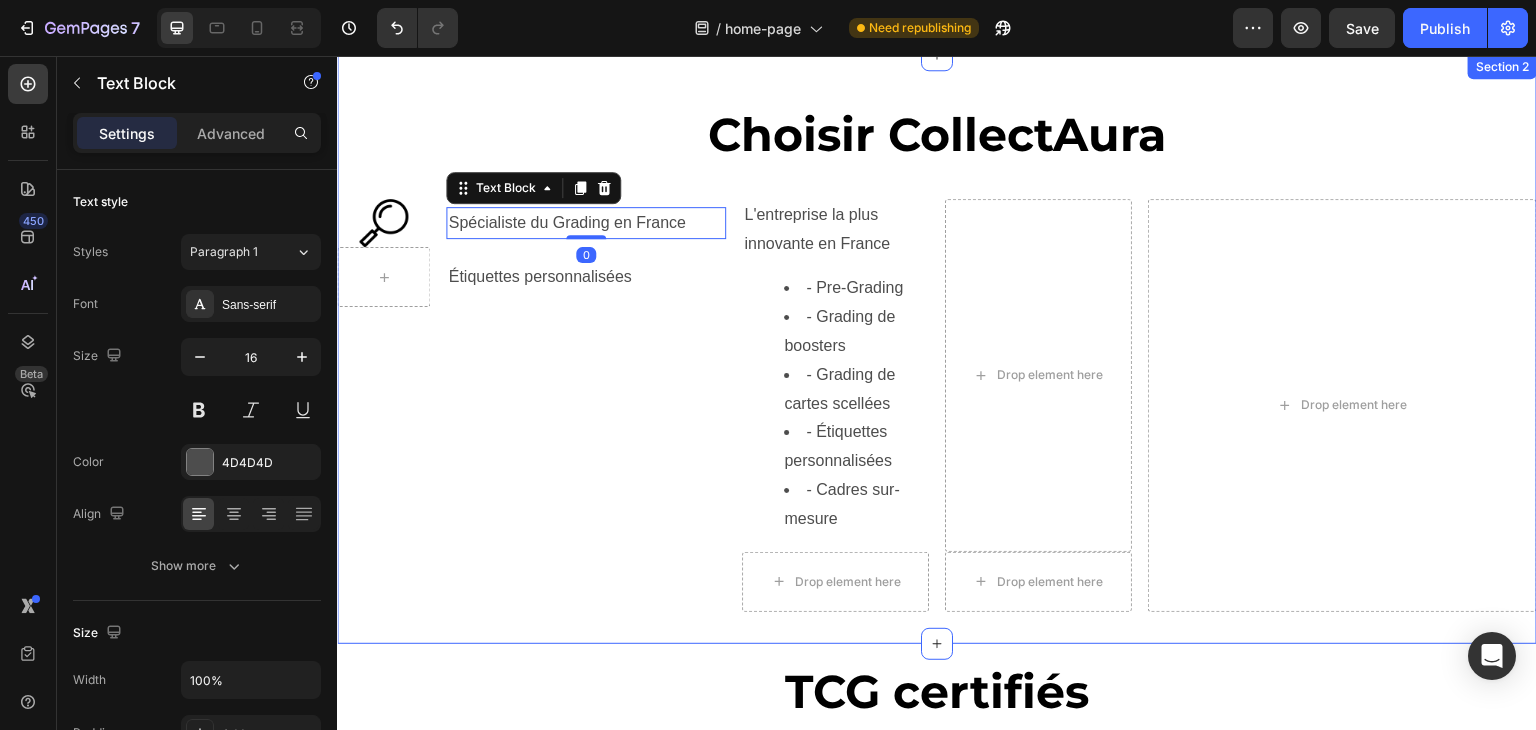 click on "Choisir CollectAura Heading Row Image Spécialiste du Grading en France Text Block   0 Row
Étiquettes personnalisées Text Block Row L'entreprise la plus innovante en France - Pre-Grading - Grading de boosters - Grading de cartes scellées - Étiquettes personnalisées - Cadres sur-mesure Text Block
Drop element here Row
Drop element here
Drop element here Row
Drop element here Row" at bounding box center [937, 349] 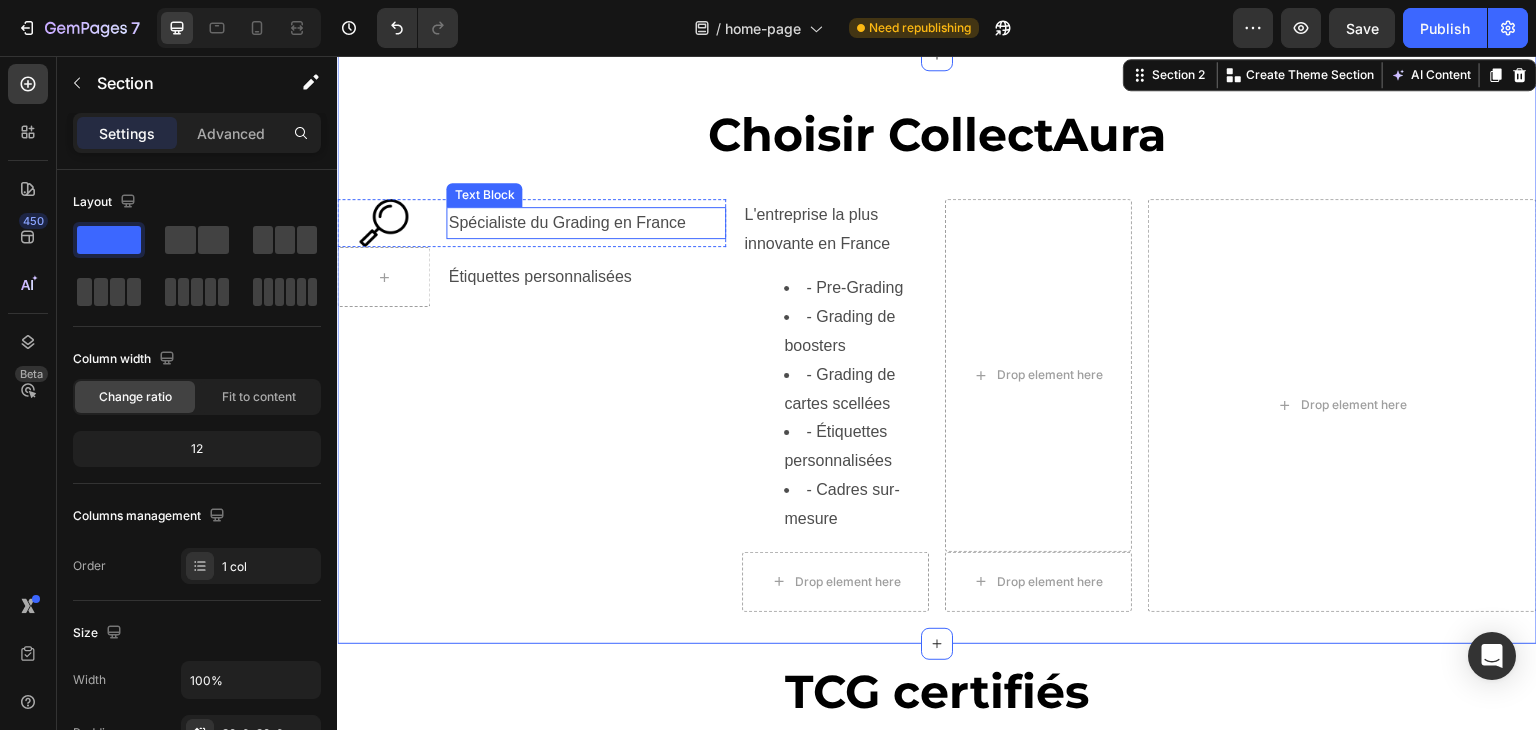 click on "Spécialiste du Grading en France" at bounding box center (586, 223) 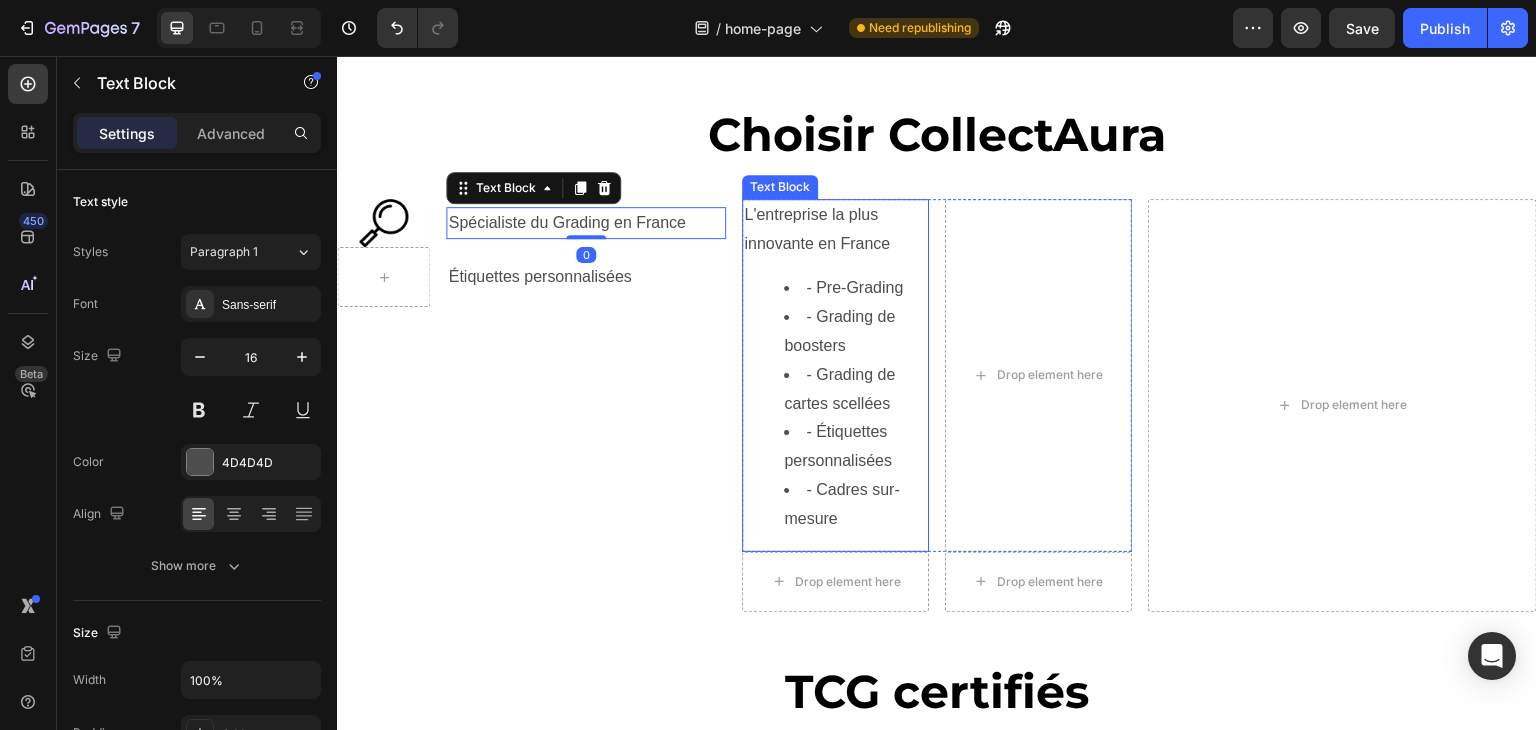 click on "L'entreprise la plus innovante en France" at bounding box center [835, 230] 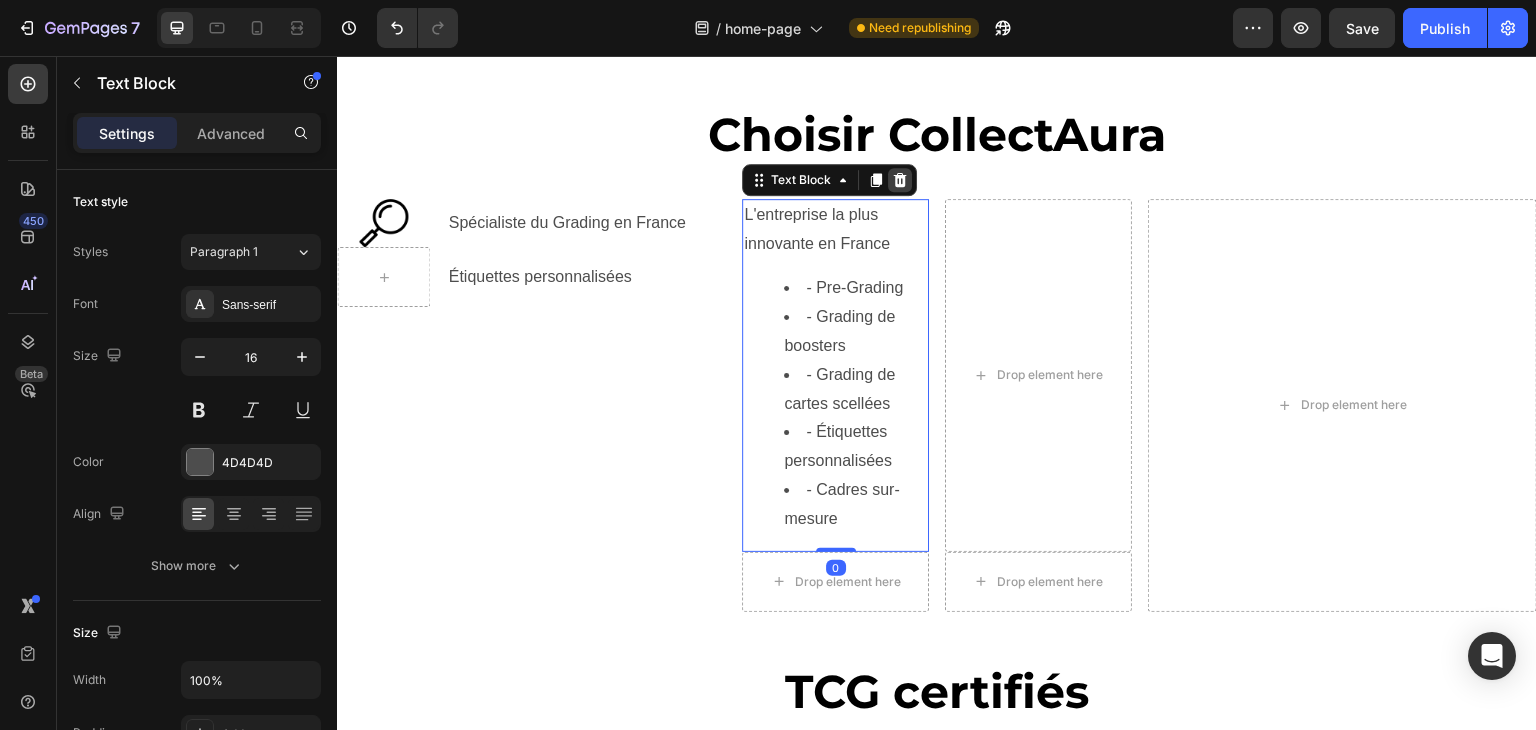 click 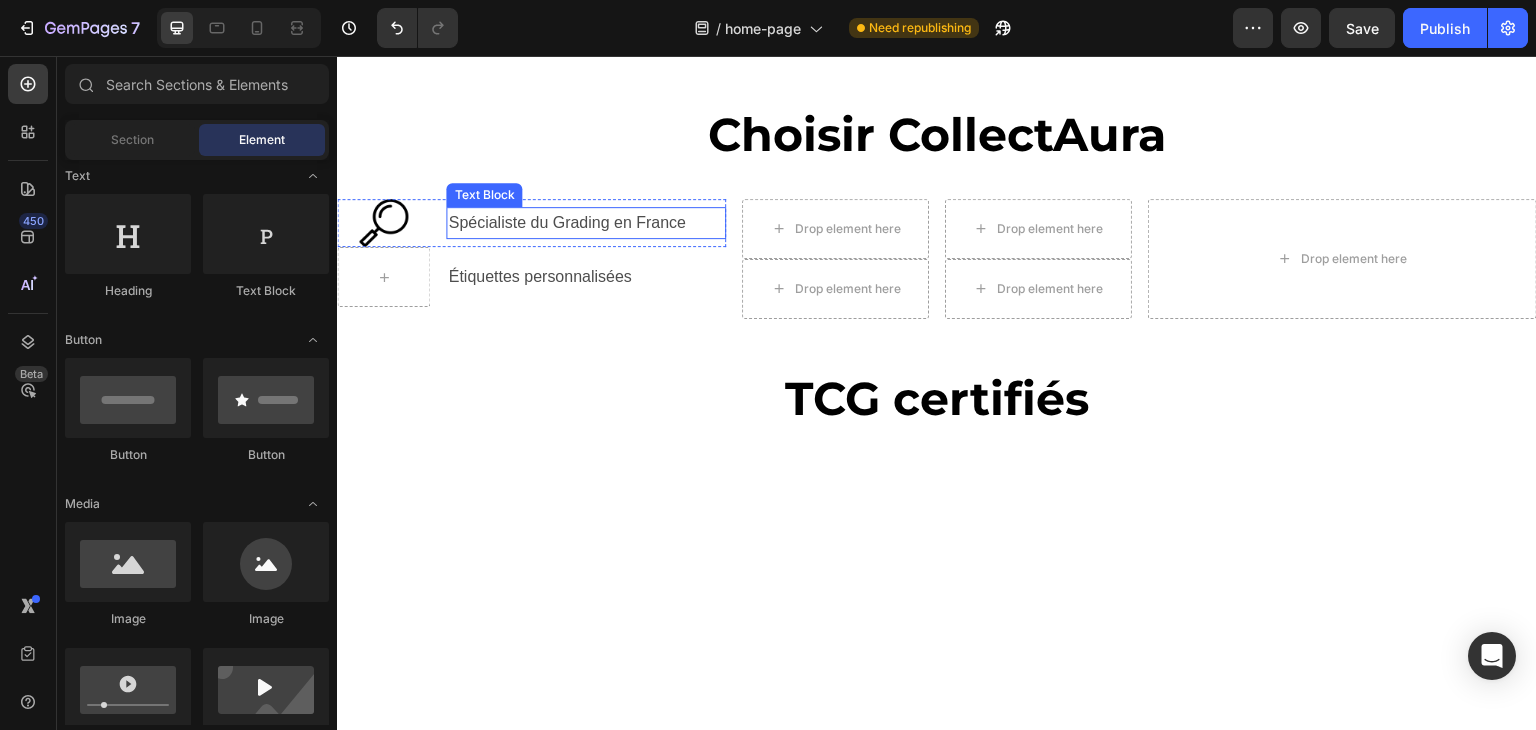 click on "Spécialiste du Grading en France" at bounding box center [586, 223] 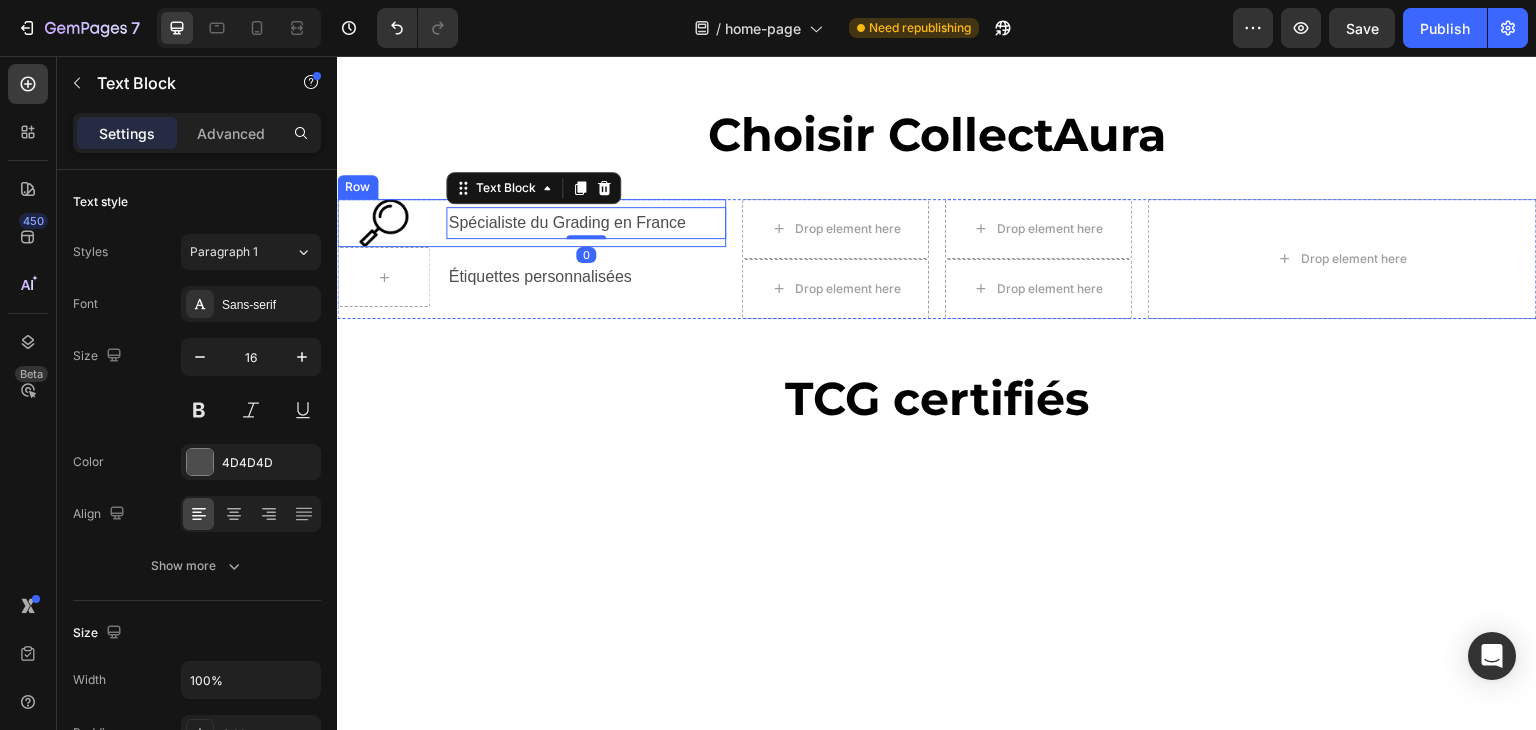 click on "Spécialiste du Grading en France Text Block   0" at bounding box center (586, 223) 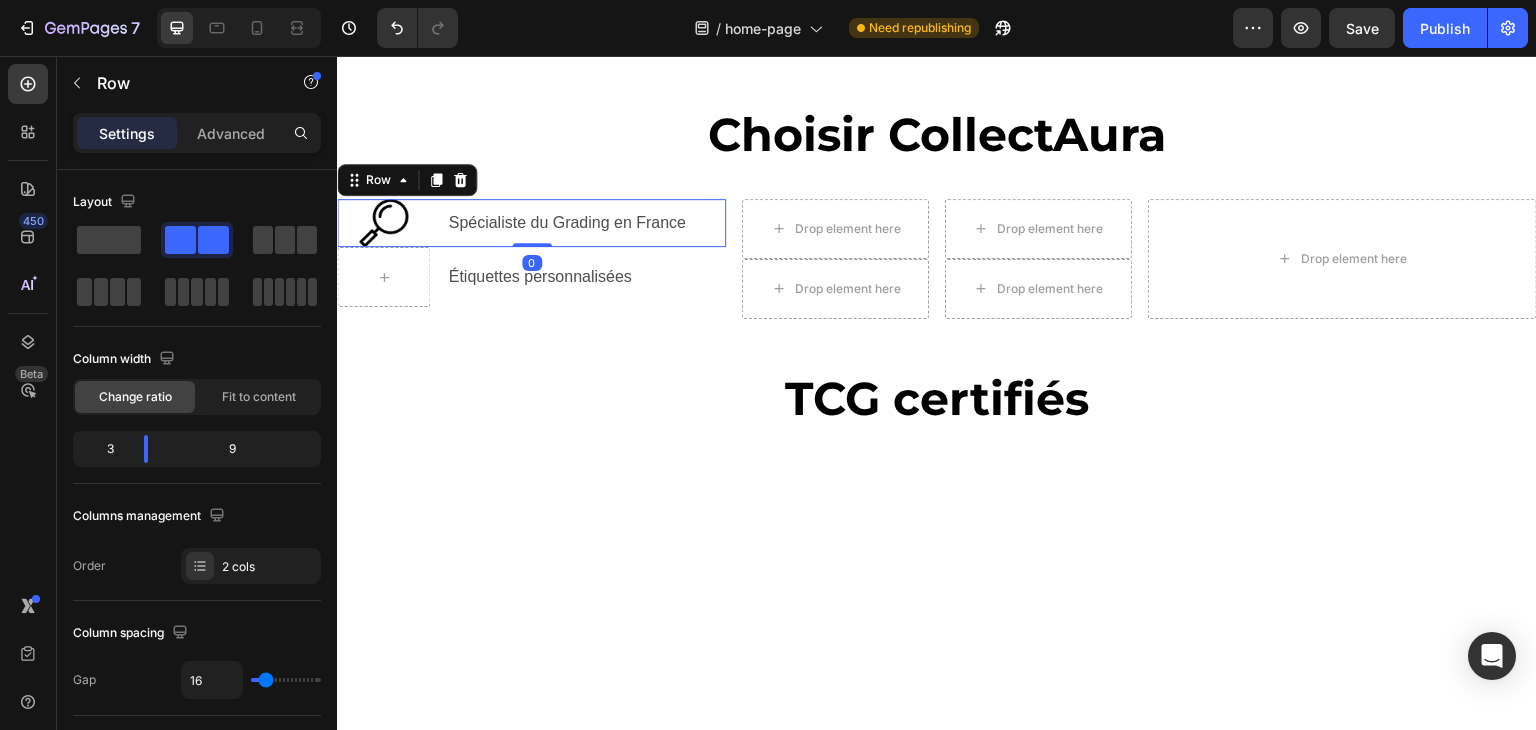 click on "Choisir CollectAura Heading Row Image Spécialiste du Grading en France Text Block Row   0
Étiquettes personnalisées Text Block Row
Drop element here
Drop element here Row
Drop element here
Drop element here Row
Drop element here Row" at bounding box center [937, 203] 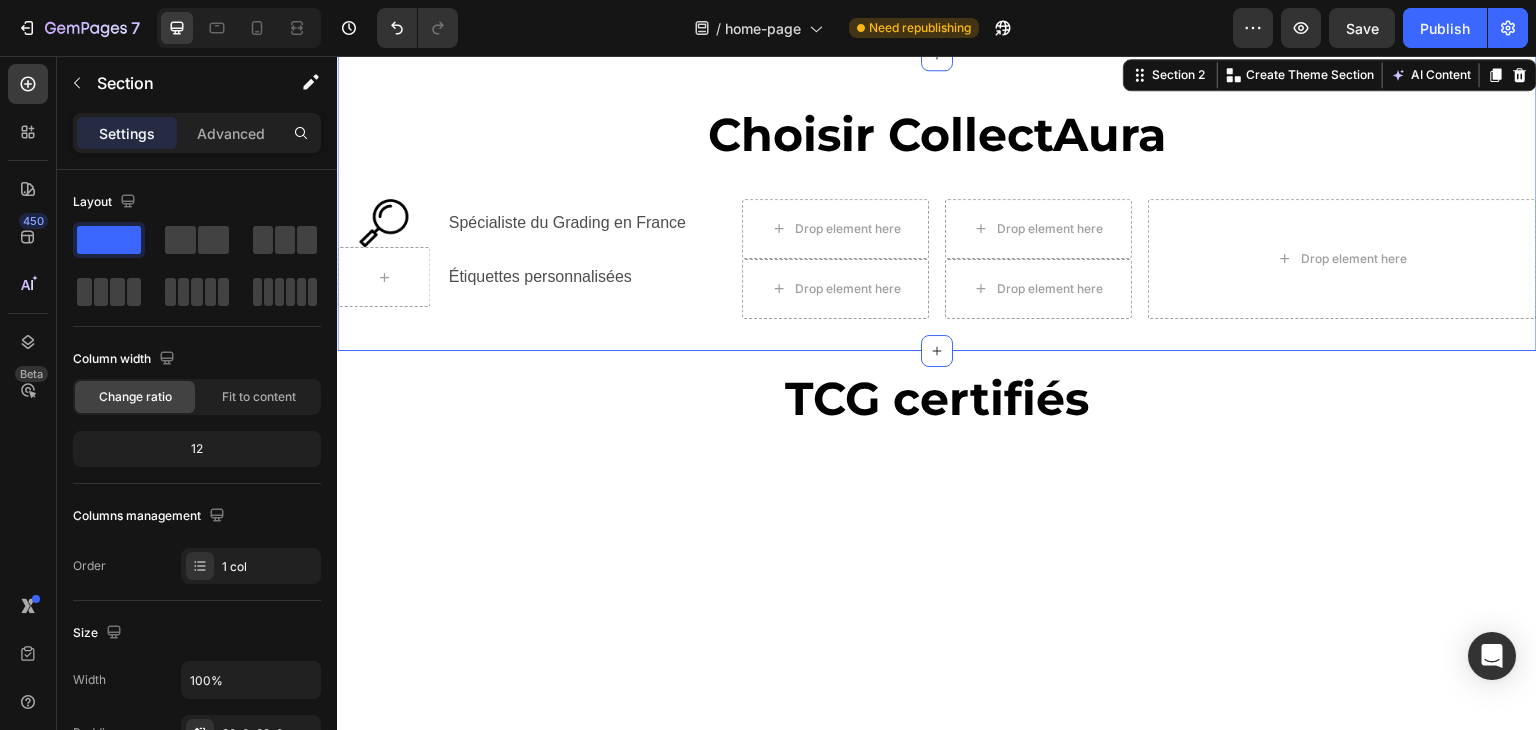 click on "Spécialiste du Grading en France Text Block" at bounding box center (586, 223) 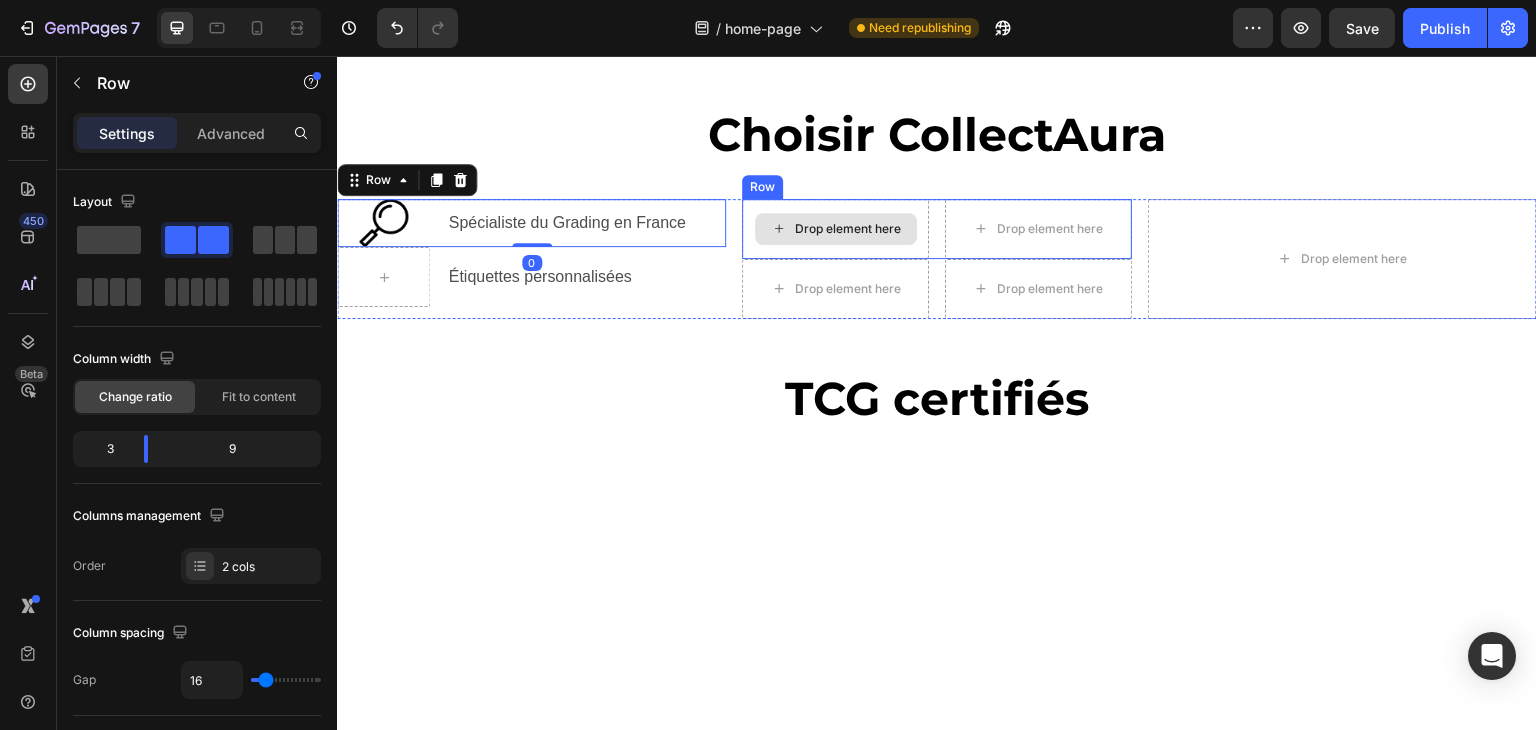 click on "Image Spécialiste du Grading en France Text Block Row   0
Étiquettes personnalisées Text Block Row
Drop element here
Drop element here Row
Drop element here
Drop element here Row
Drop element here Row" at bounding box center [937, 259] 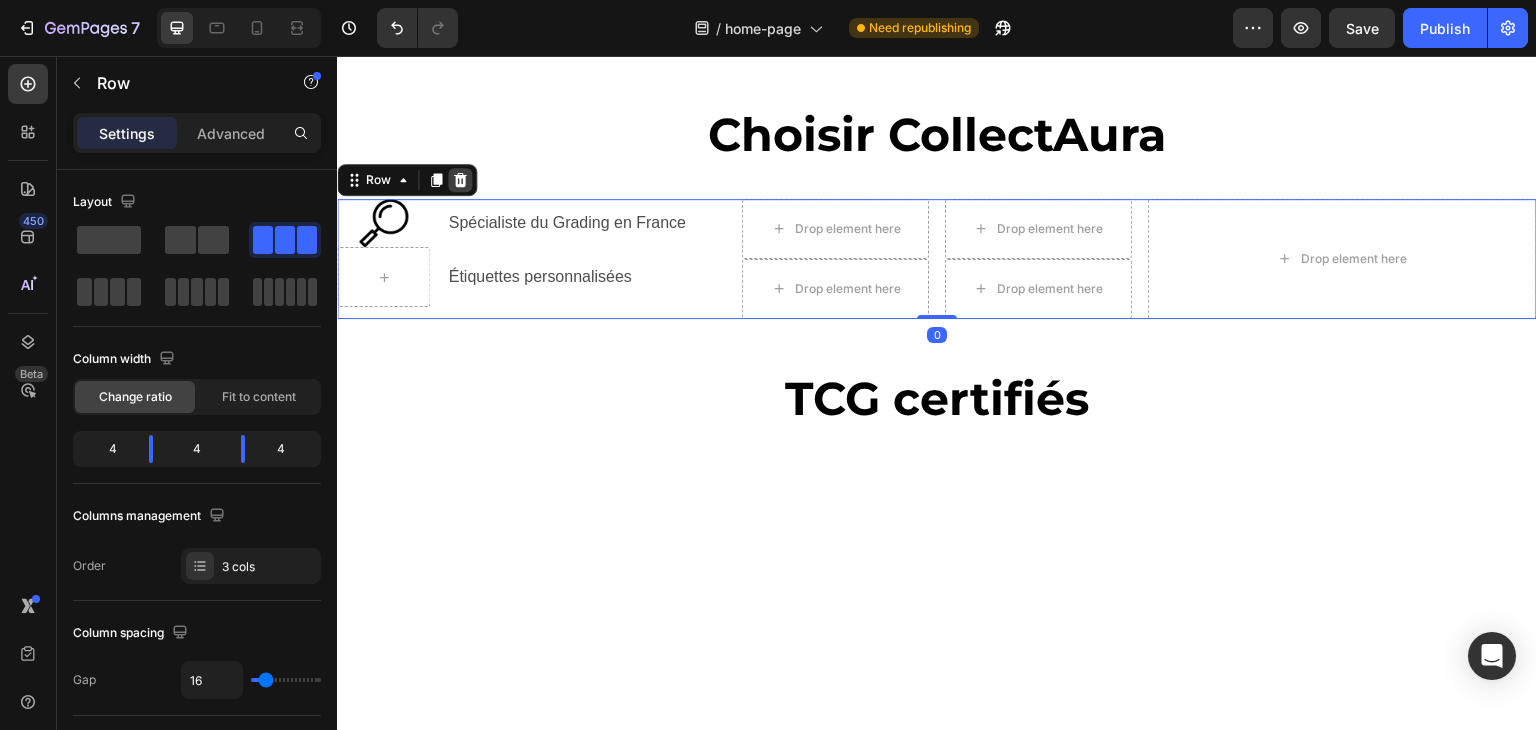 click 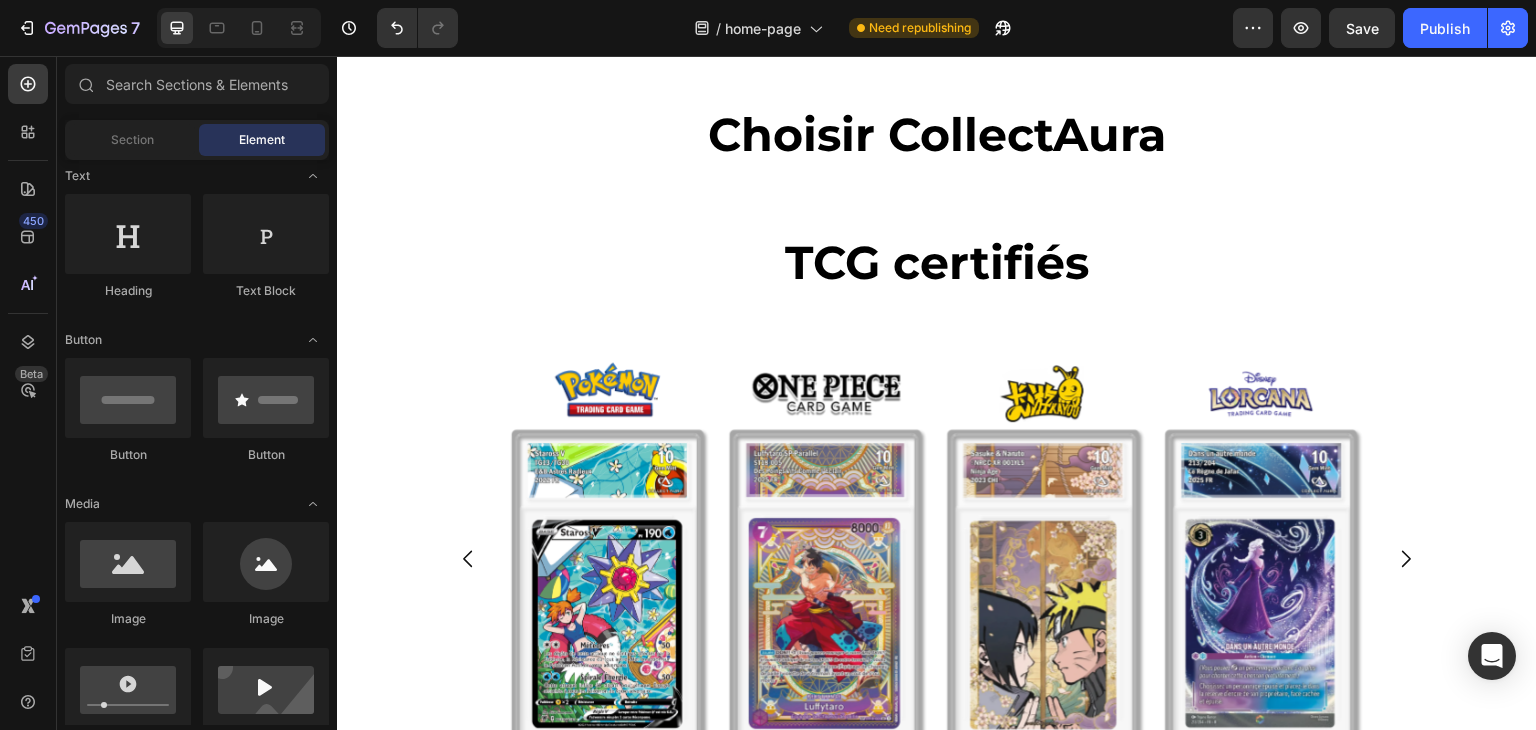 scroll, scrollTop: 442, scrollLeft: 0, axis: vertical 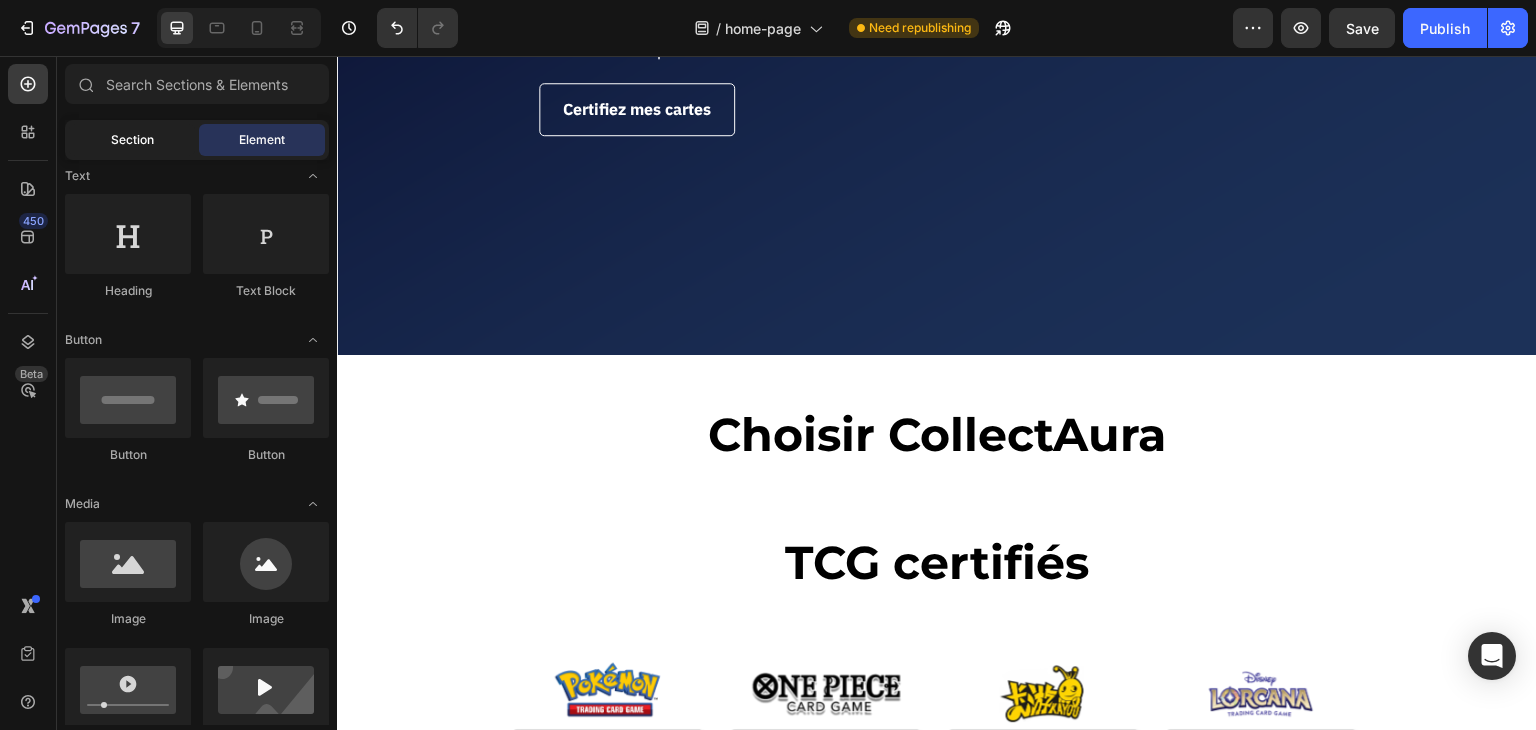 click on "Section" at bounding box center (132, 140) 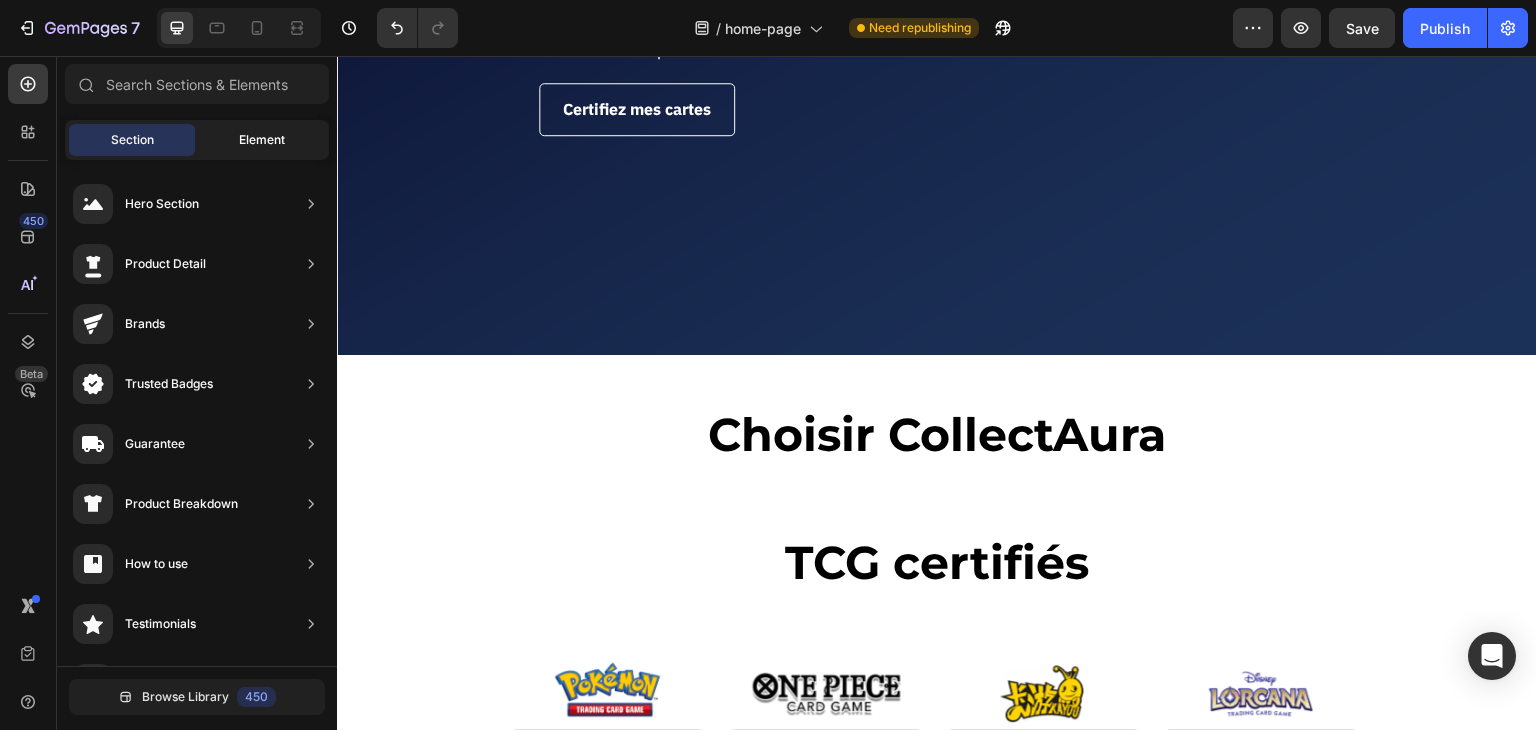 click on "Element" at bounding box center (262, 140) 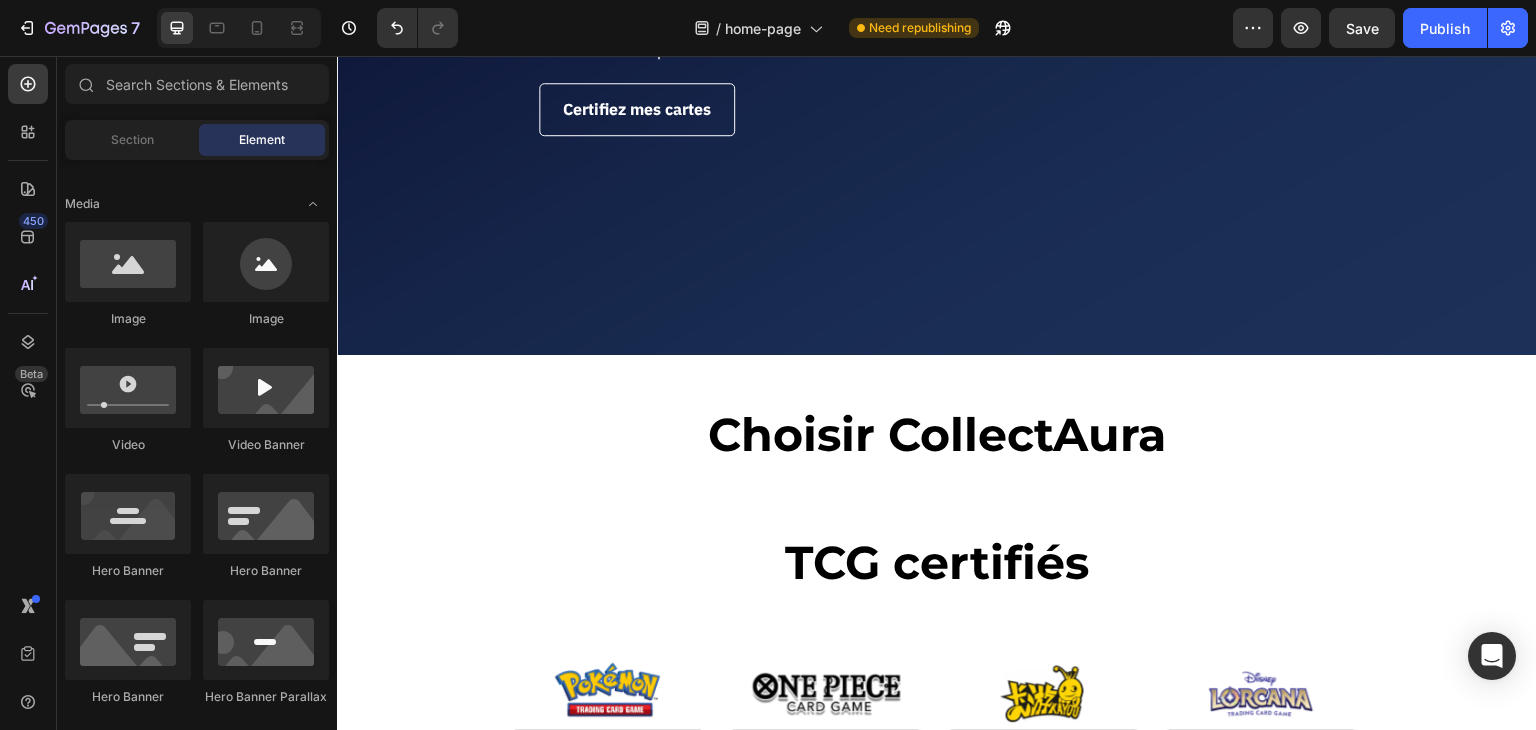 scroll, scrollTop: 300, scrollLeft: 0, axis: vertical 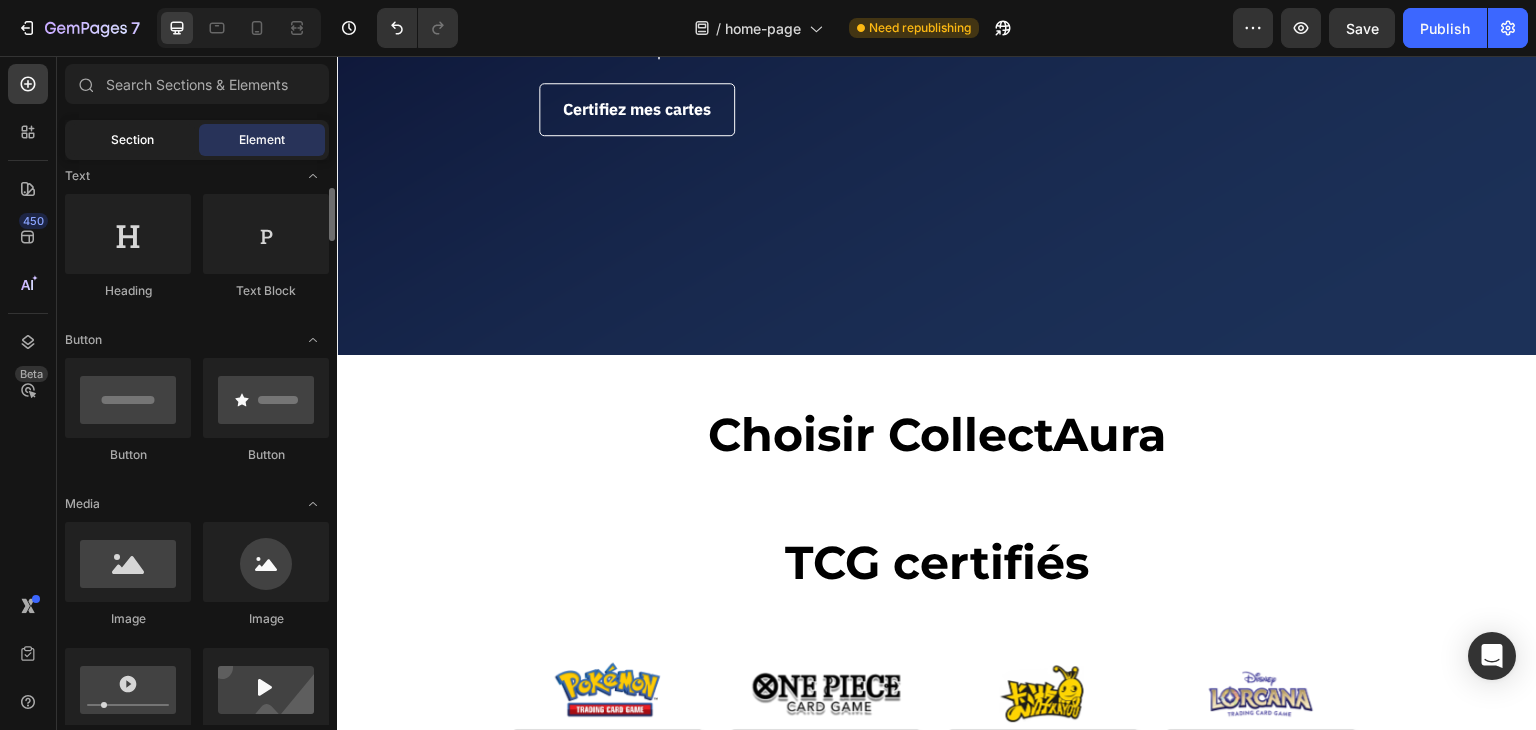 click on "Section" at bounding box center [132, 140] 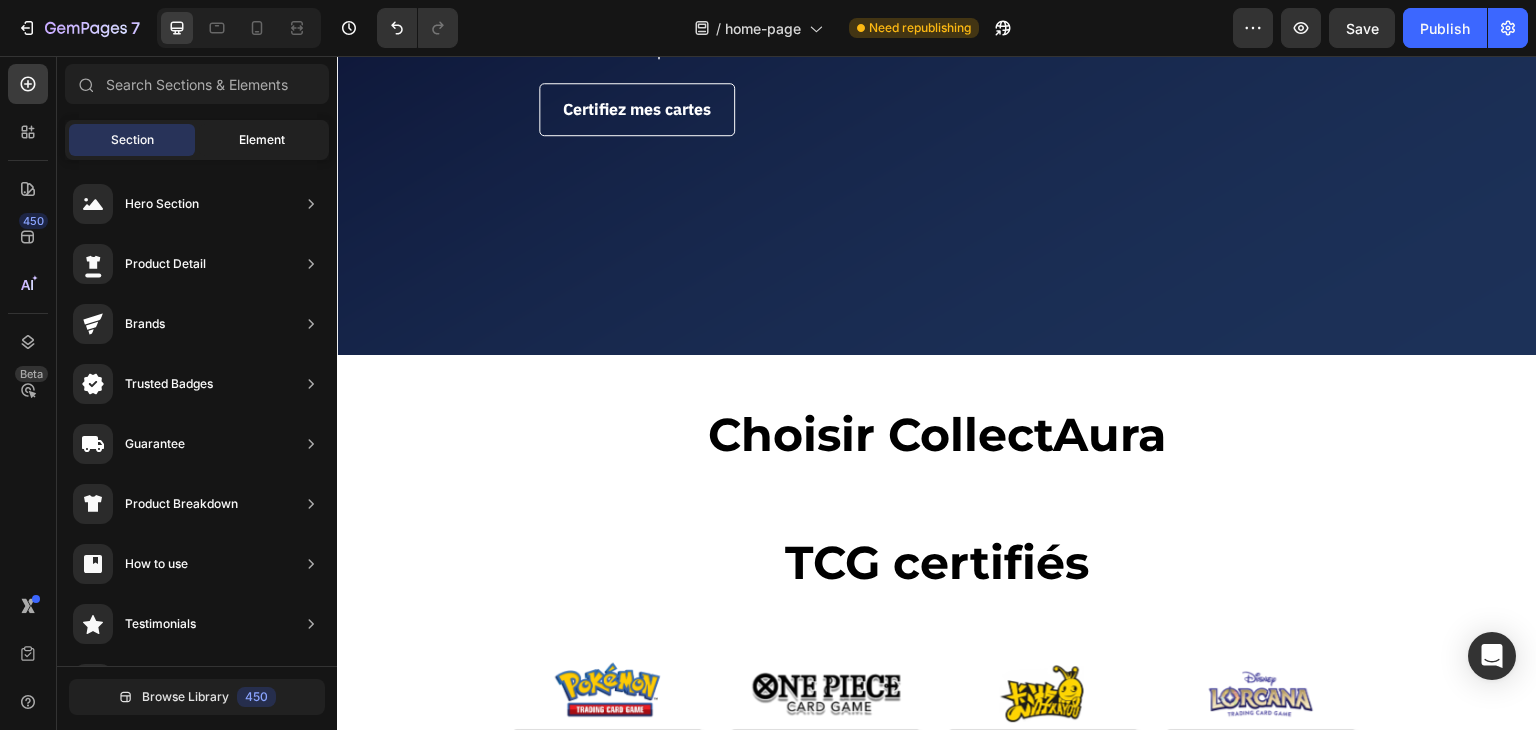 click on "Element" at bounding box center (262, 140) 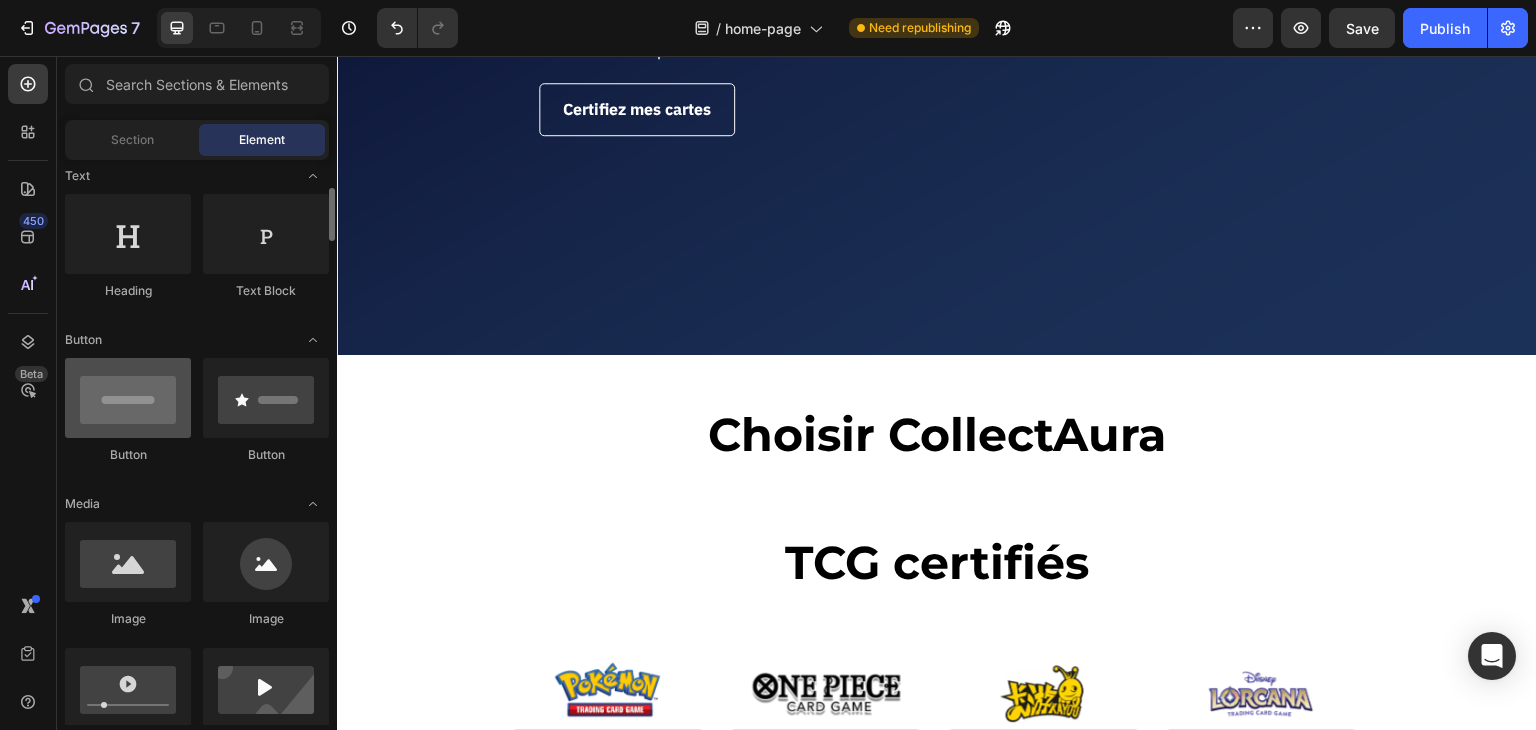 scroll, scrollTop: 0, scrollLeft: 0, axis: both 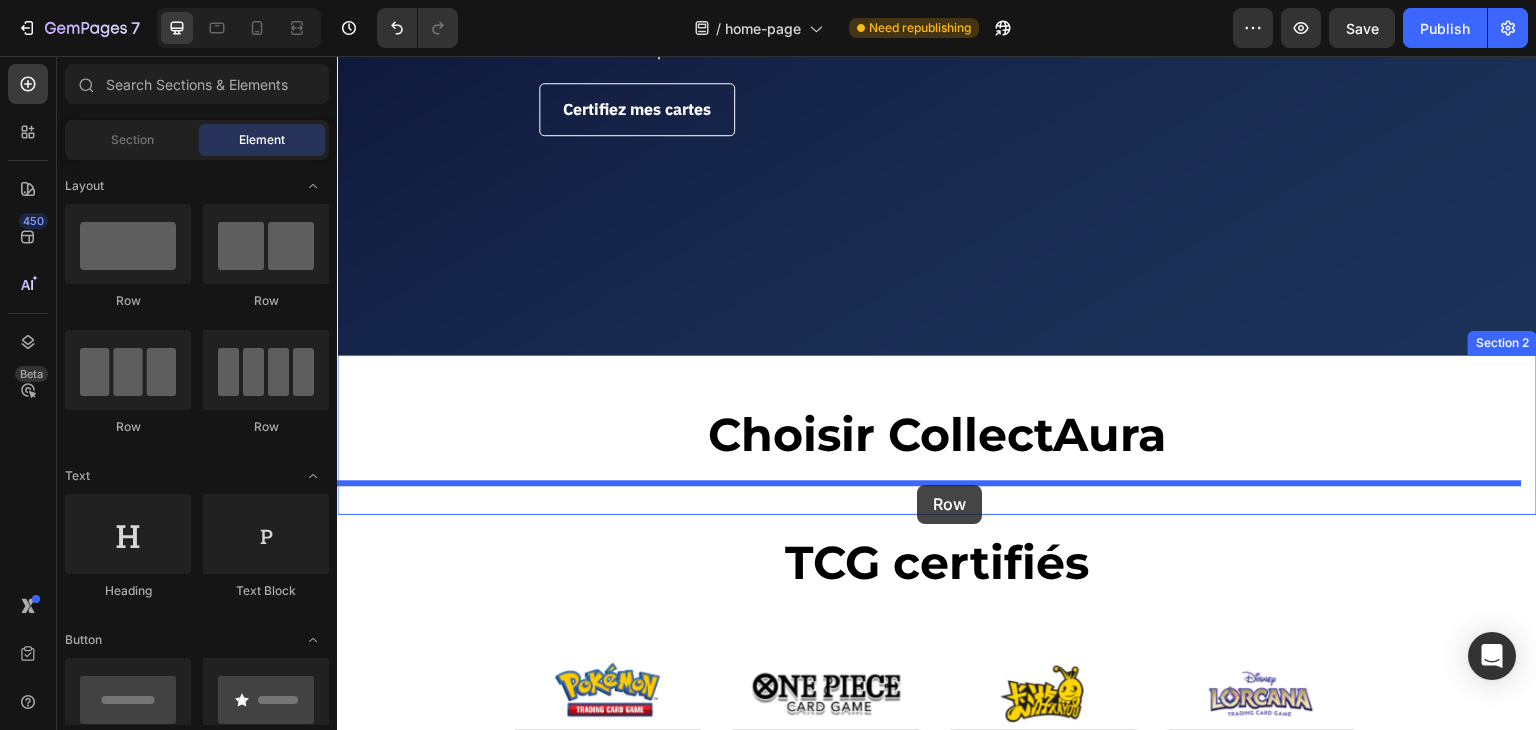 drag, startPoint x: 596, startPoint y: 302, endPoint x: 917, endPoint y: 485, distance: 369.49966 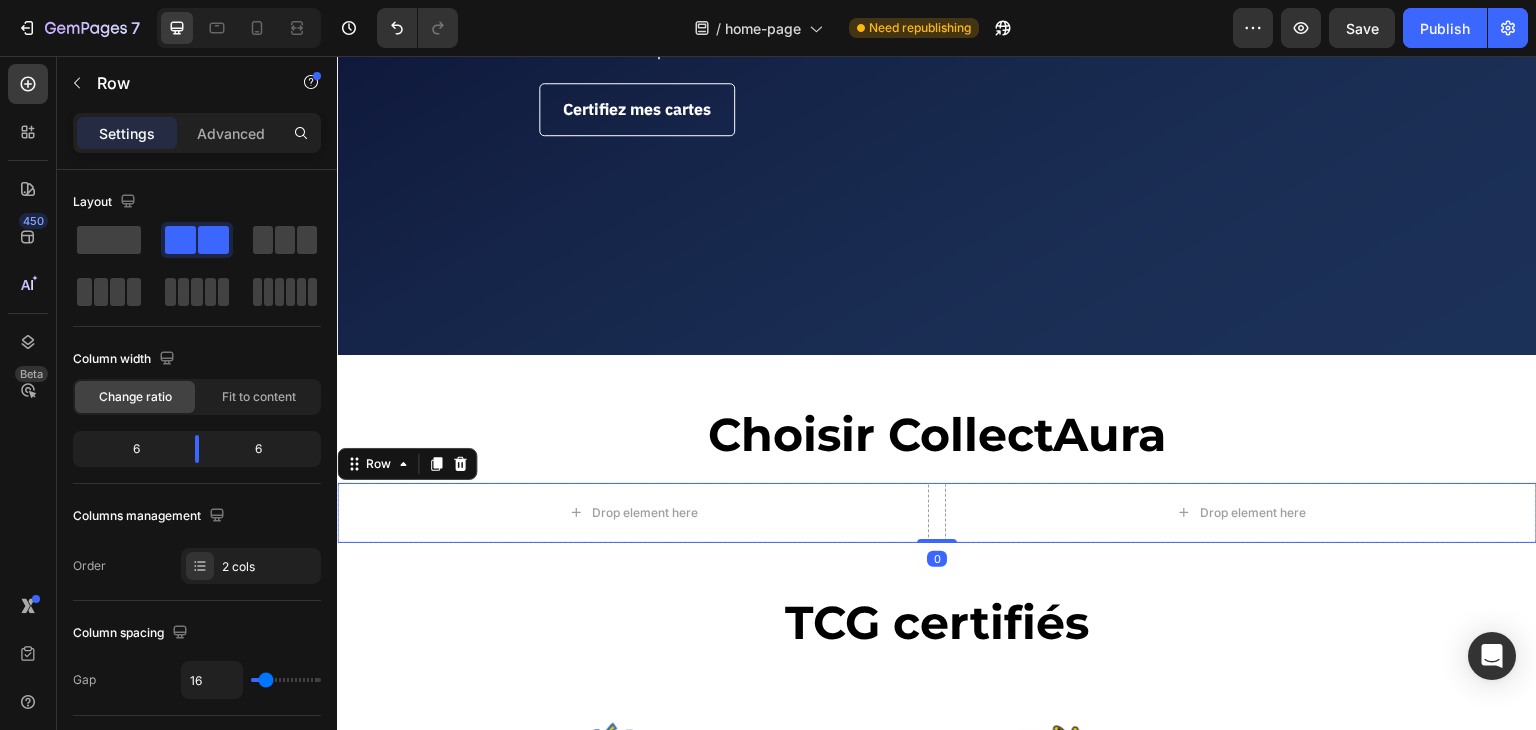 click on "Drop element here
Drop element here Row   0" at bounding box center (937, 513) 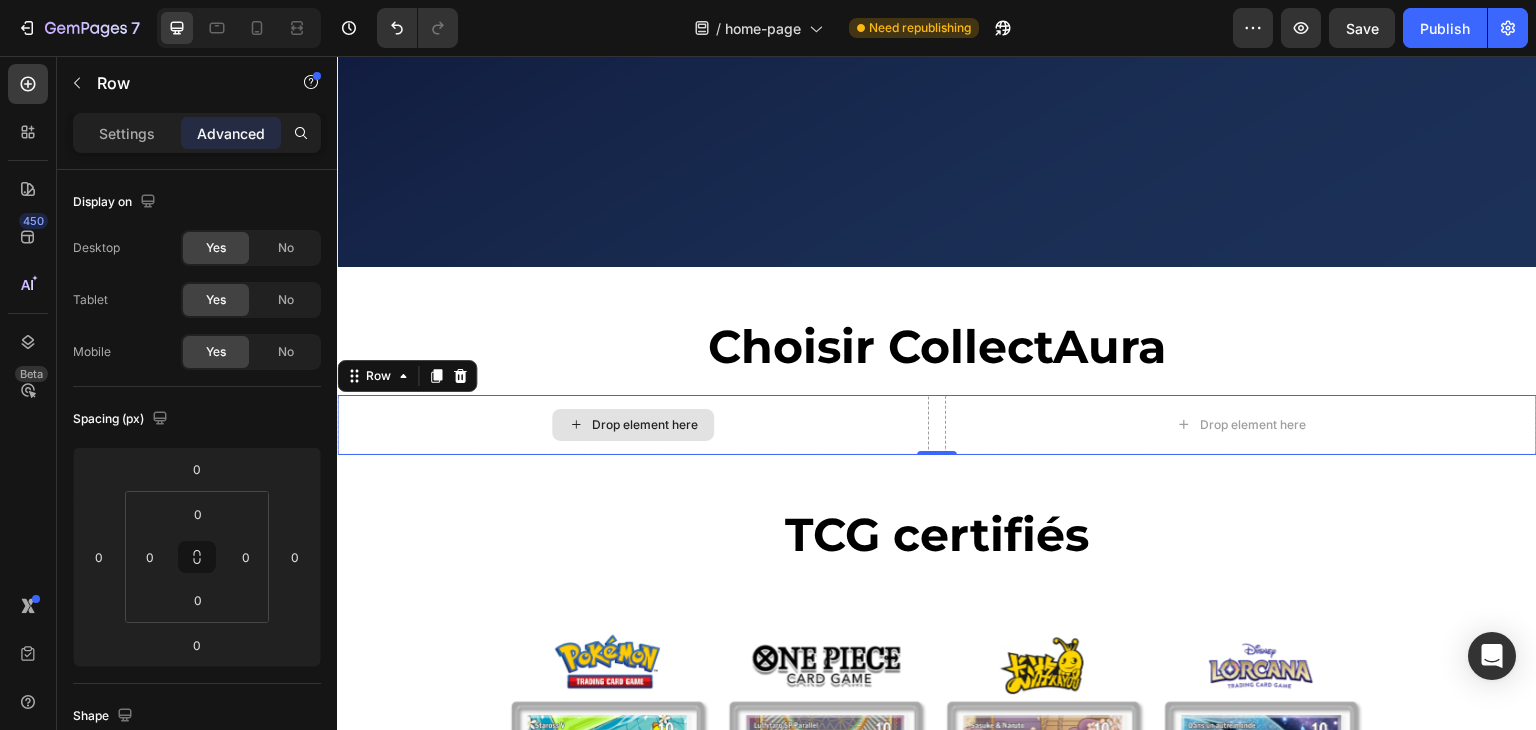 scroll, scrollTop: 542, scrollLeft: 0, axis: vertical 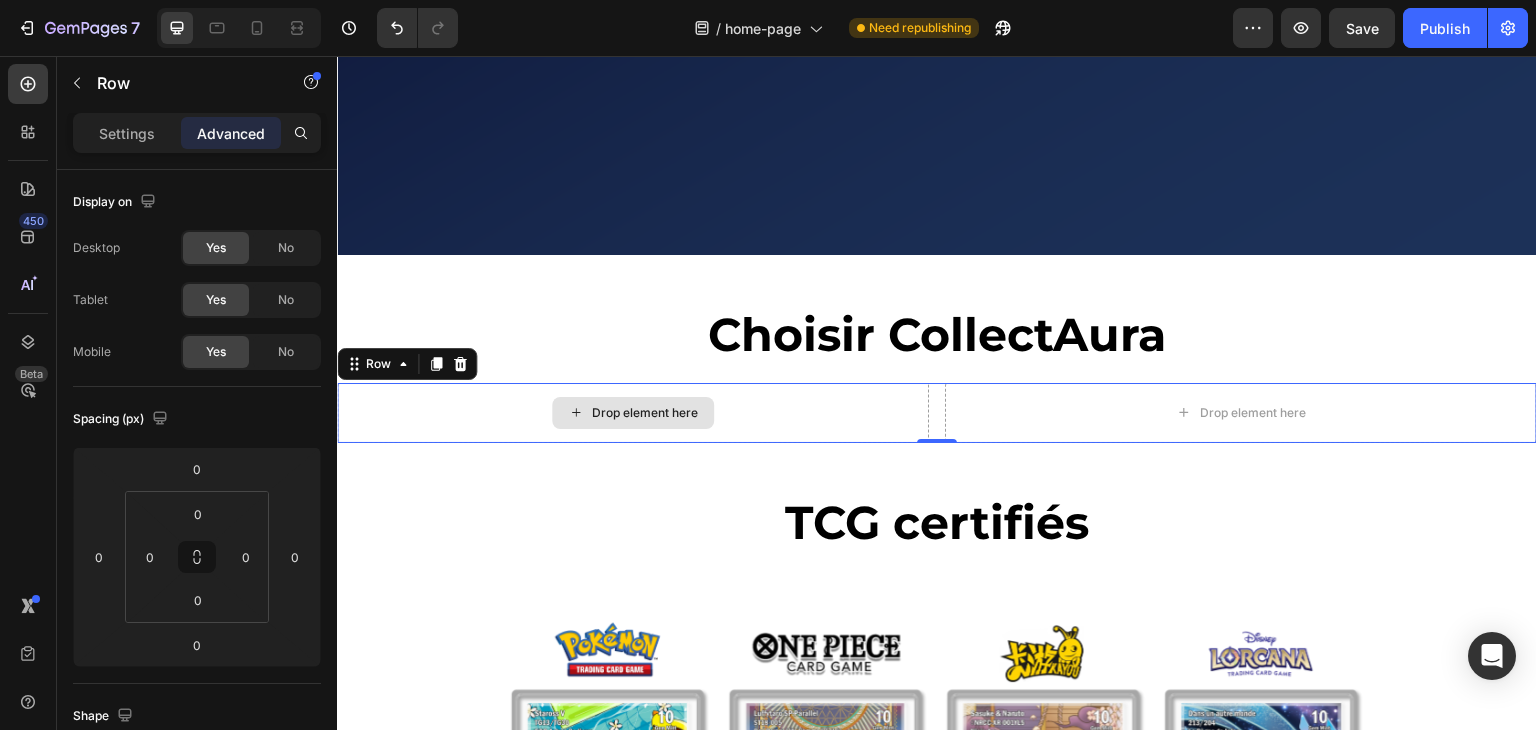 click on "Drop element here" at bounding box center [633, 413] 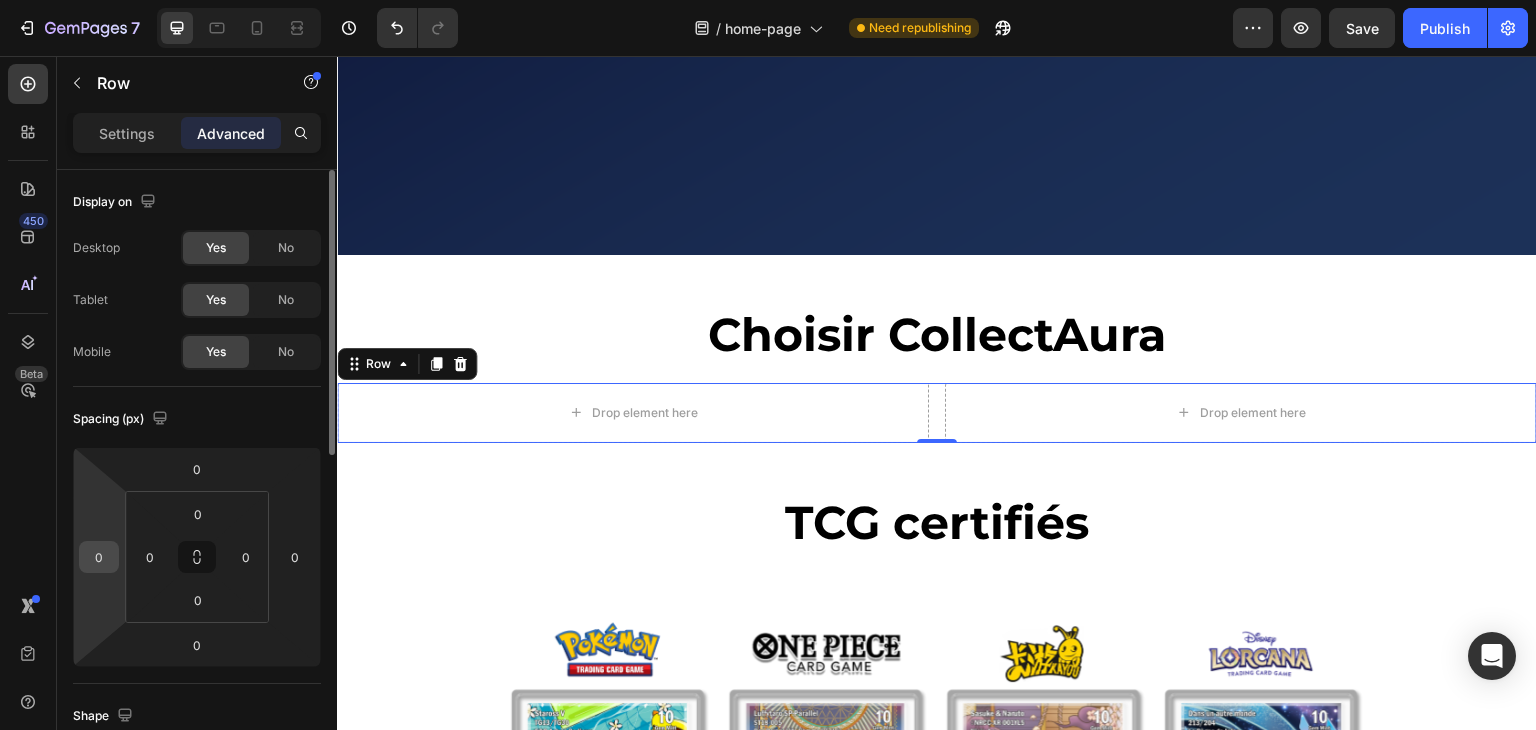click on "0" at bounding box center (99, 557) 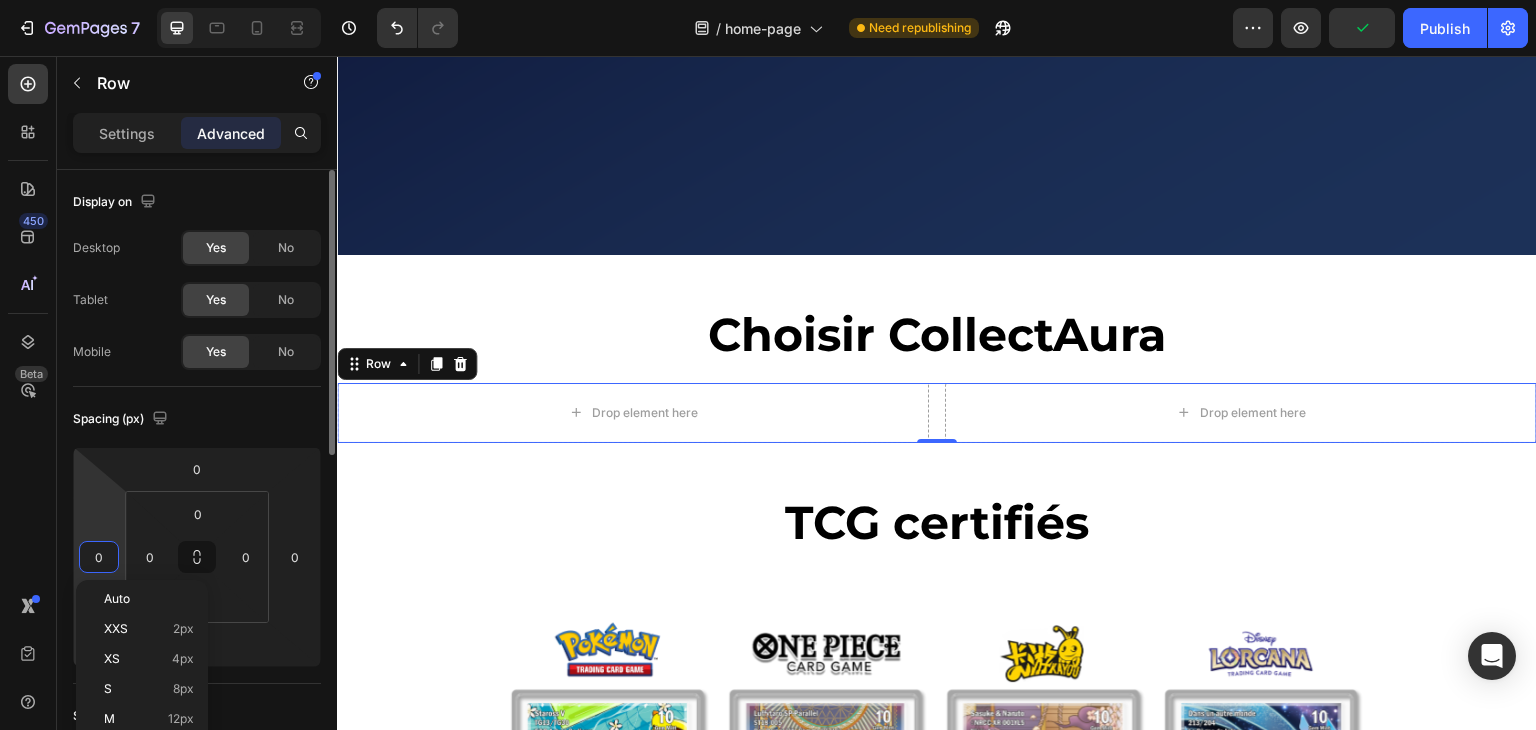 click on "Spacing (px)" at bounding box center [197, 419] 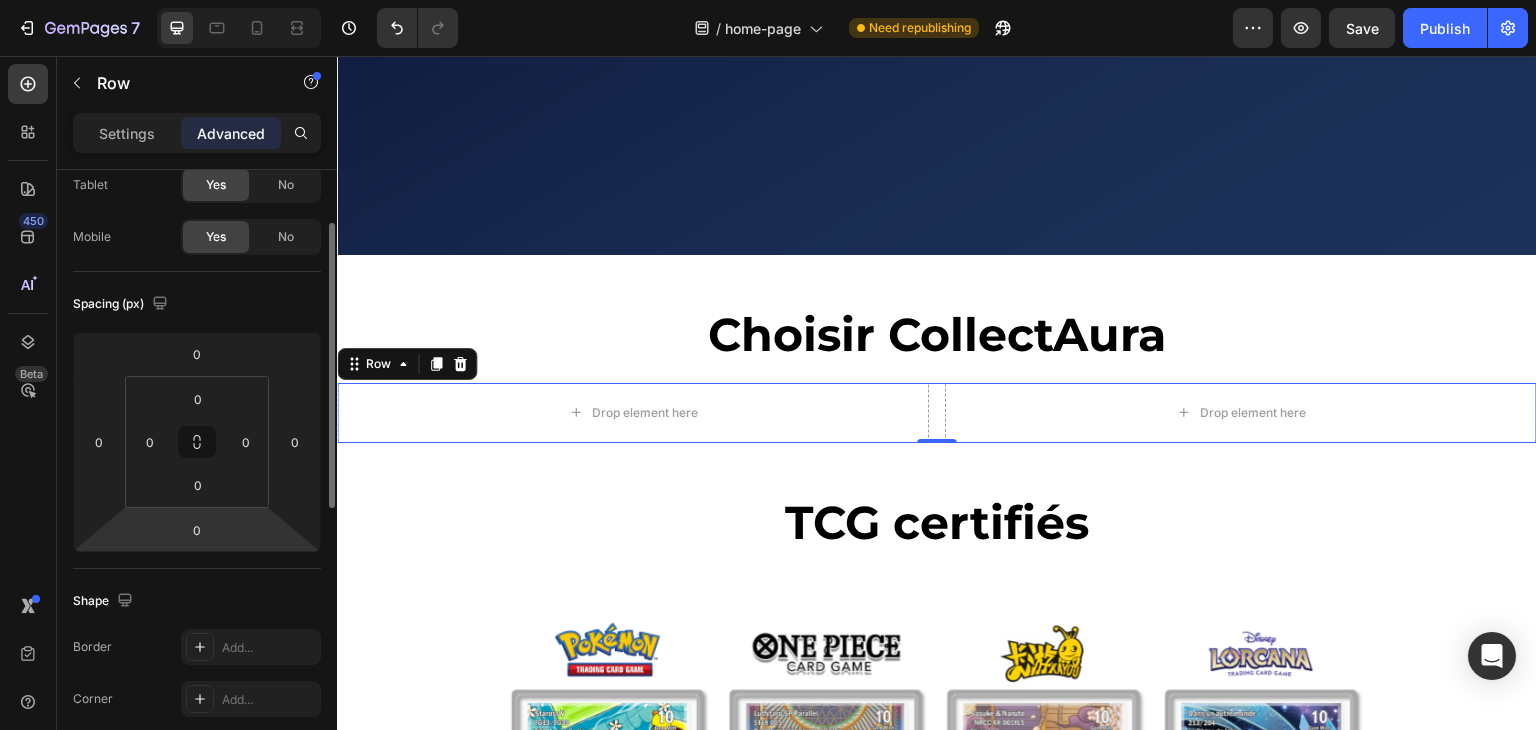 scroll, scrollTop: 0, scrollLeft: 0, axis: both 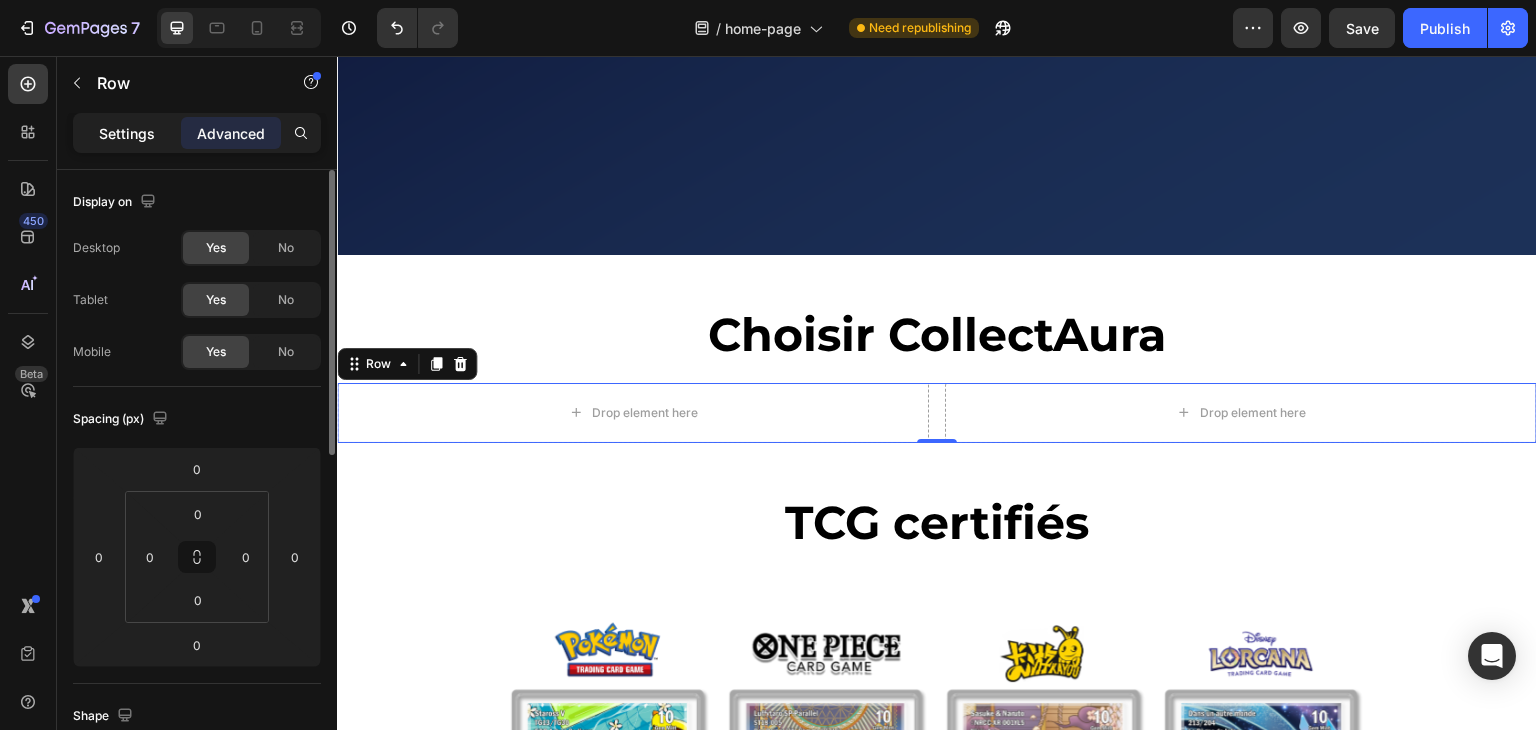 click on "Settings" at bounding box center [127, 133] 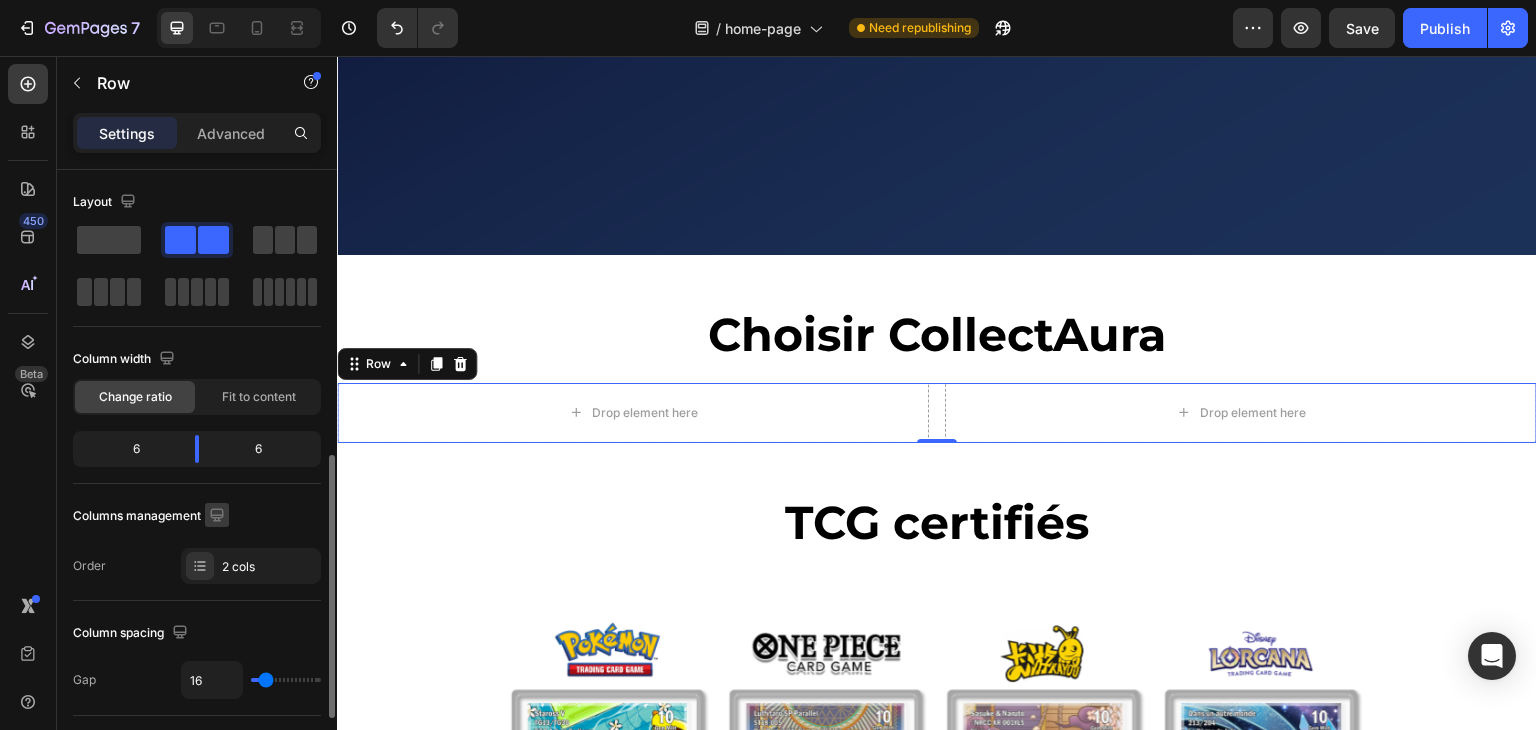 scroll, scrollTop: 300, scrollLeft: 0, axis: vertical 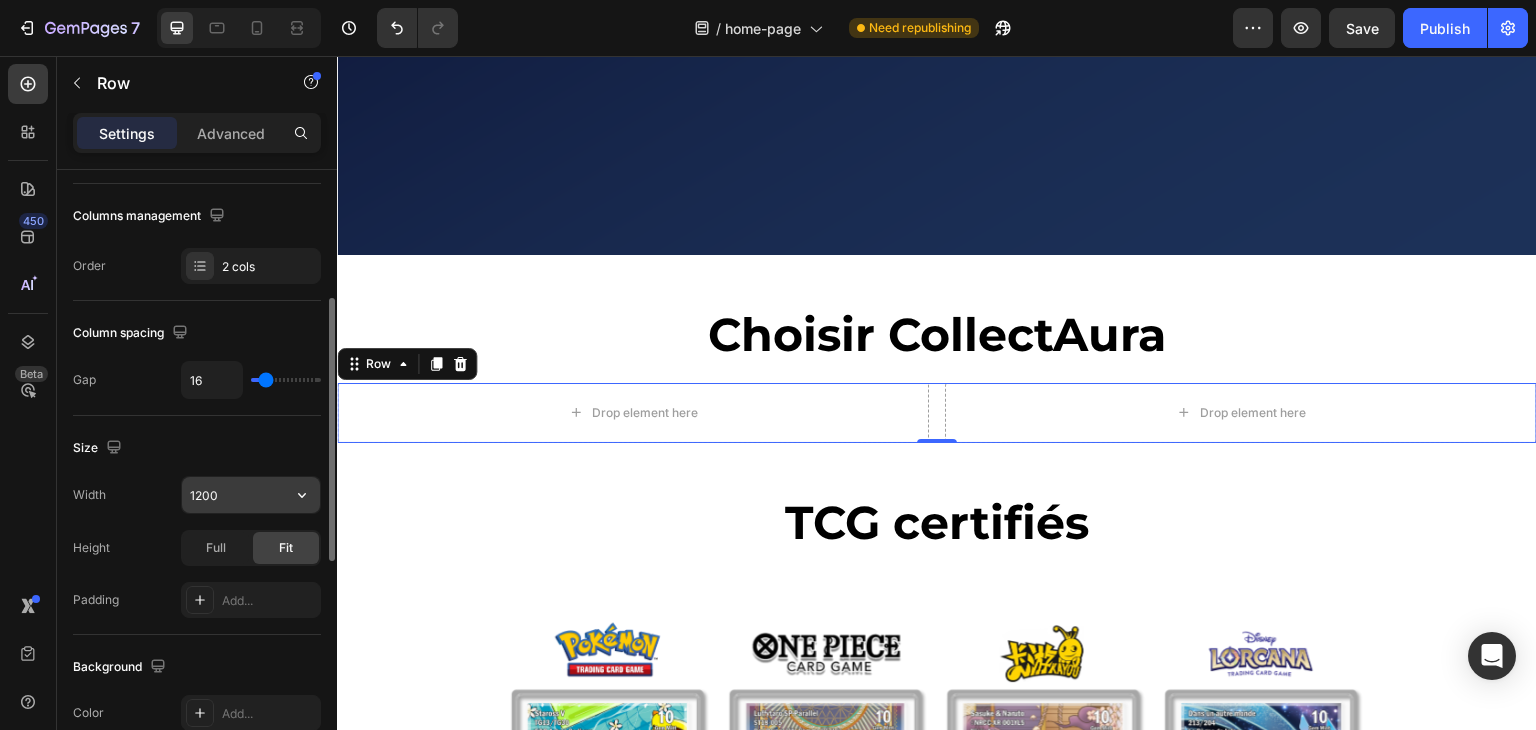 click on "1200" at bounding box center [251, 495] 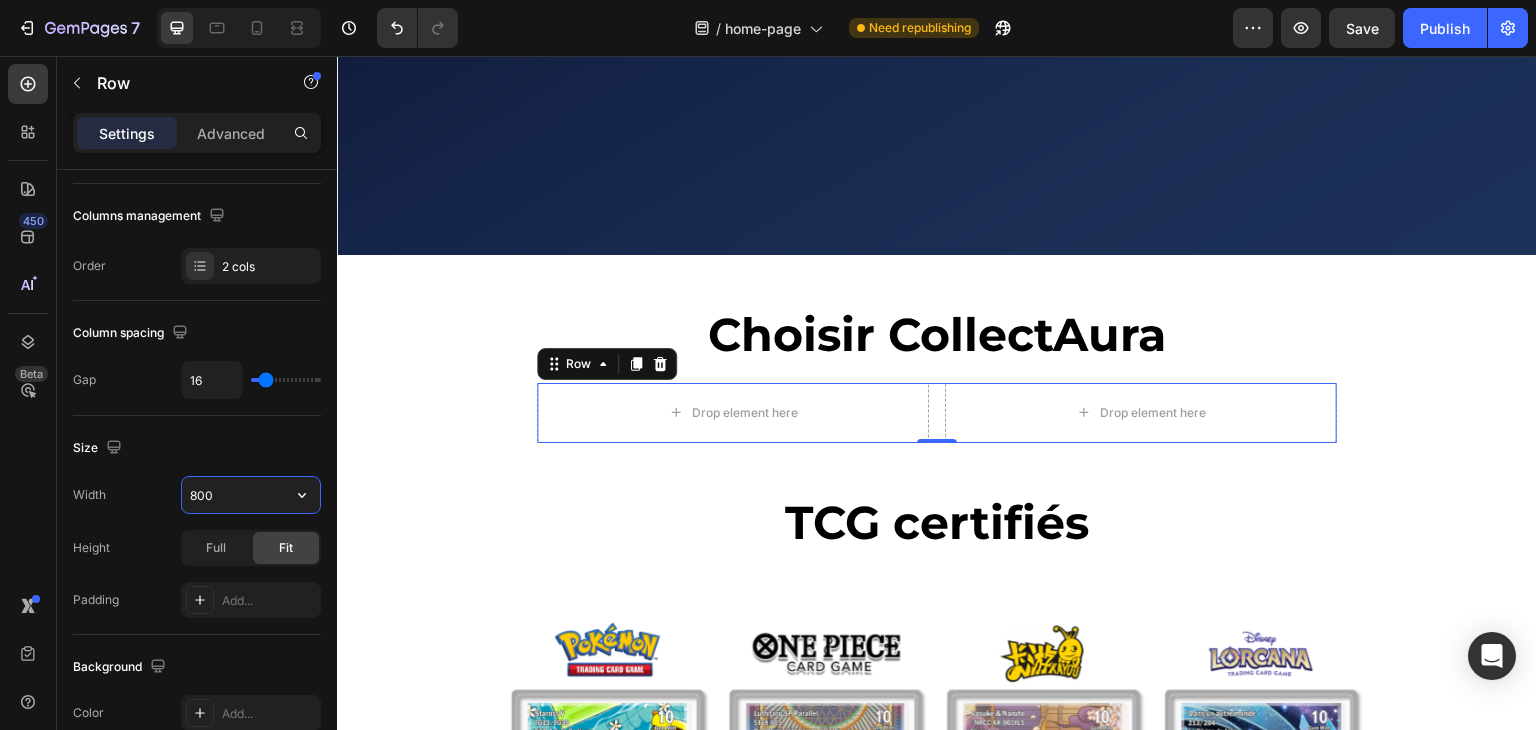 drag, startPoint x: 240, startPoint y: 494, endPoint x: 48, endPoint y: 515, distance: 193.14502 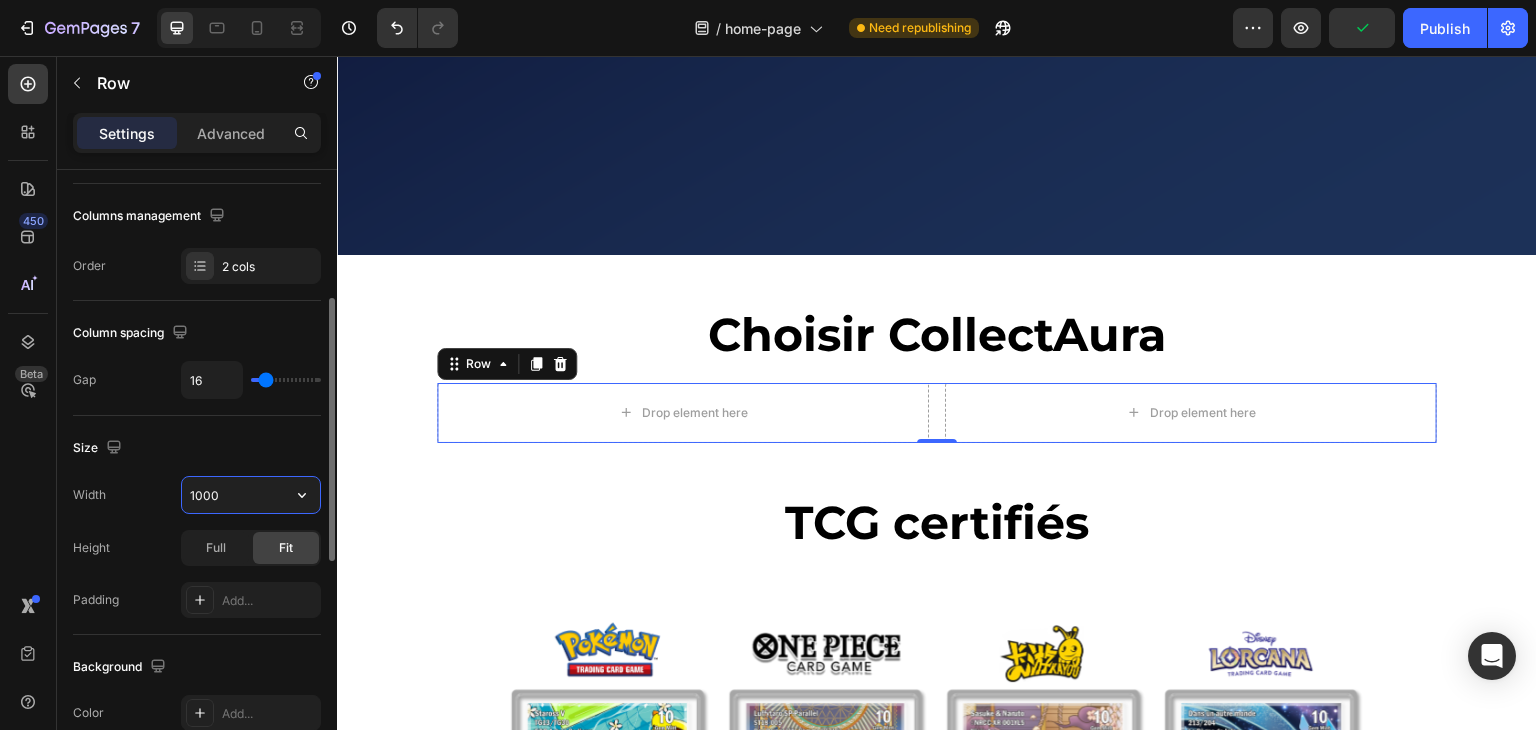 click on "1000" at bounding box center (251, 495) 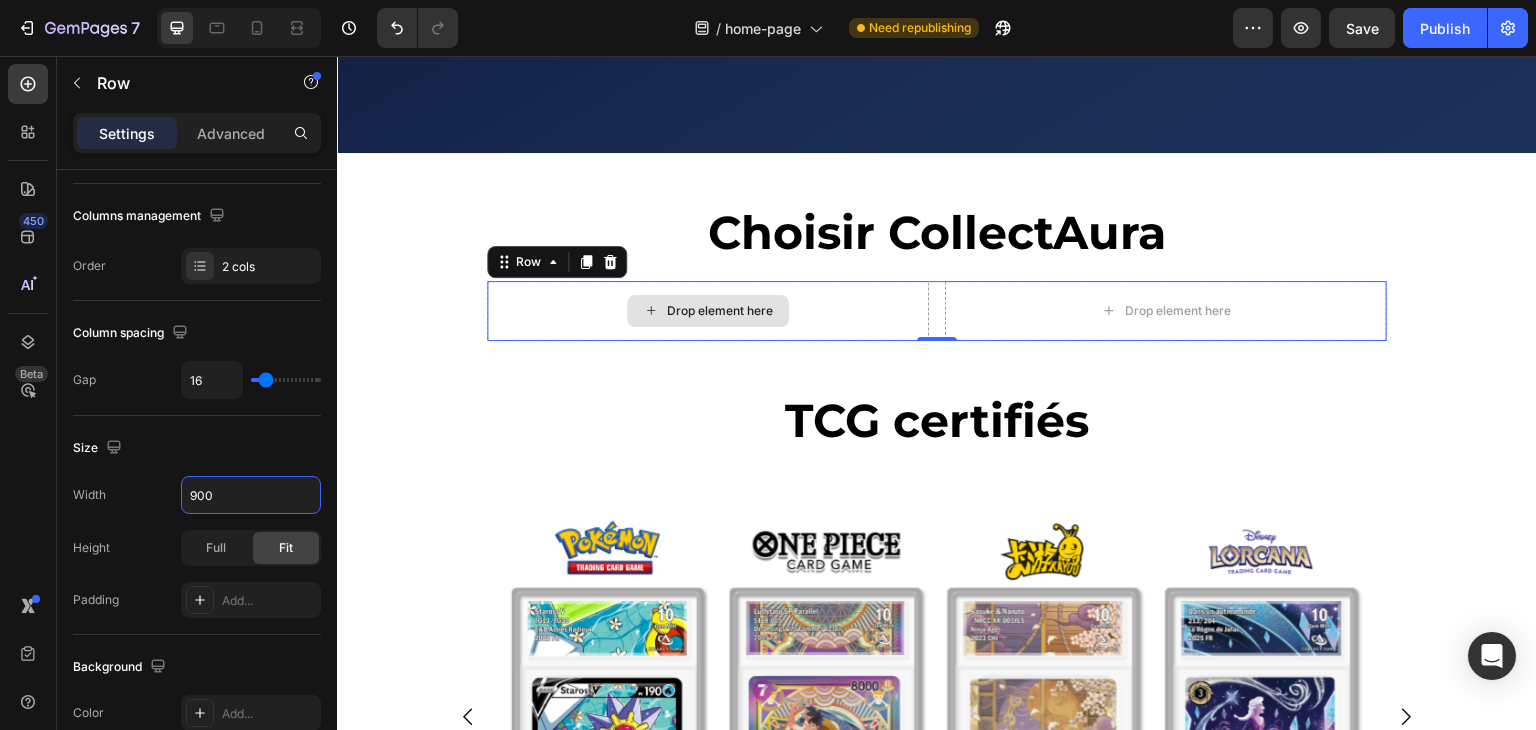 scroll, scrollTop: 542, scrollLeft: 0, axis: vertical 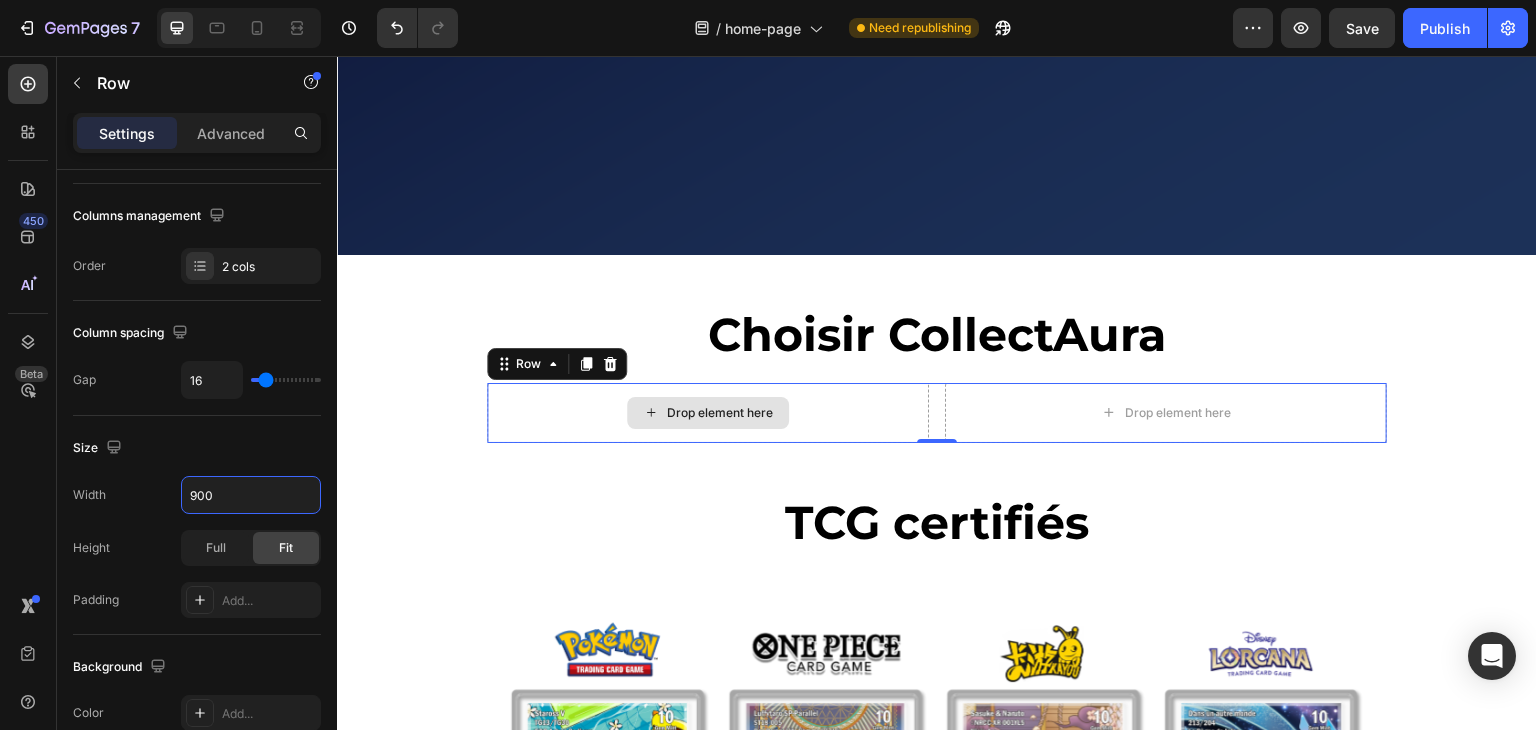 type on "900" 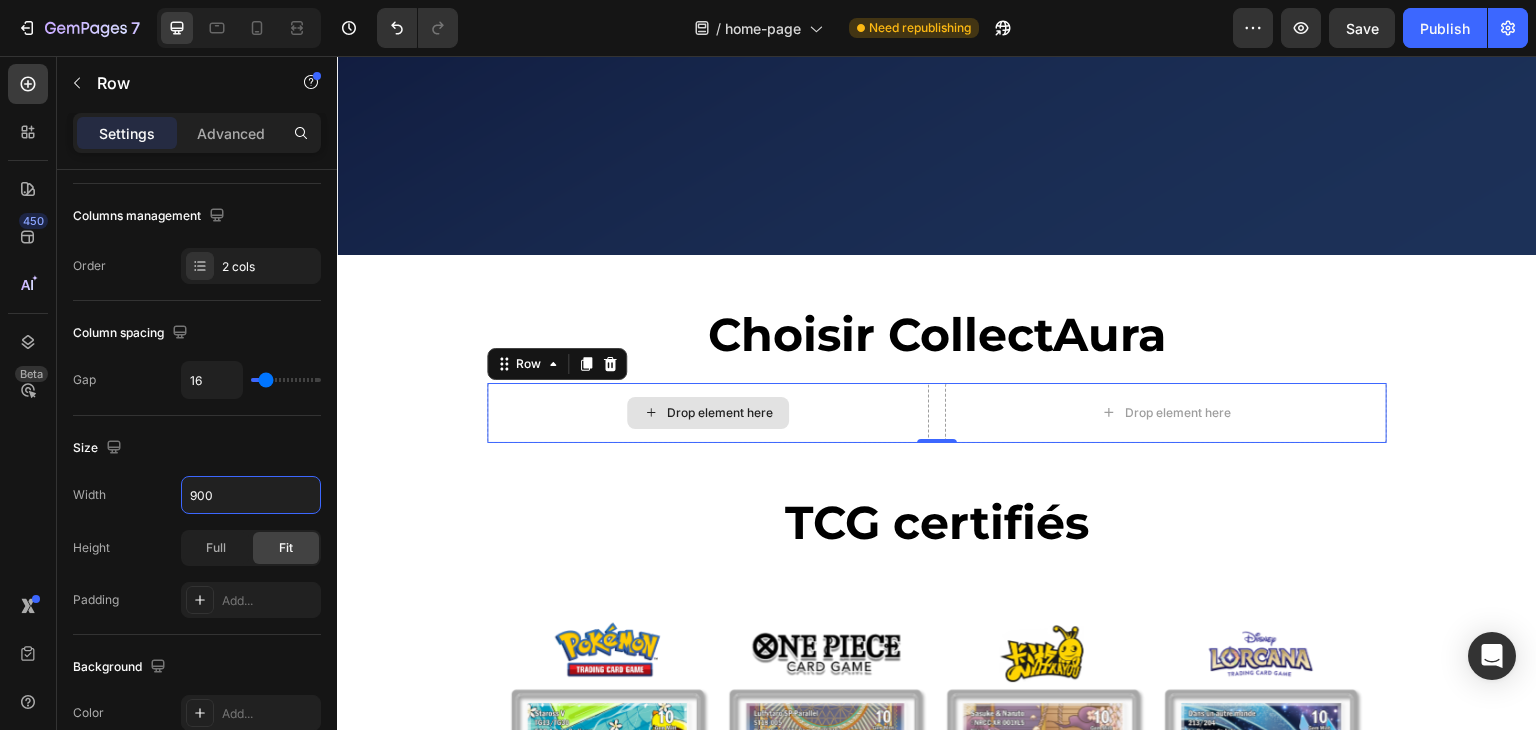 click on "Drop element here" at bounding box center [708, 413] 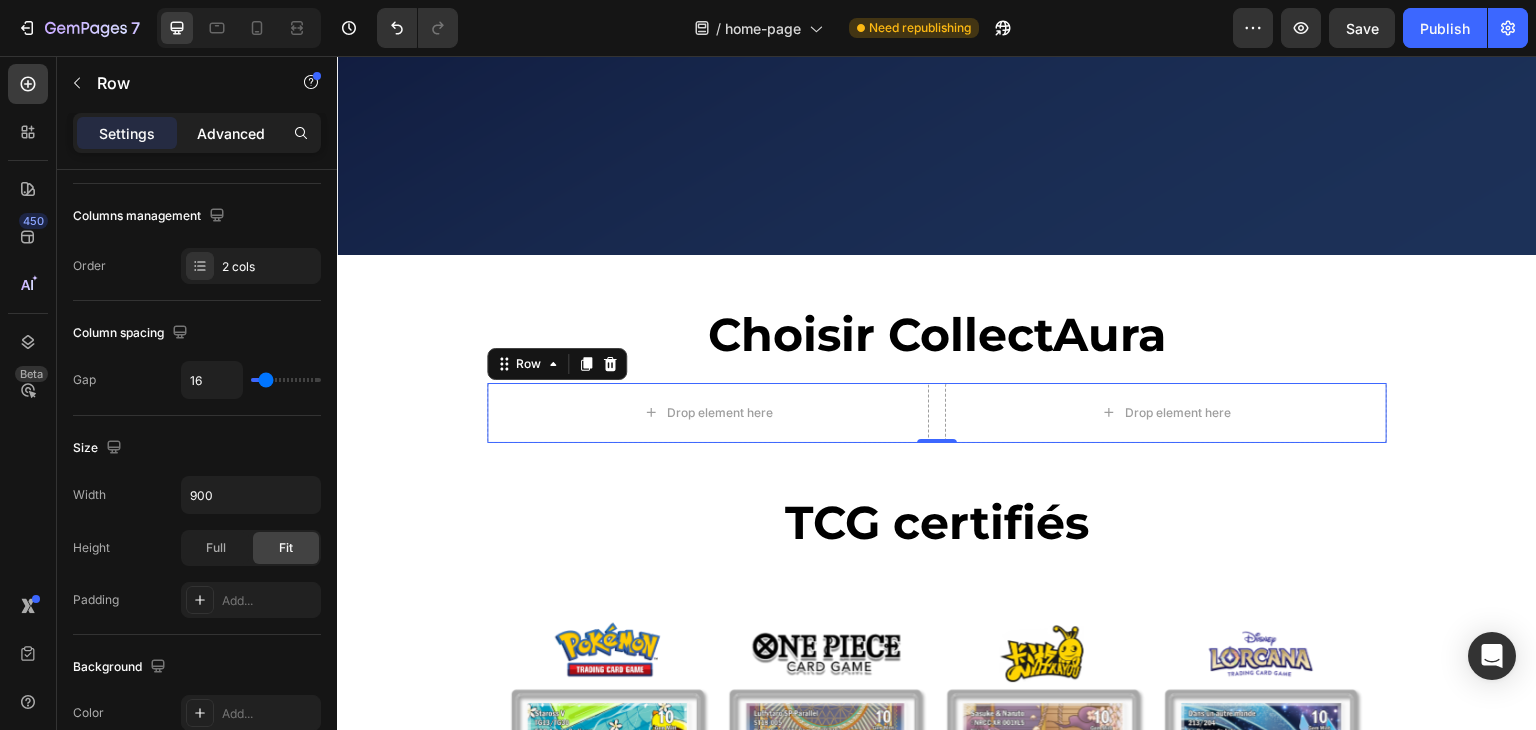 click on "Advanced" at bounding box center [231, 133] 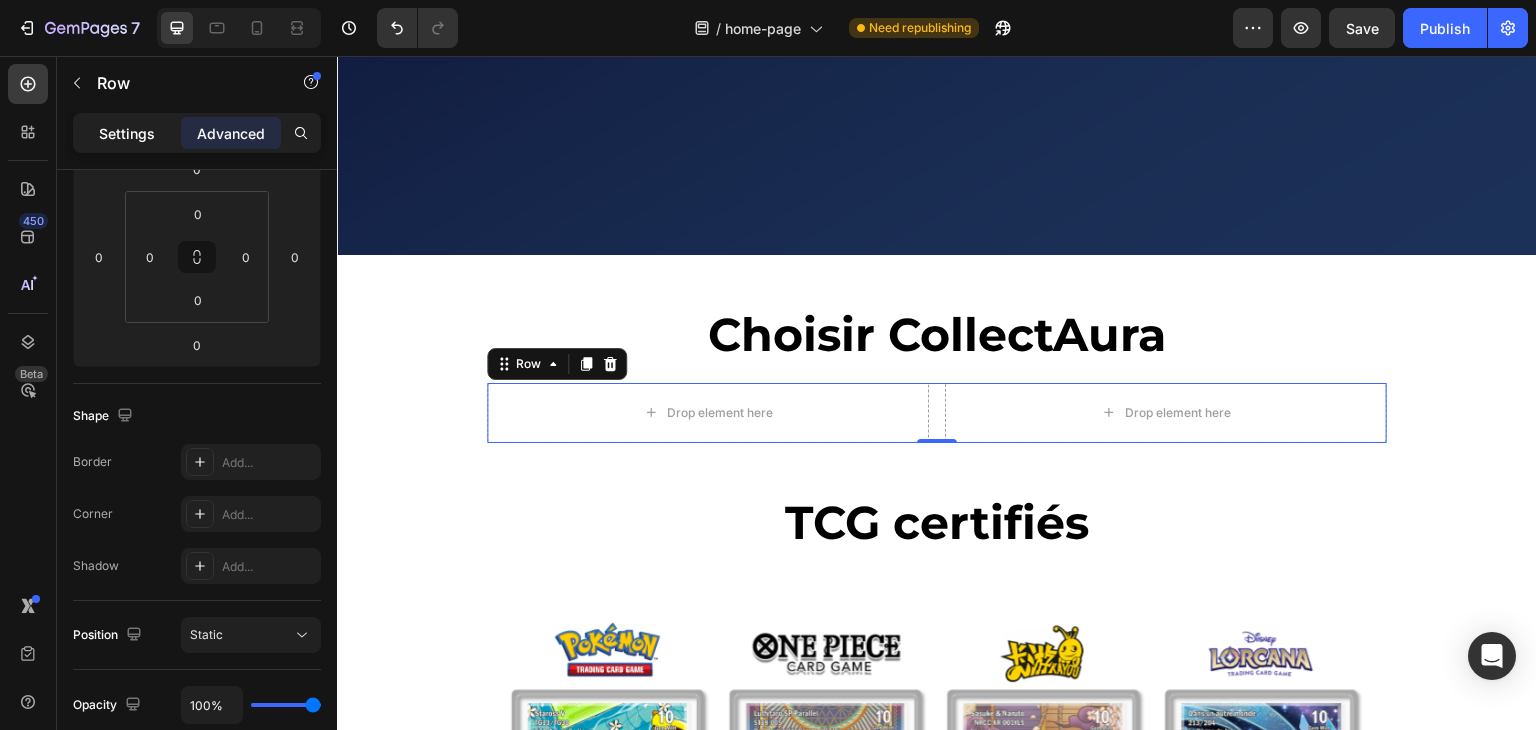 click on "Settings" 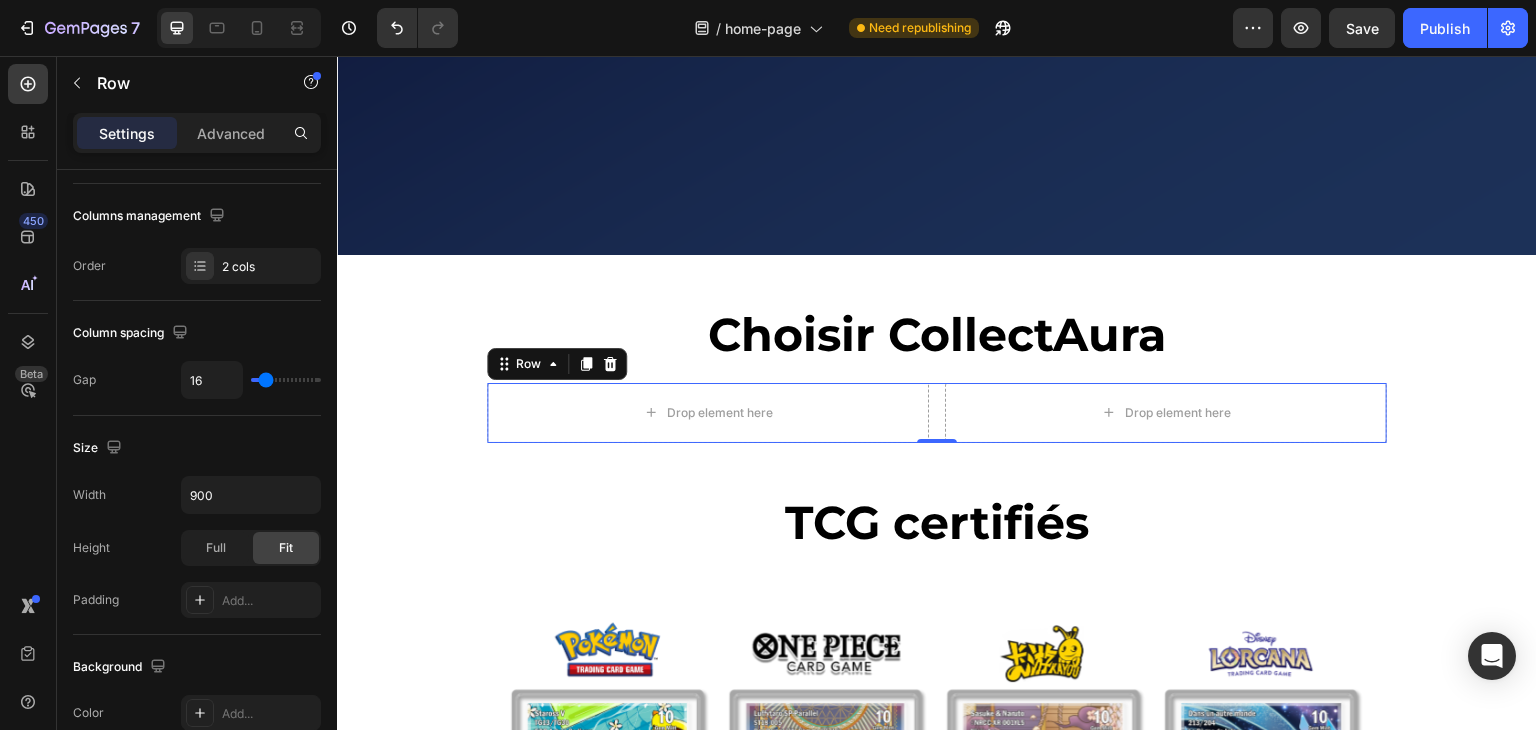 scroll, scrollTop: 0, scrollLeft: 0, axis: both 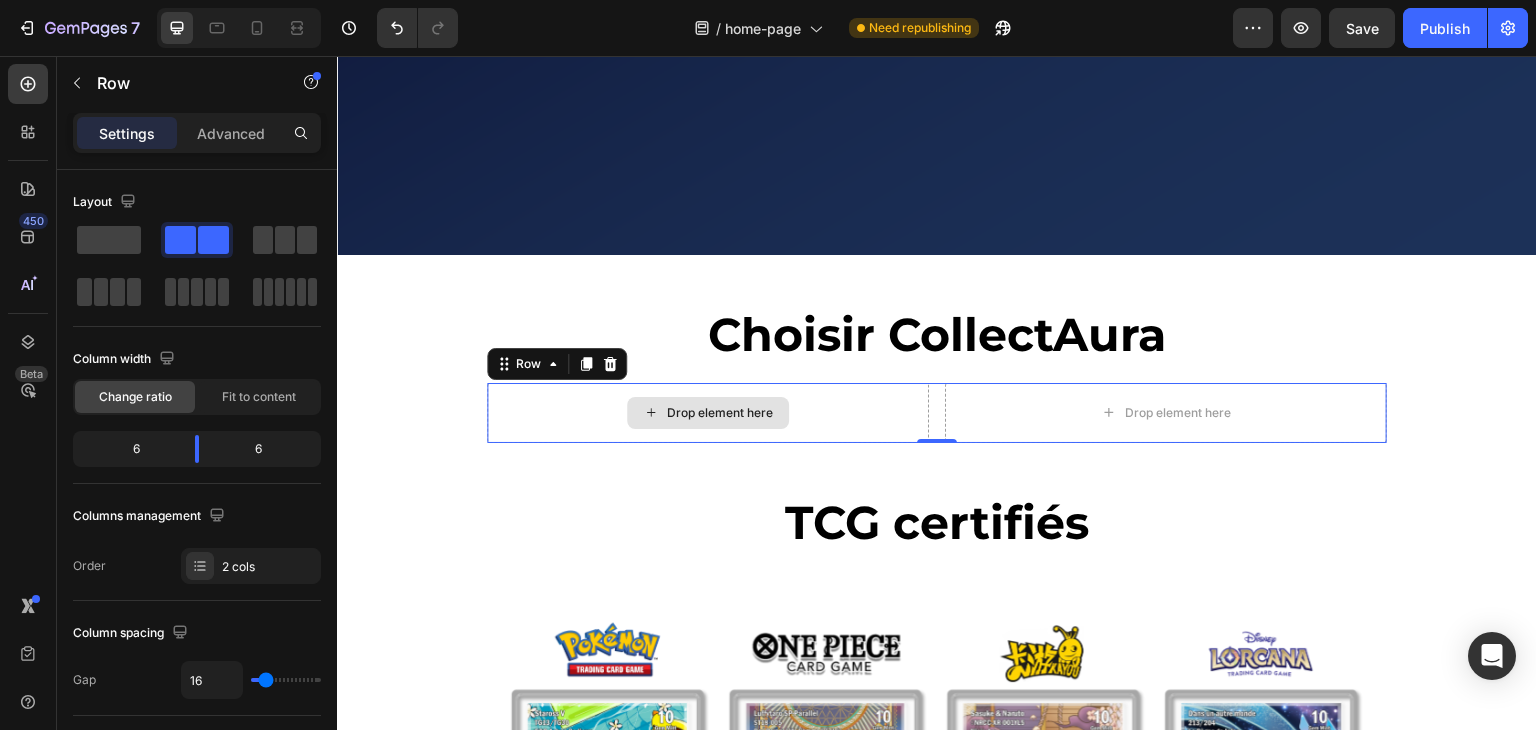drag, startPoint x: 458, startPoint y: 289, endPoint x: 673, endPoint y: 401, distance: 242.42319 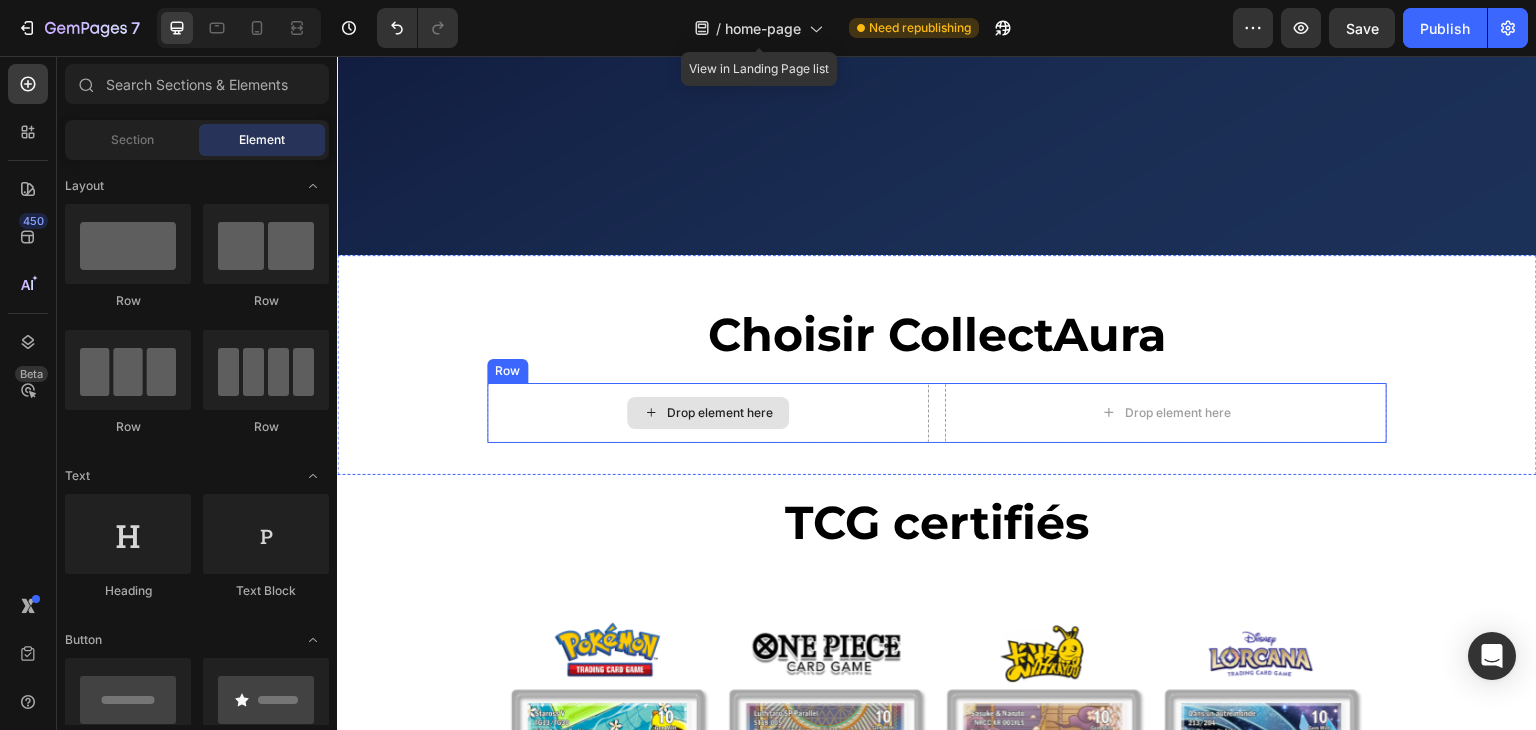 click on "Drop element here" at bounding box center (708, 413) 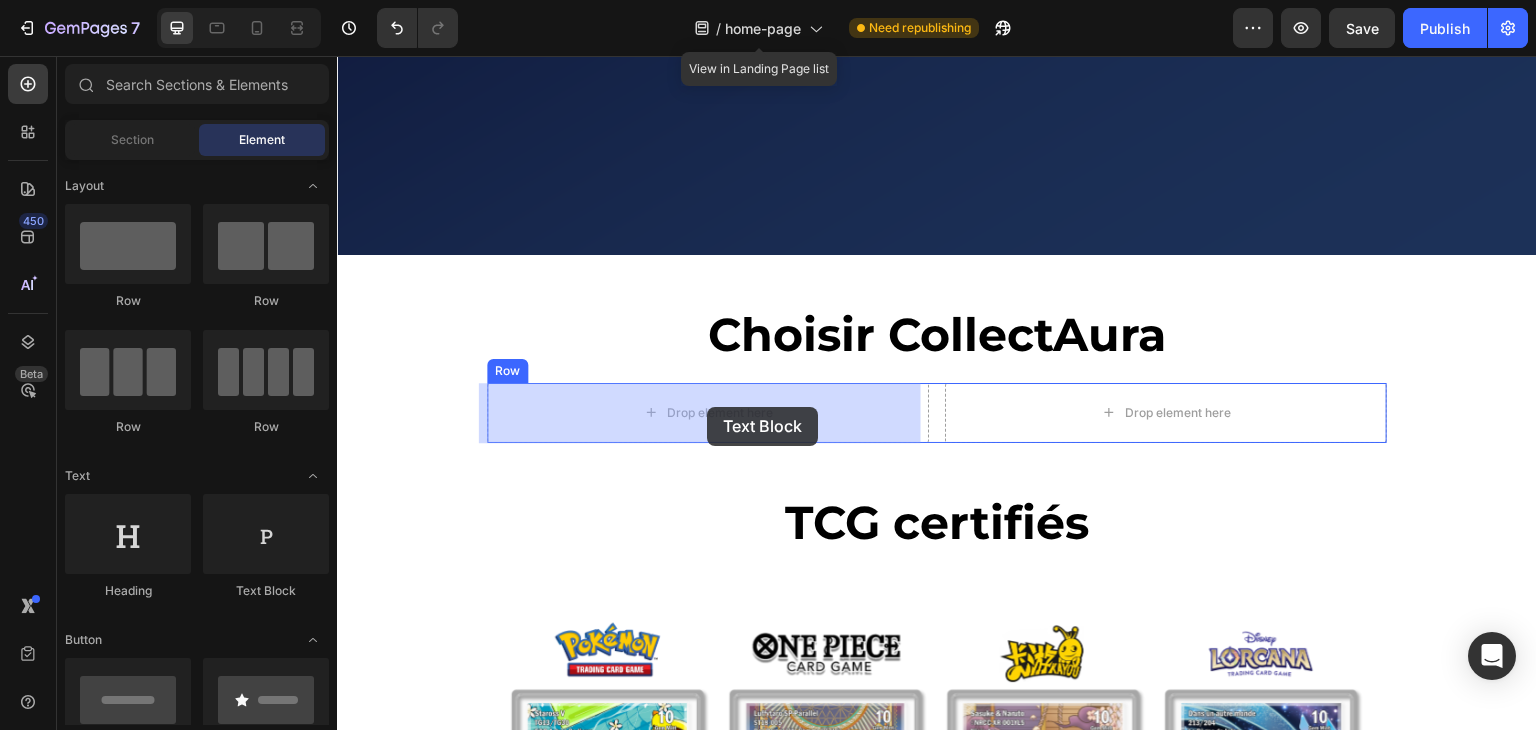 drag, startPoint x: 643, startPoint y: 592, endPoint x: 707, endPoint y: 407, distance: 195.7575 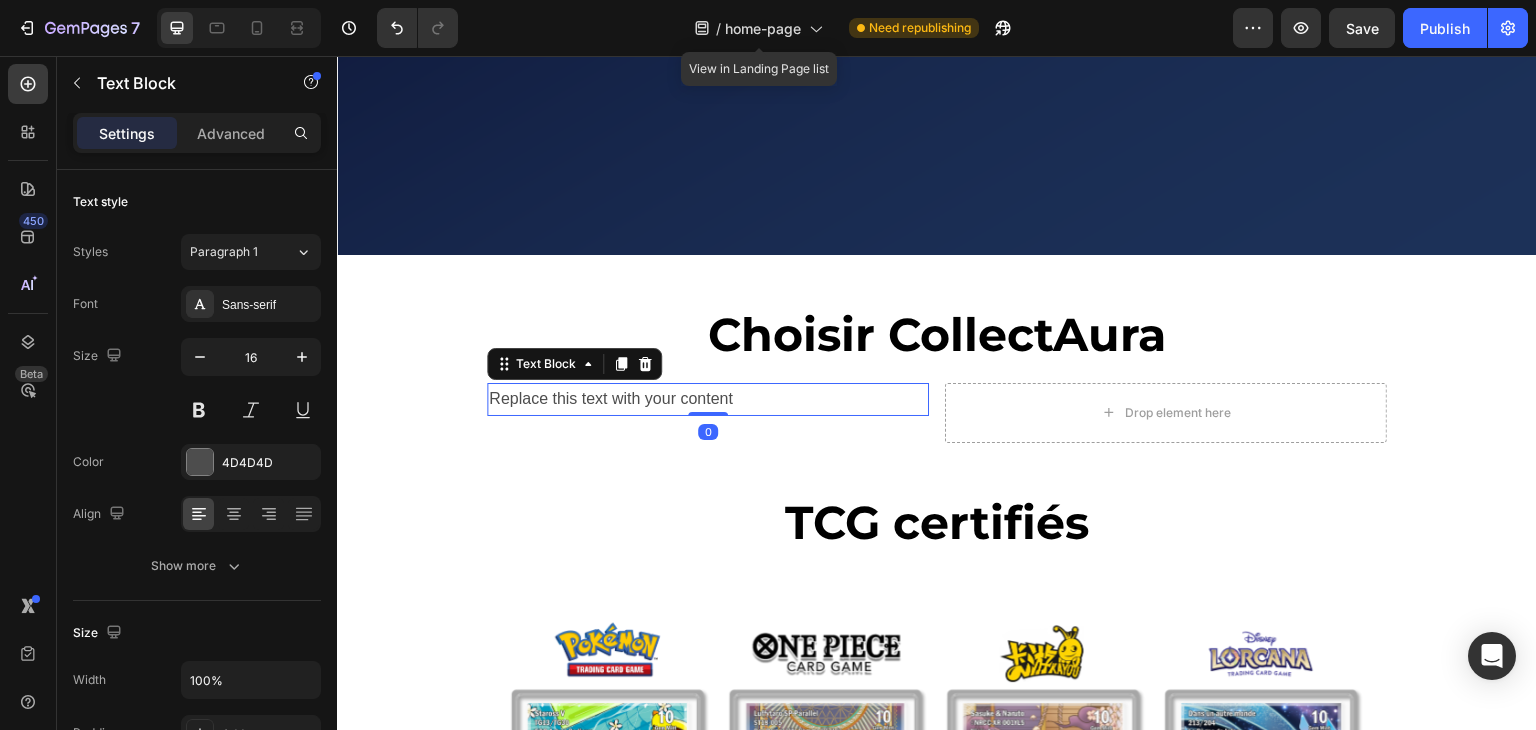 click on "Replace this text with your content" at bounding box center (708, 399) 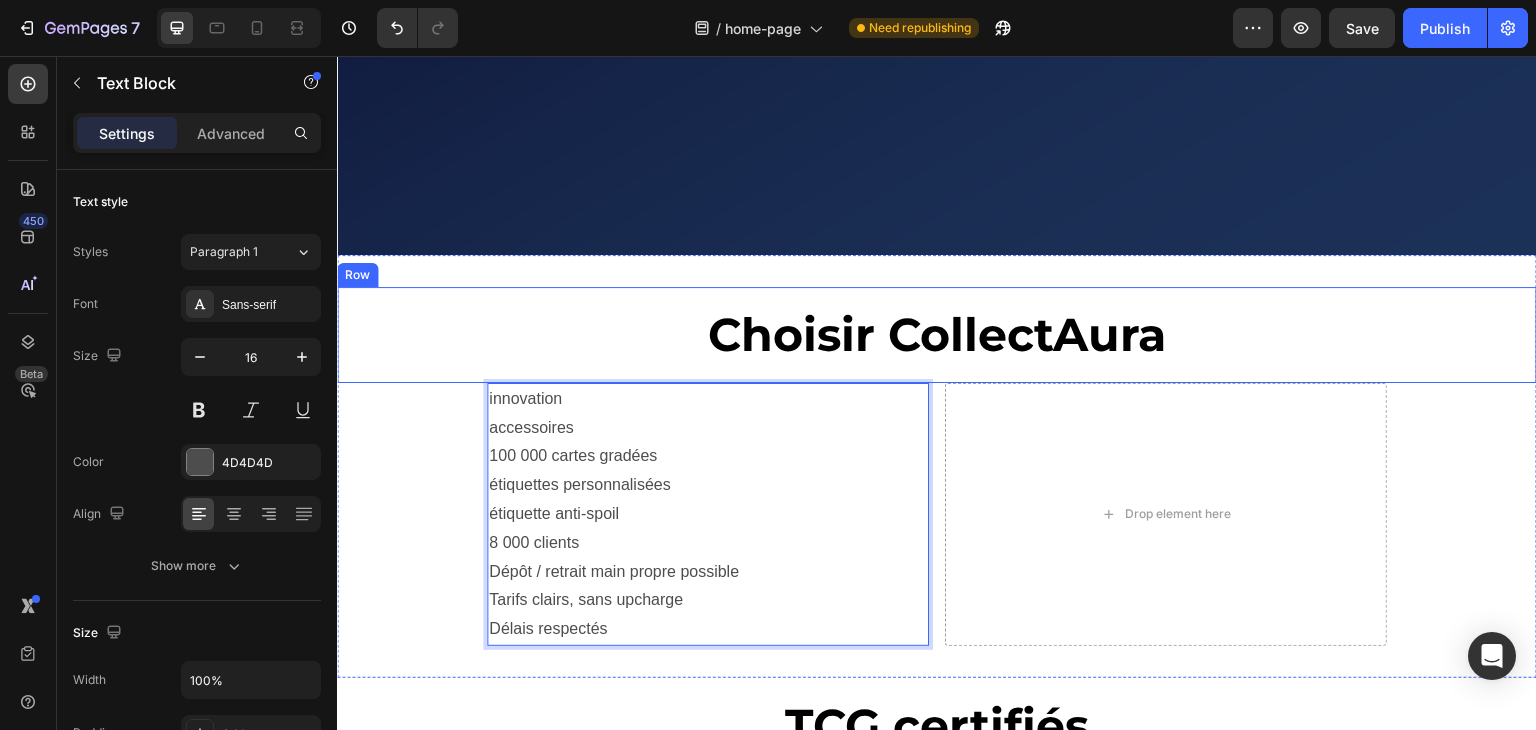 click on "Choisir CollectAura Heading Row" at bounding box center (937, 335) 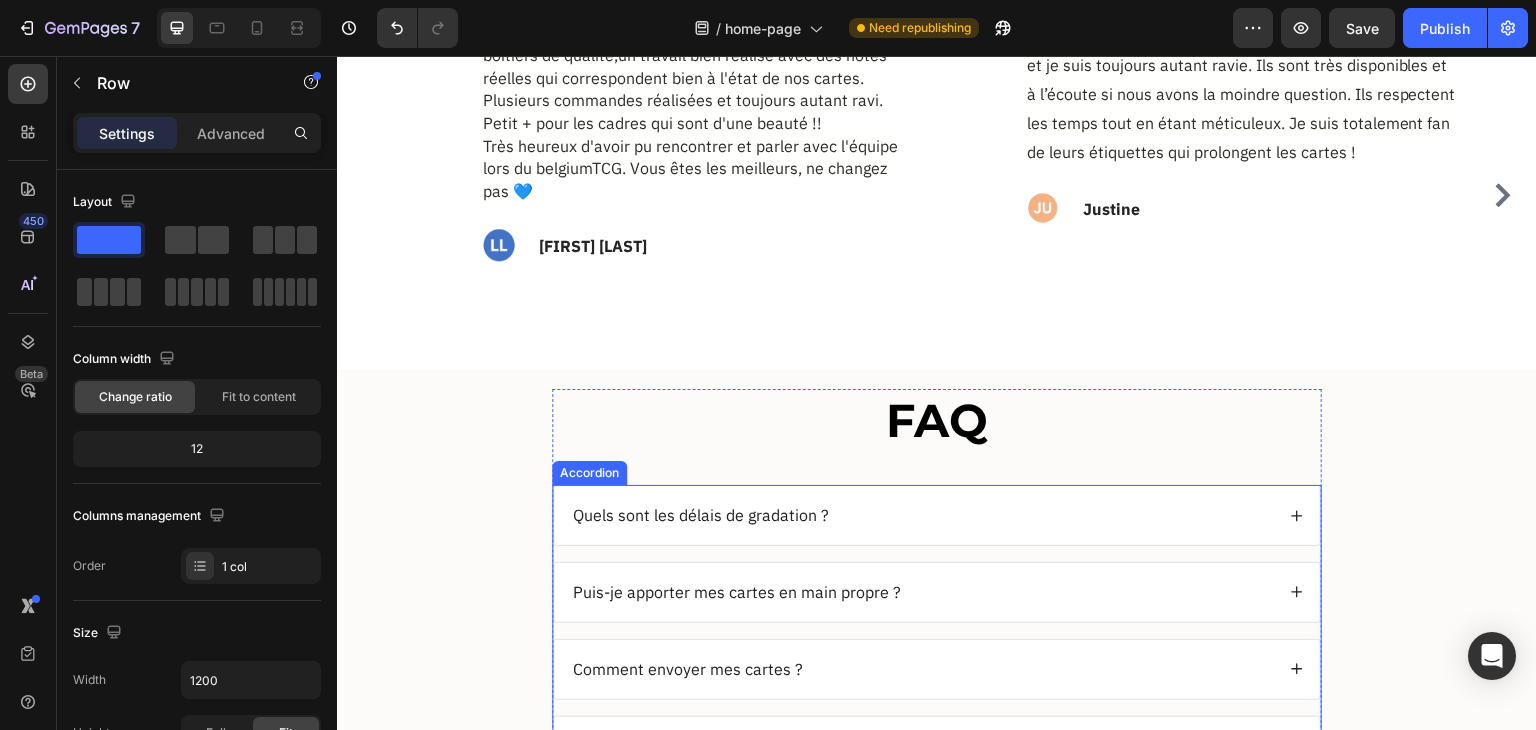 scroll, scrollTop: 2942, scrollLeft: 0, axis: vertical 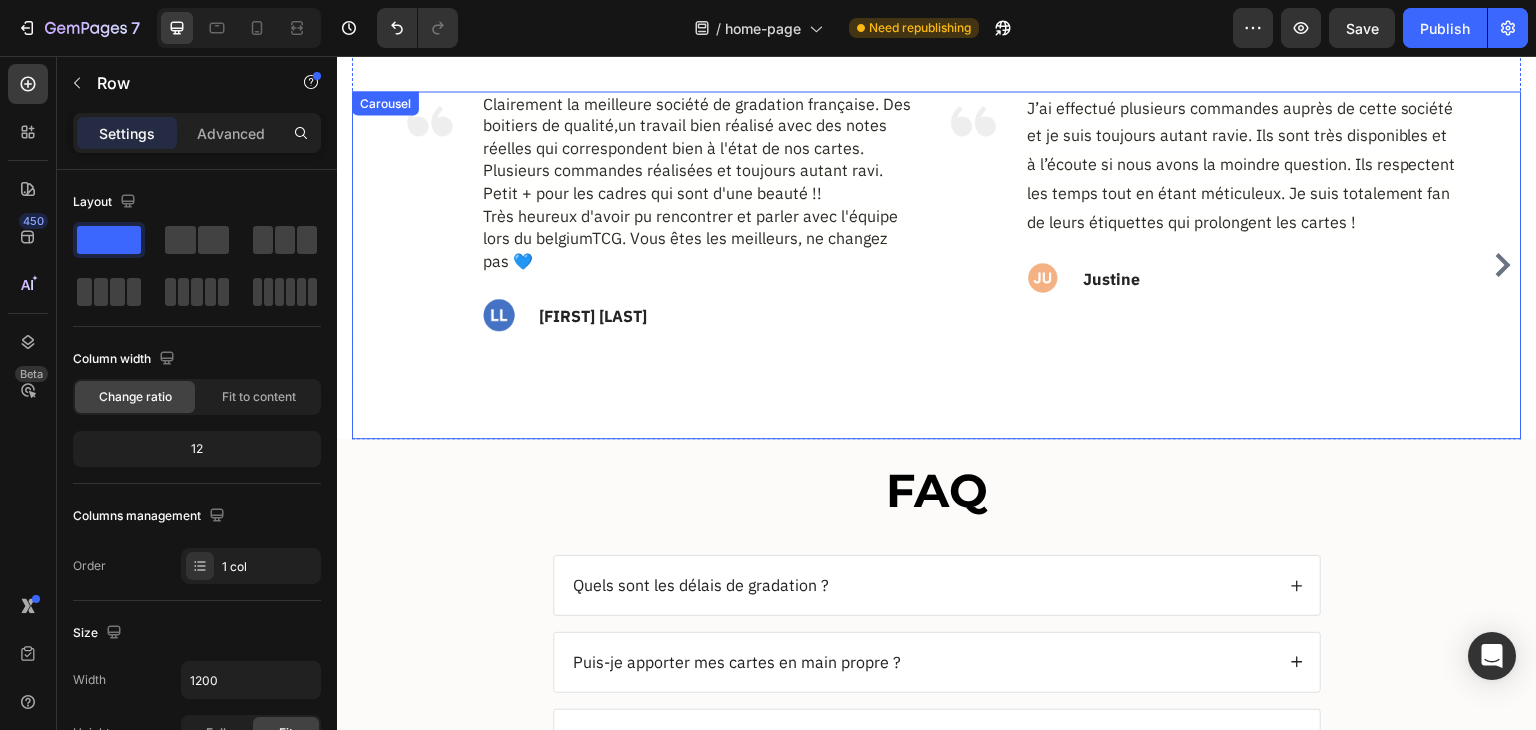 click 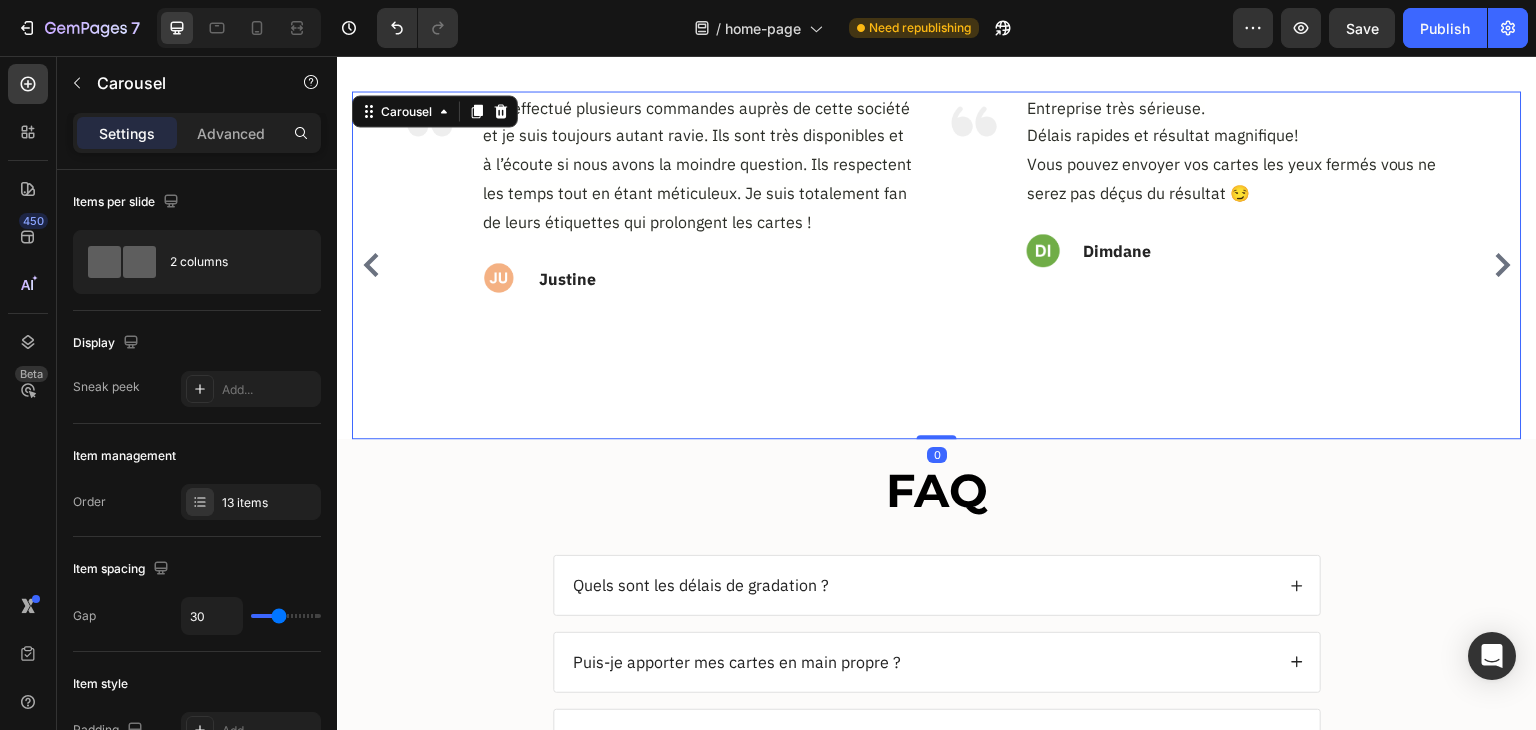 click 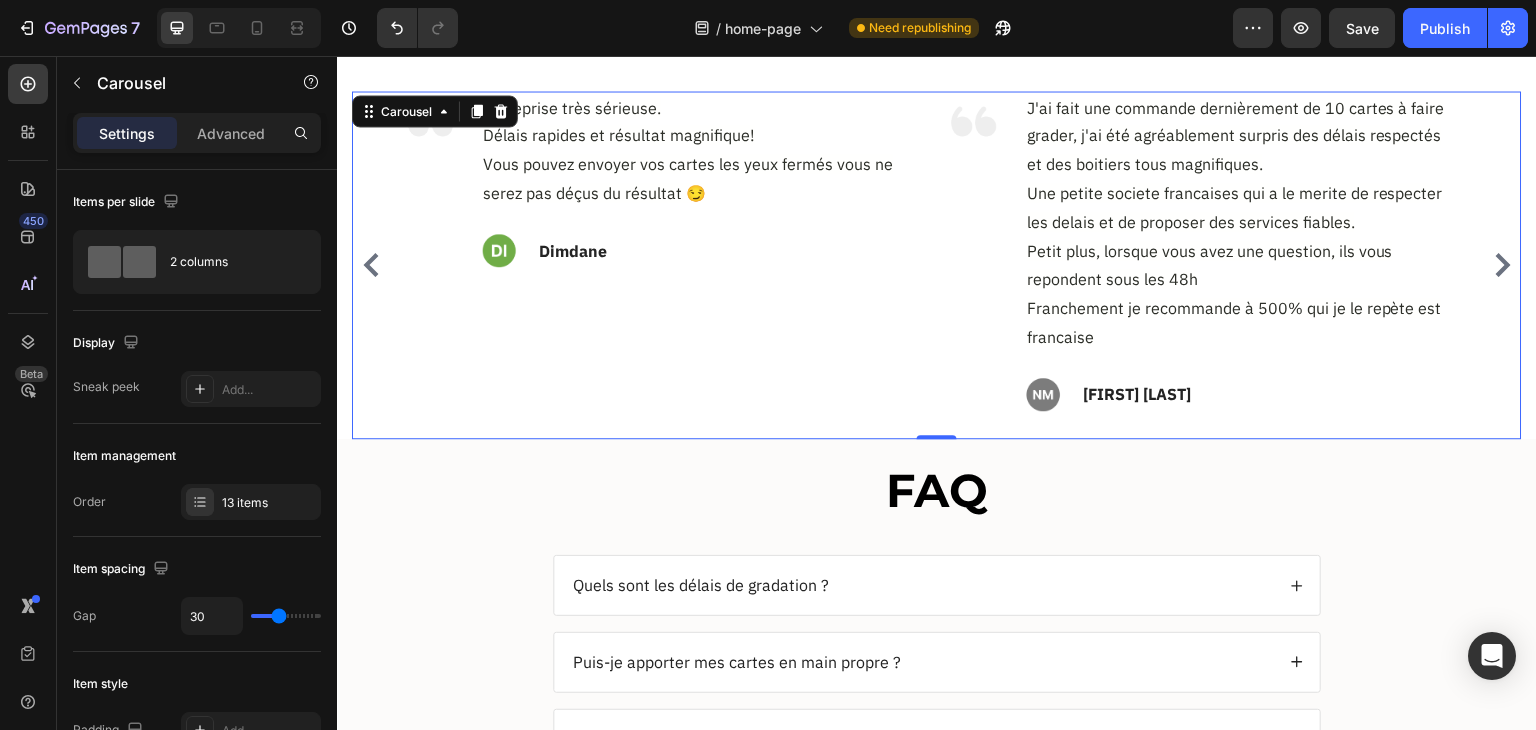 click 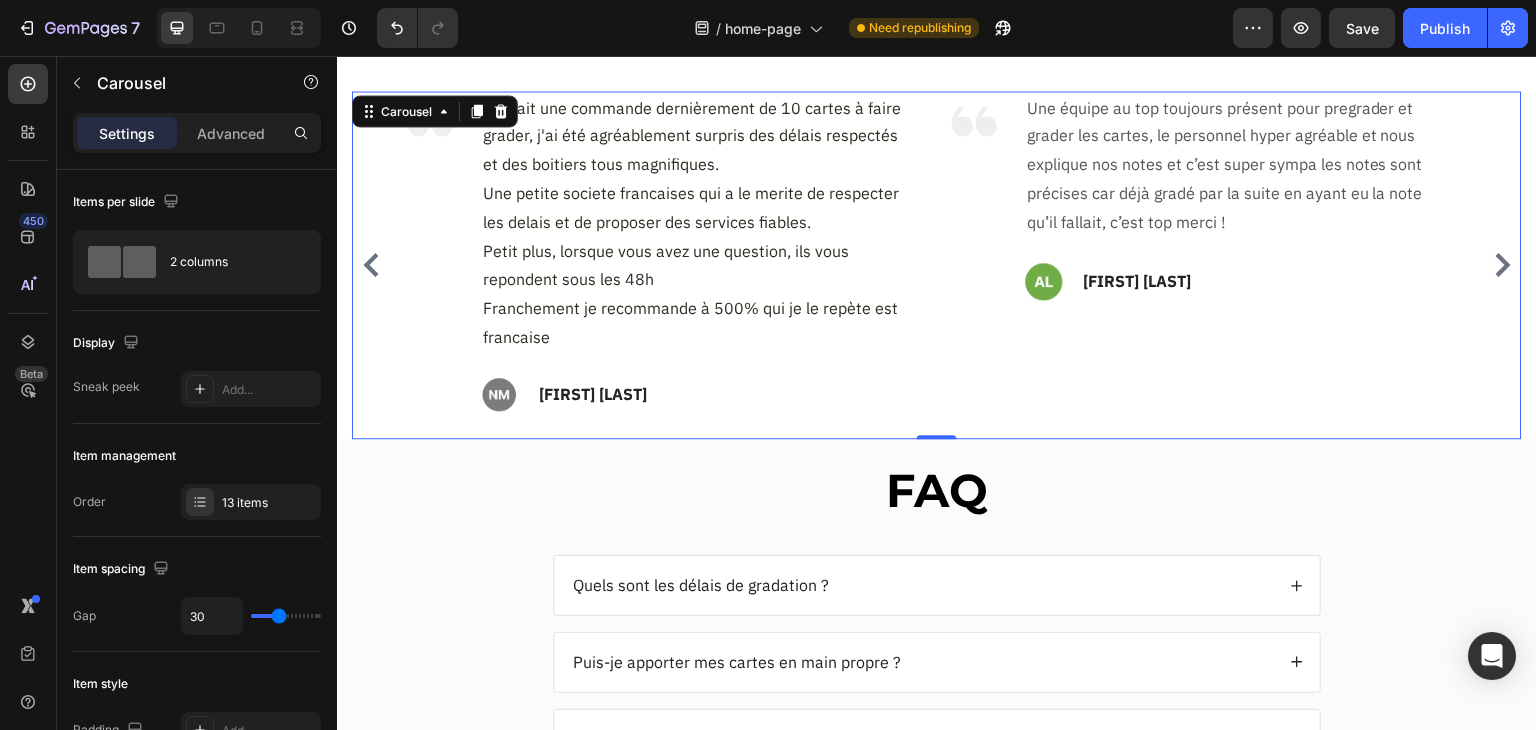 click 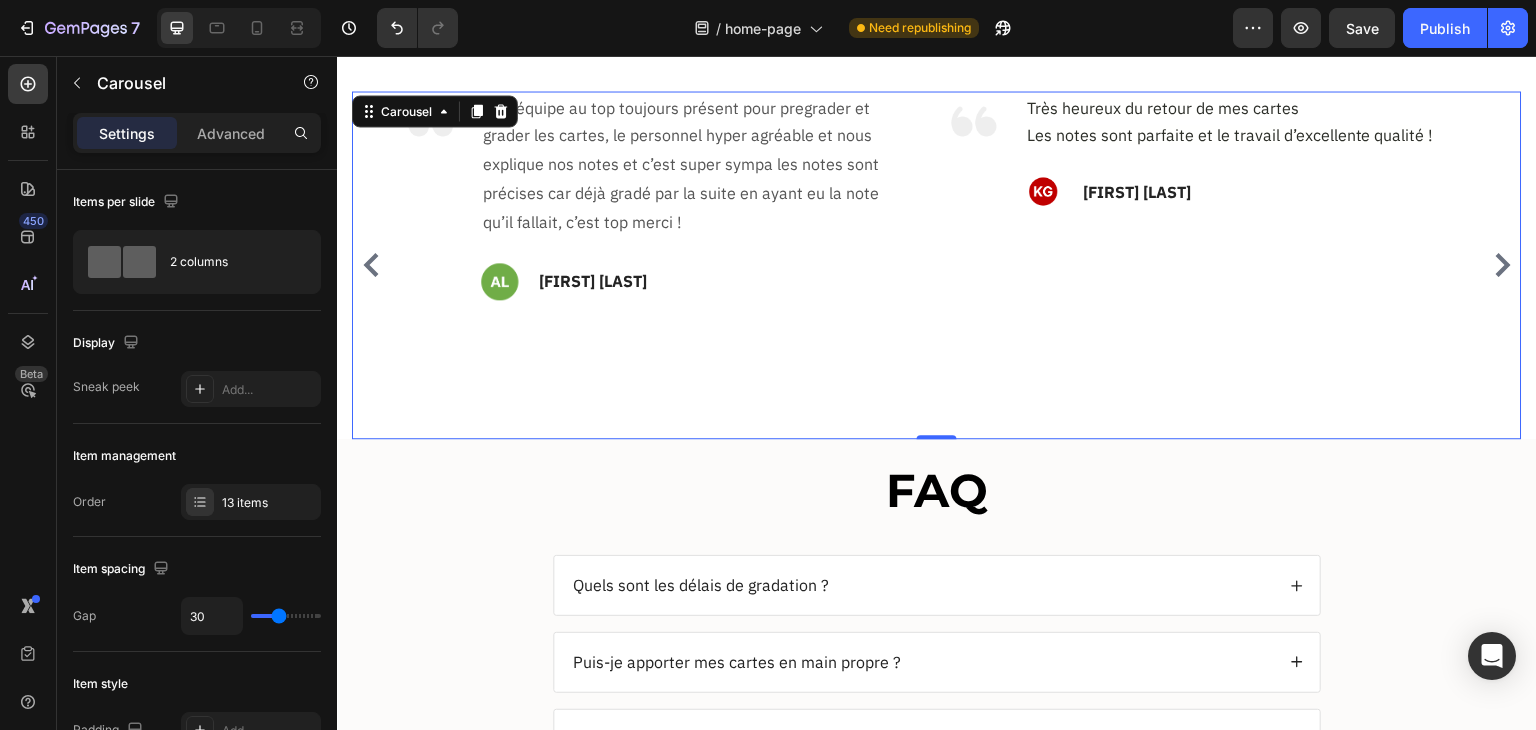 click 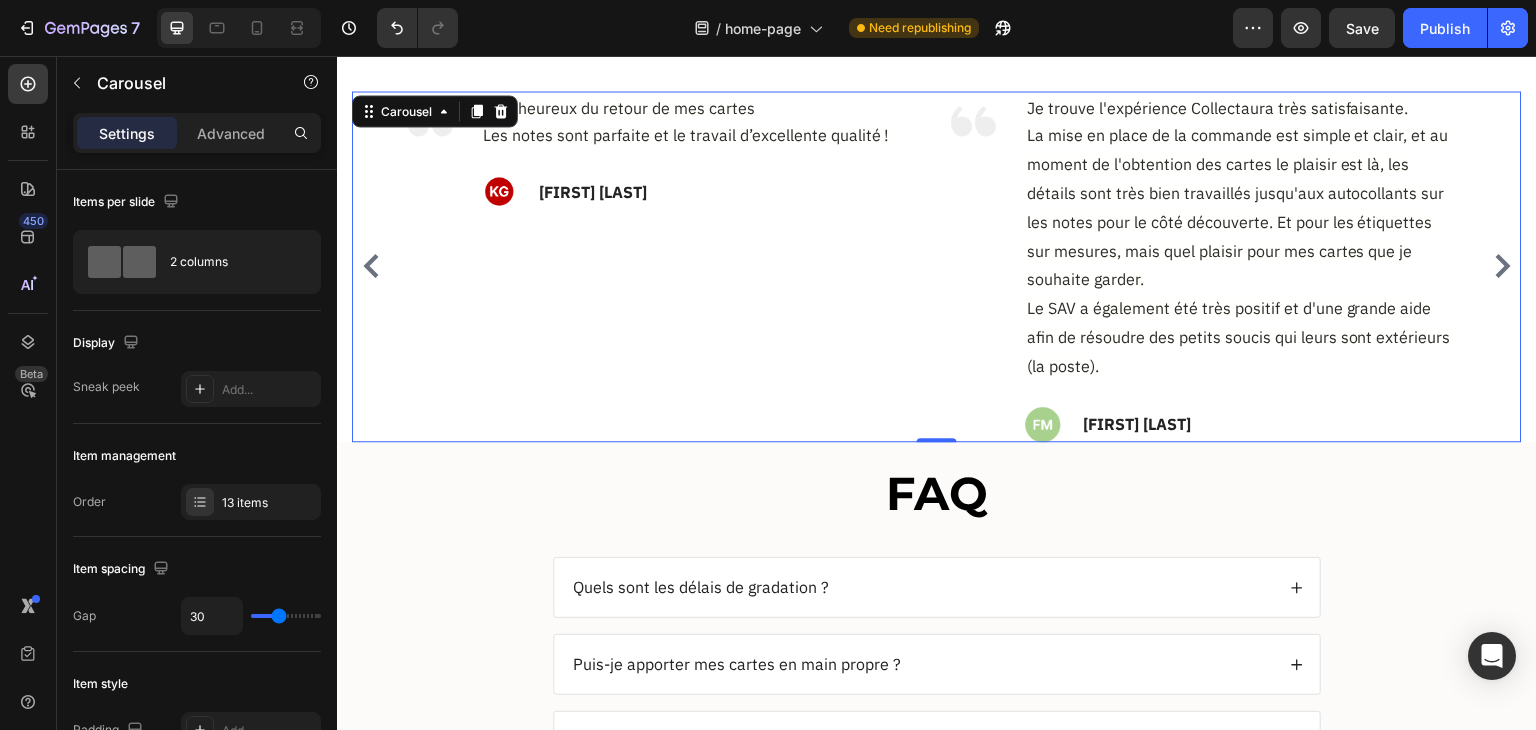 click 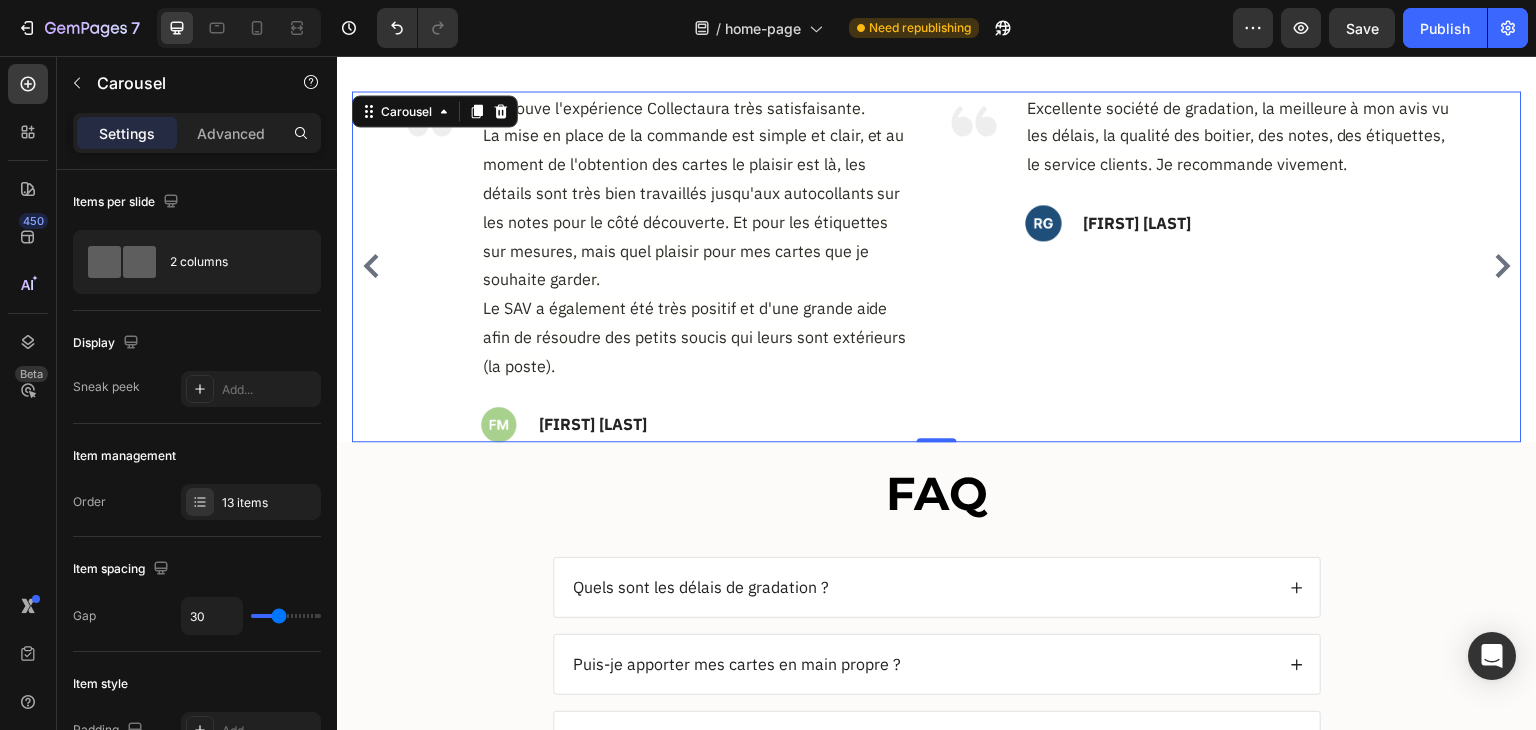 click 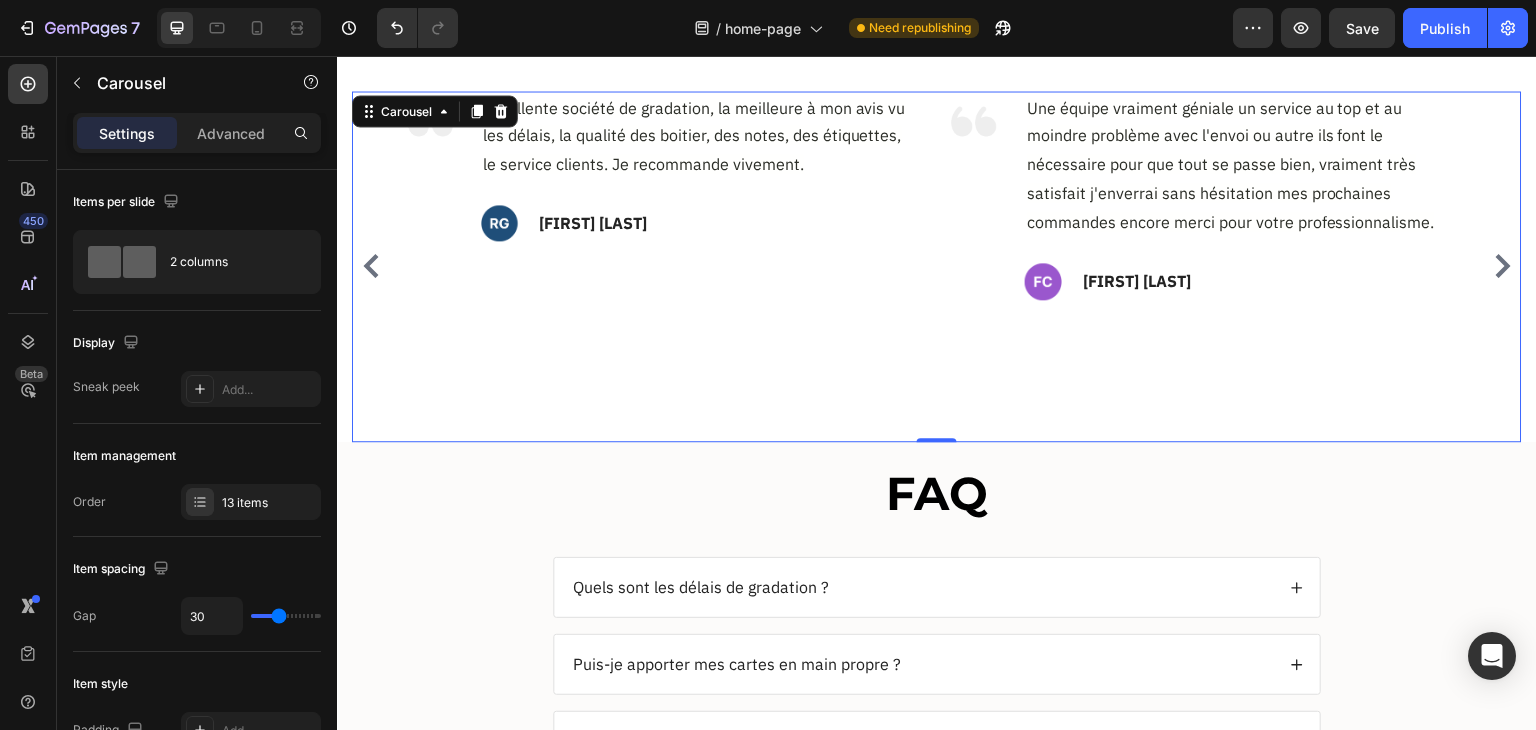 click 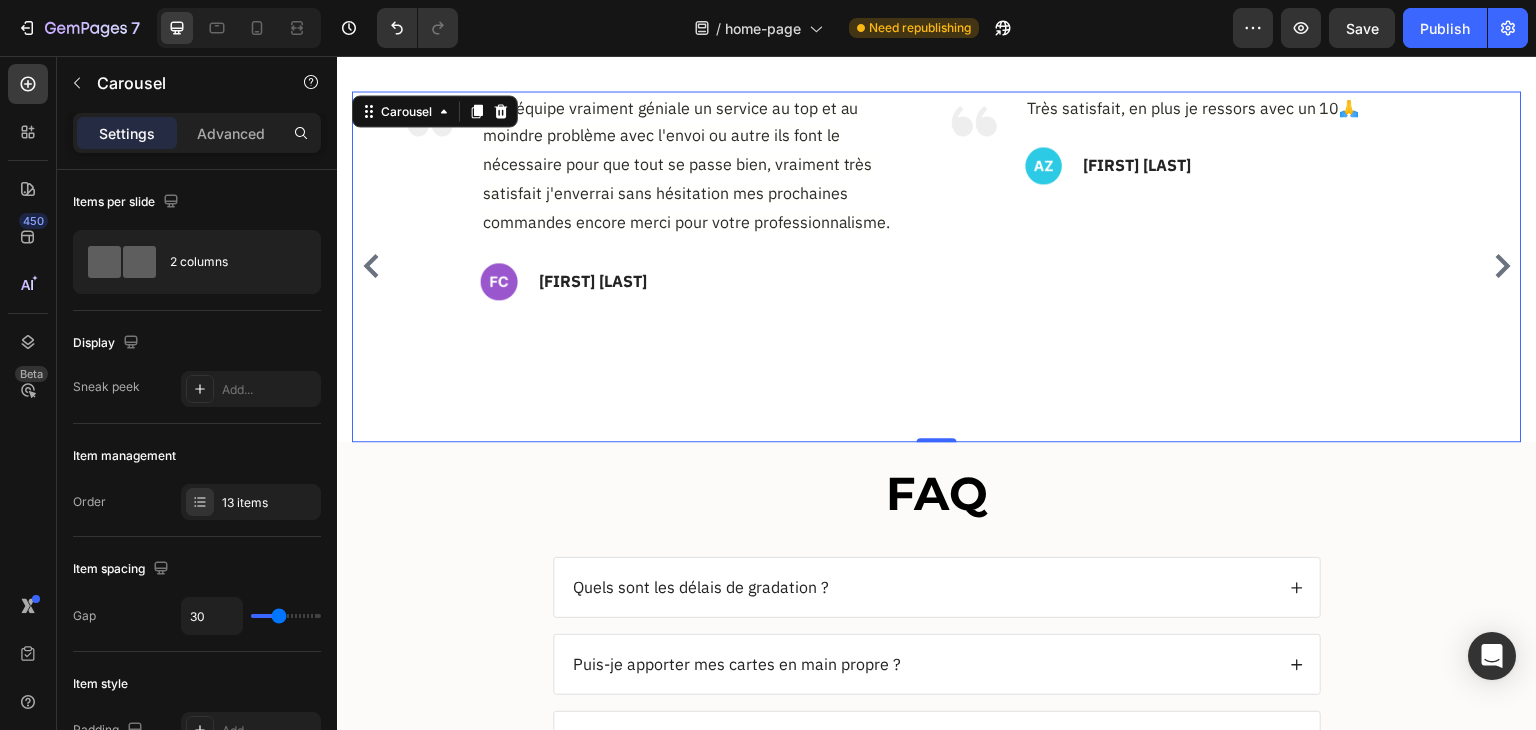 click 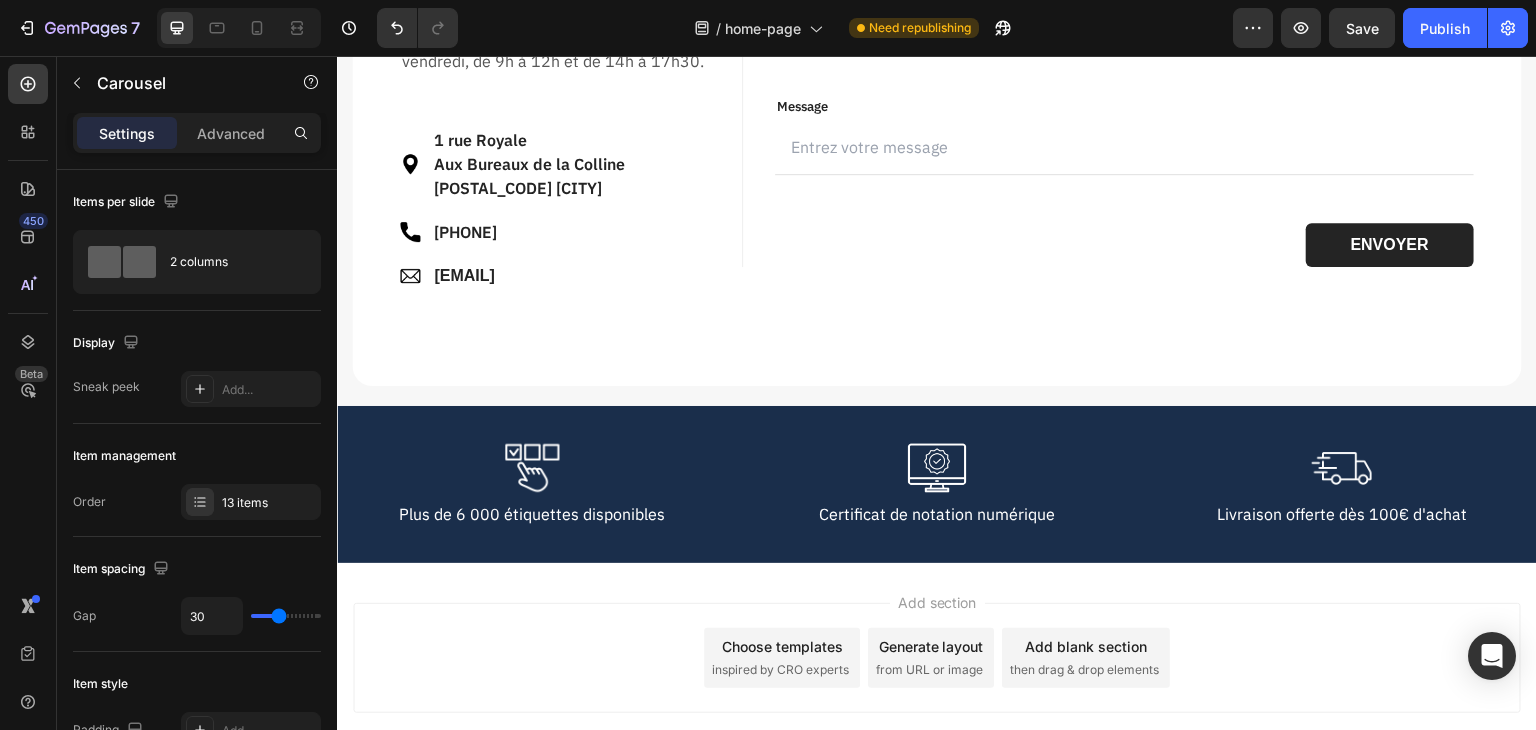 scroll, scrollTop: 4242, scrollLeft: 0, axis: vertical 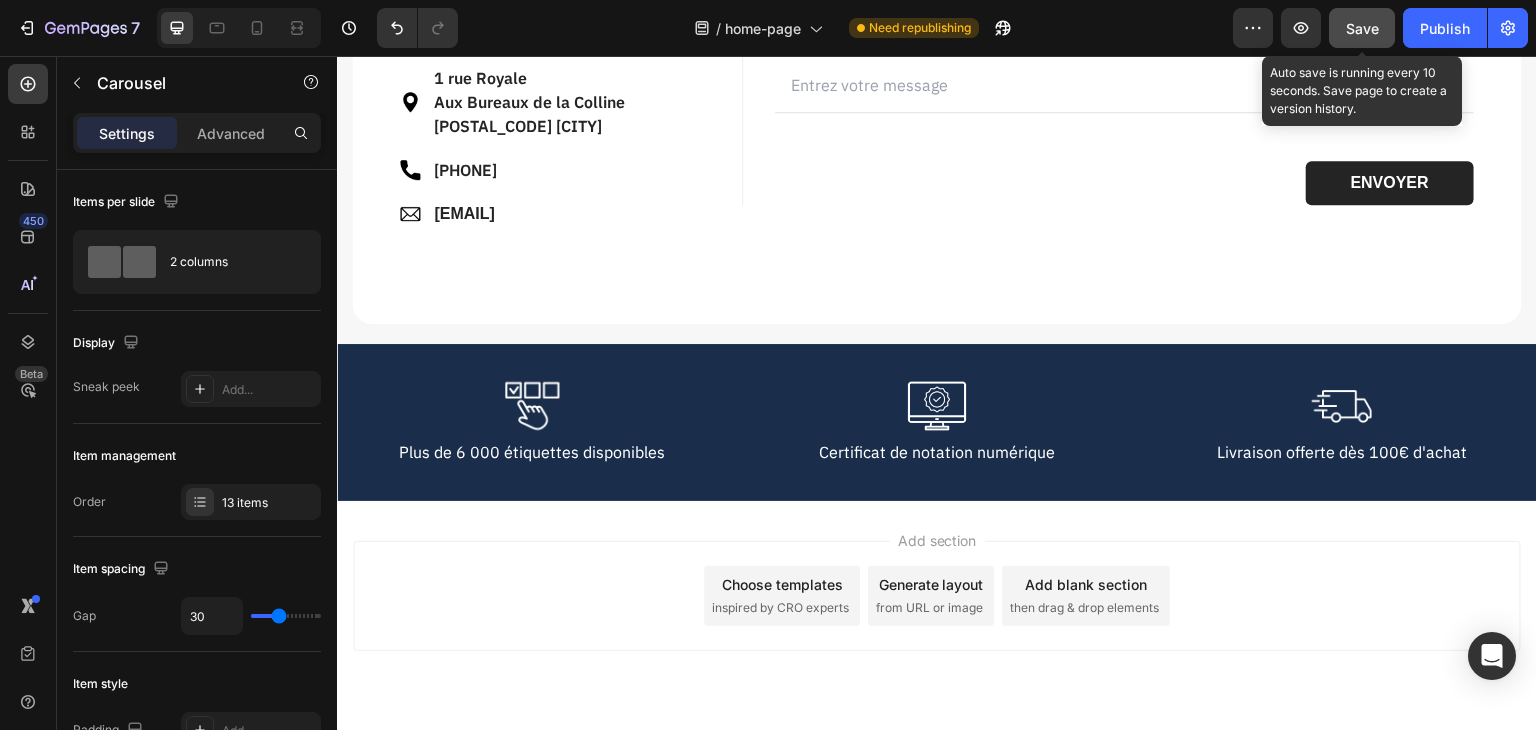 click on "Save" at bounding box center [1362, 28] 